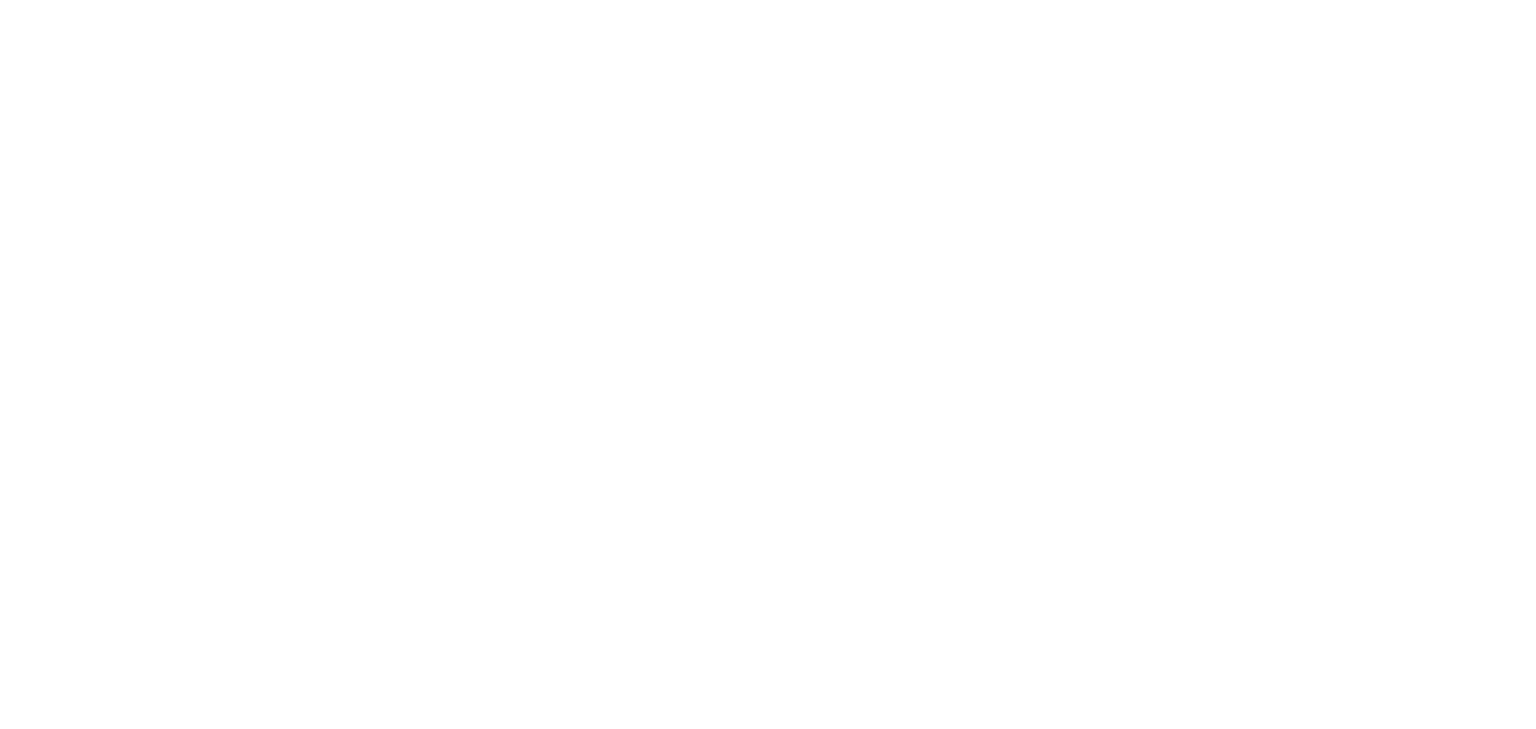 scroll, scrollTop: 0, scrollLeft: 0, axis: both 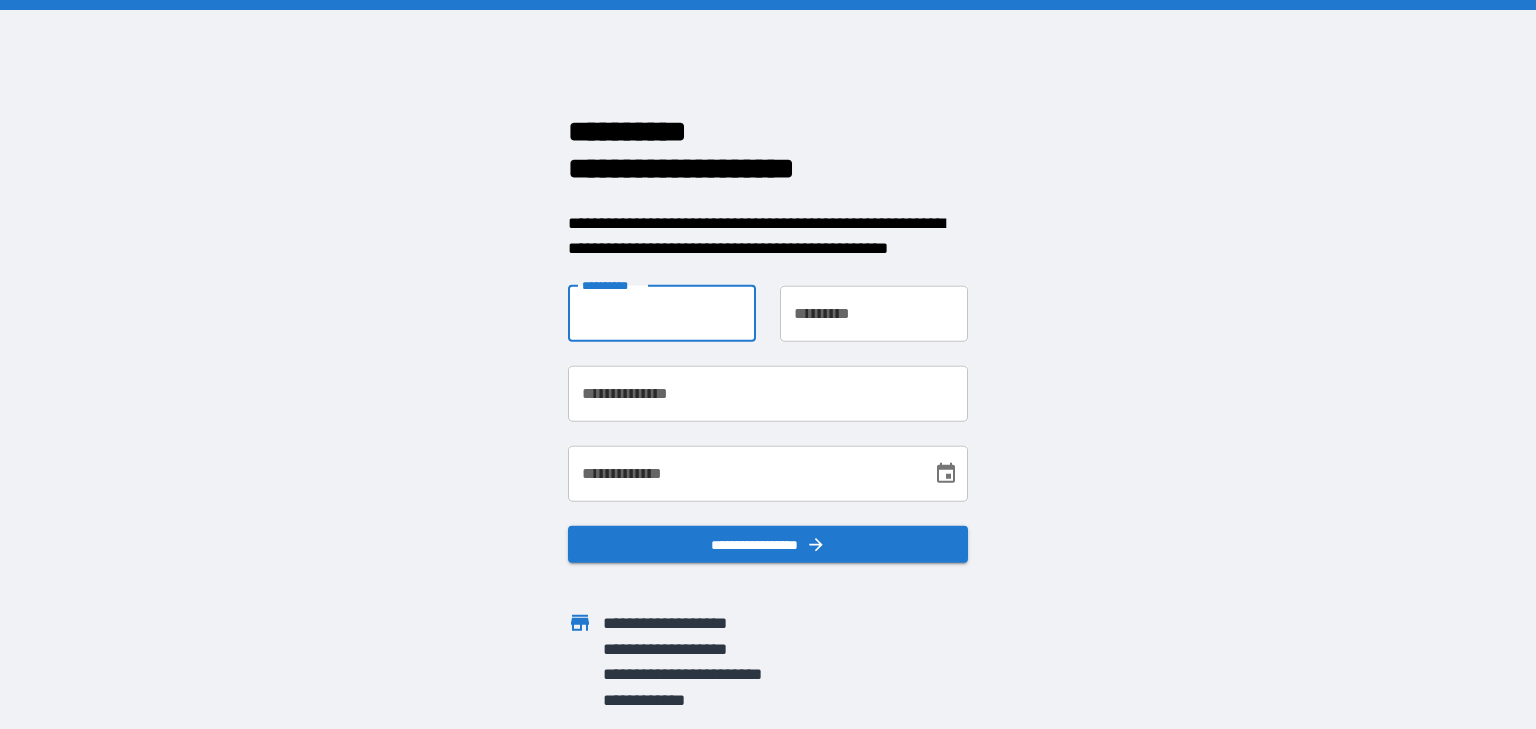 click on "**********" at bounding box center (662, 313) 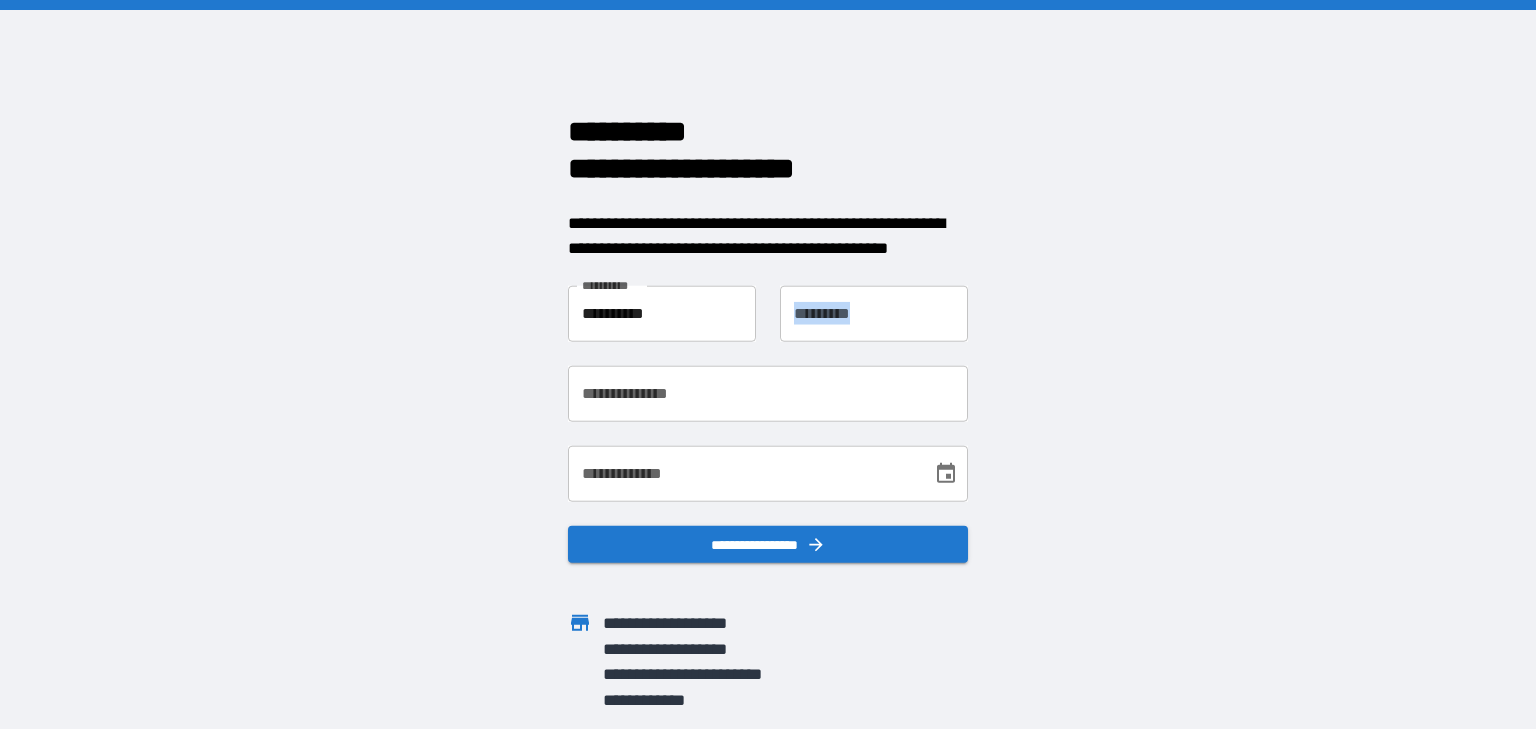 drag, startPoint x: 835, startPoint y: 283, endPoint x: 832, endPoint y: 308, distance: 25.179358 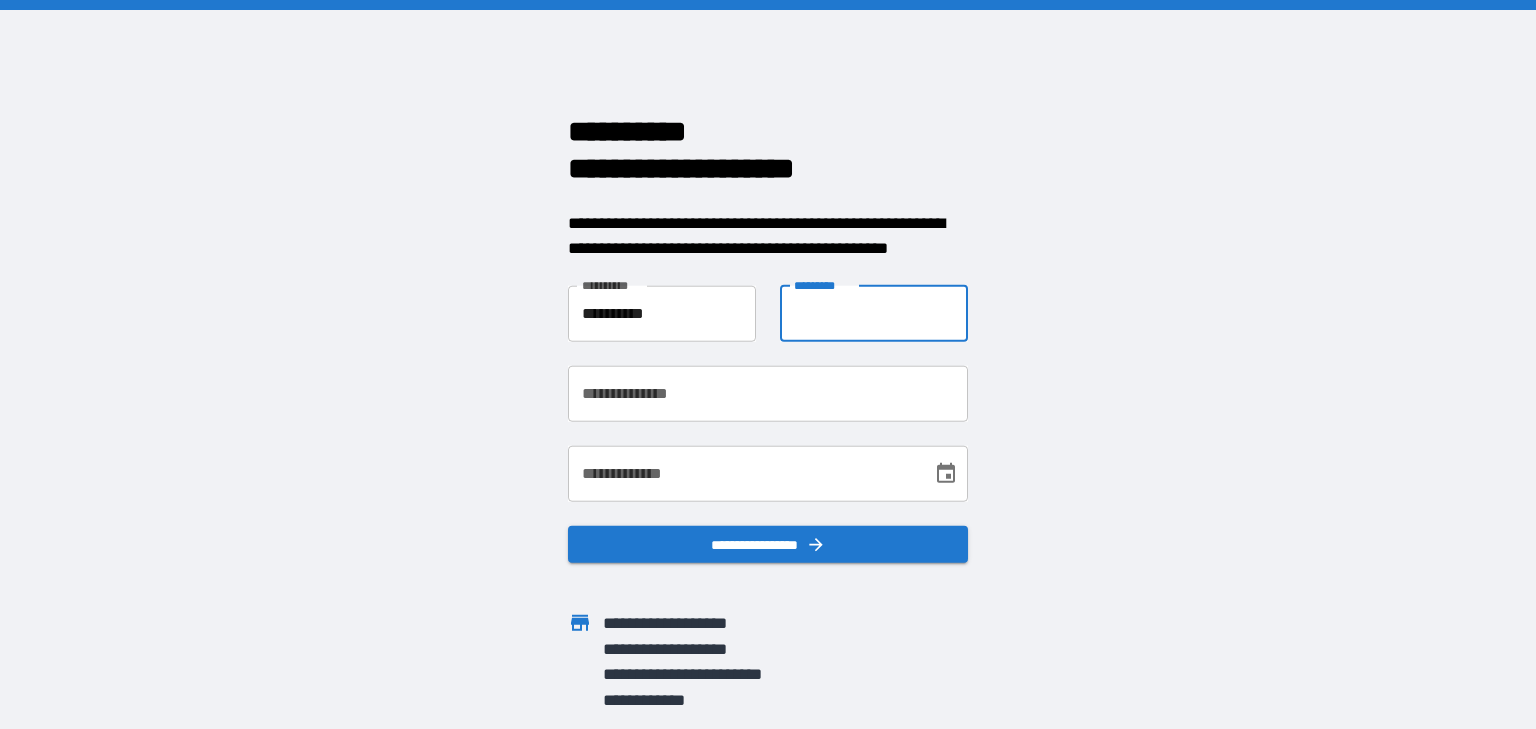 click on "**********" at bounding box center [874, 313] 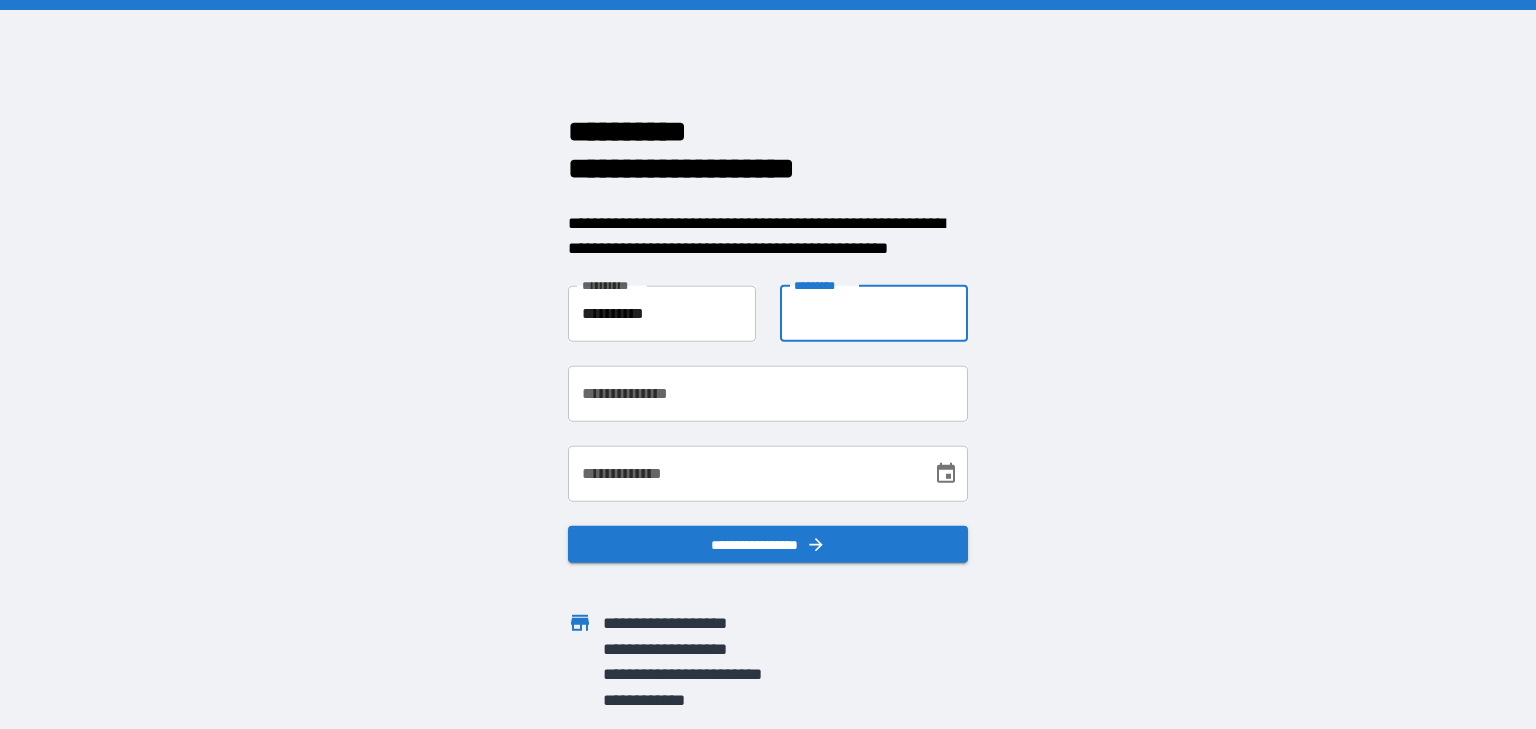 type on "*********" 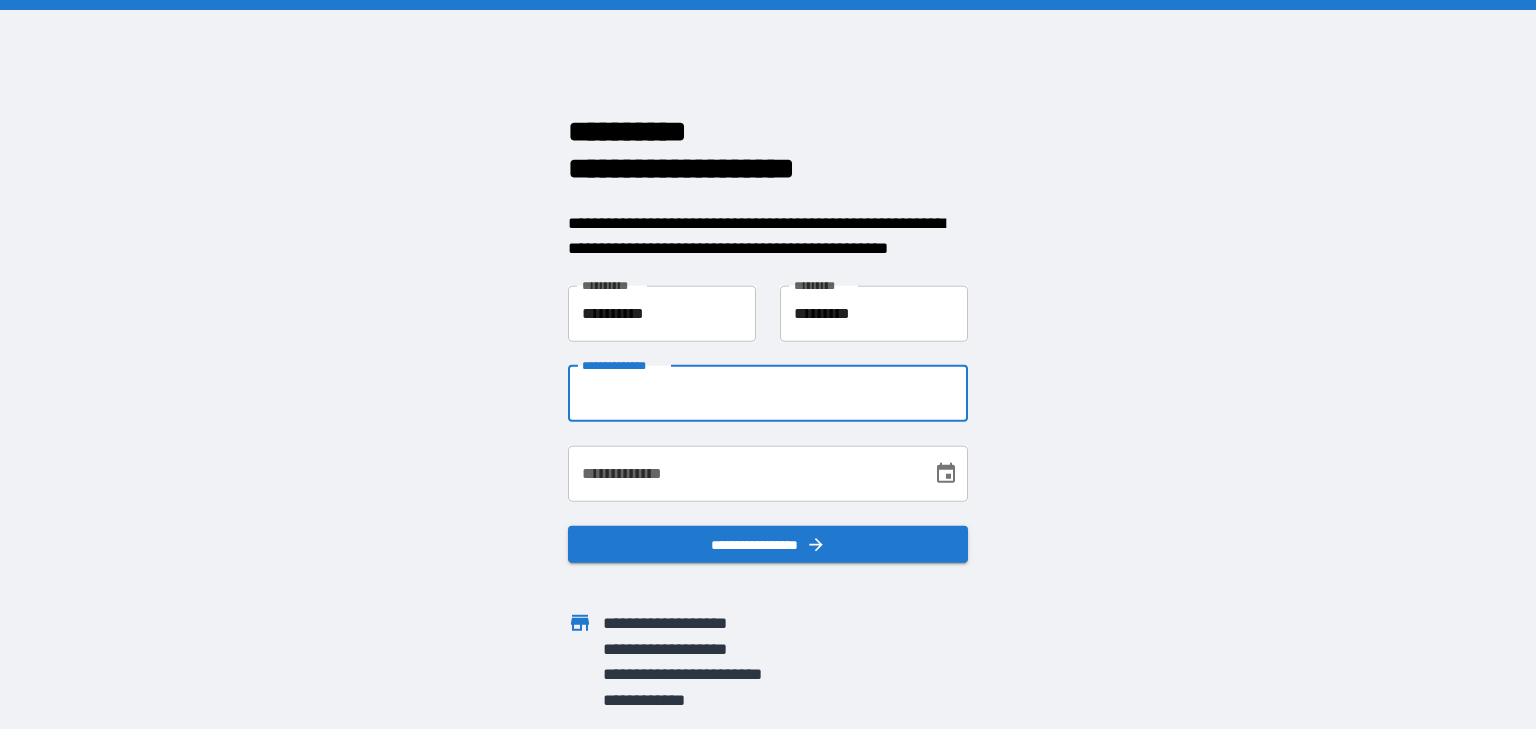 click on "**********" at bounding box center [768, 393] 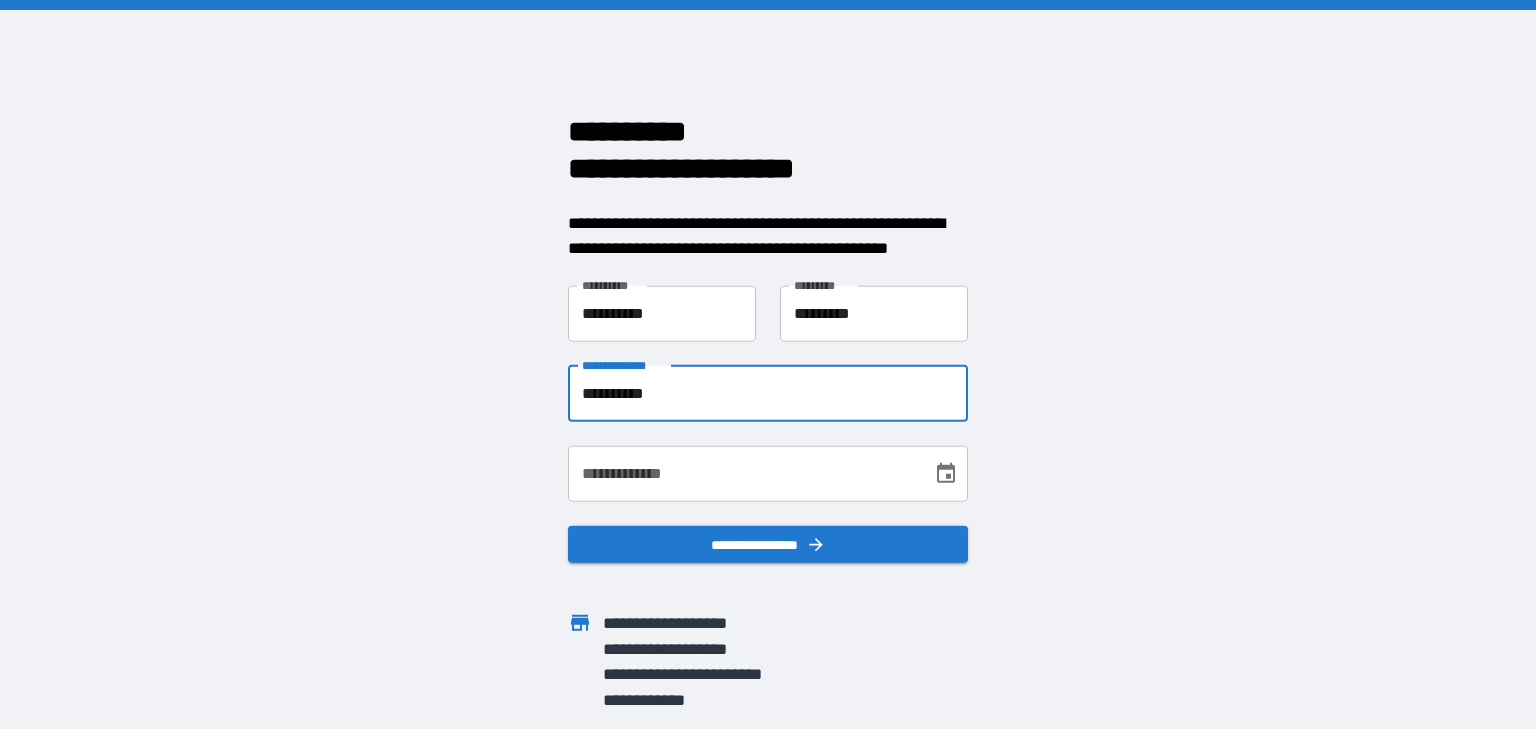 type on "**********" 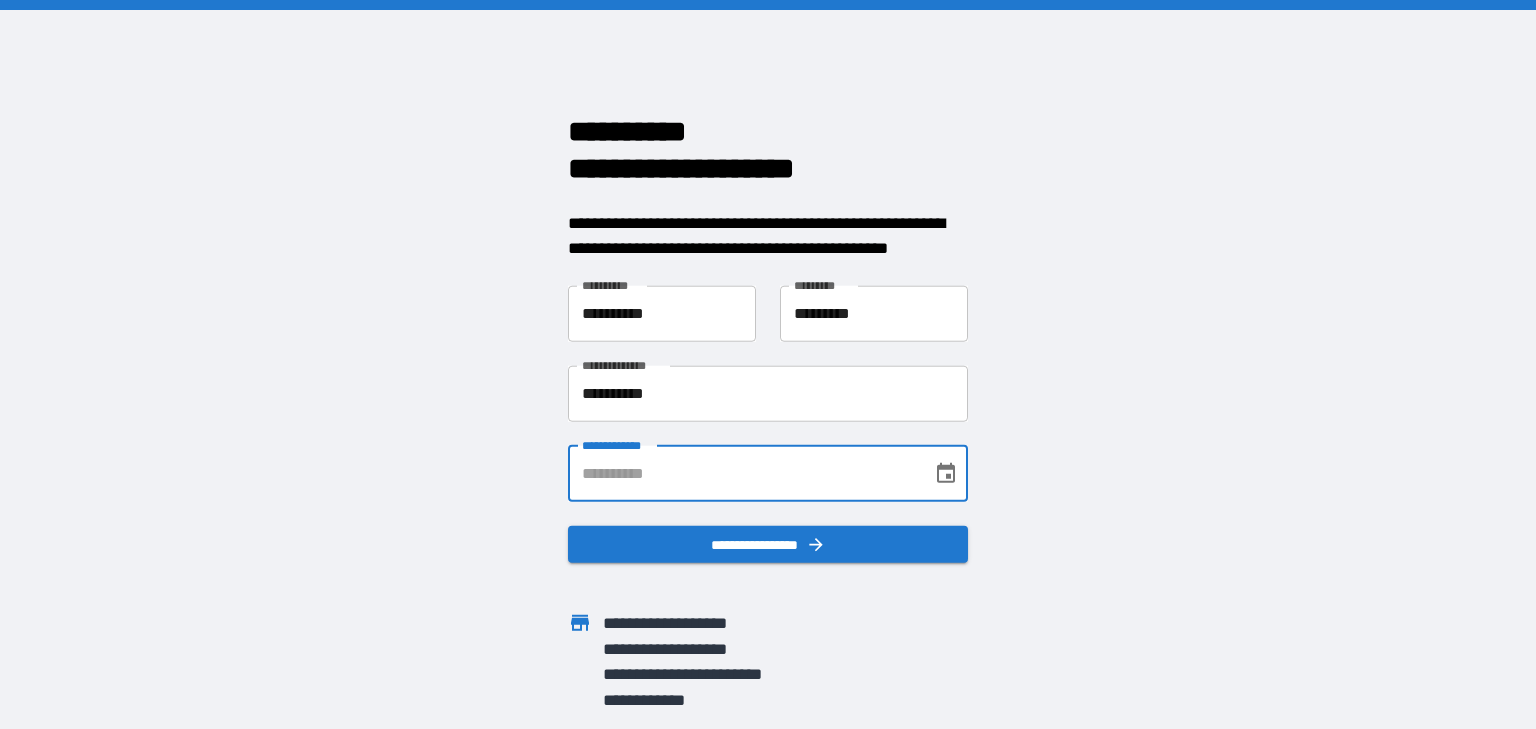 click on "**********" at bounding box center [743, 473] 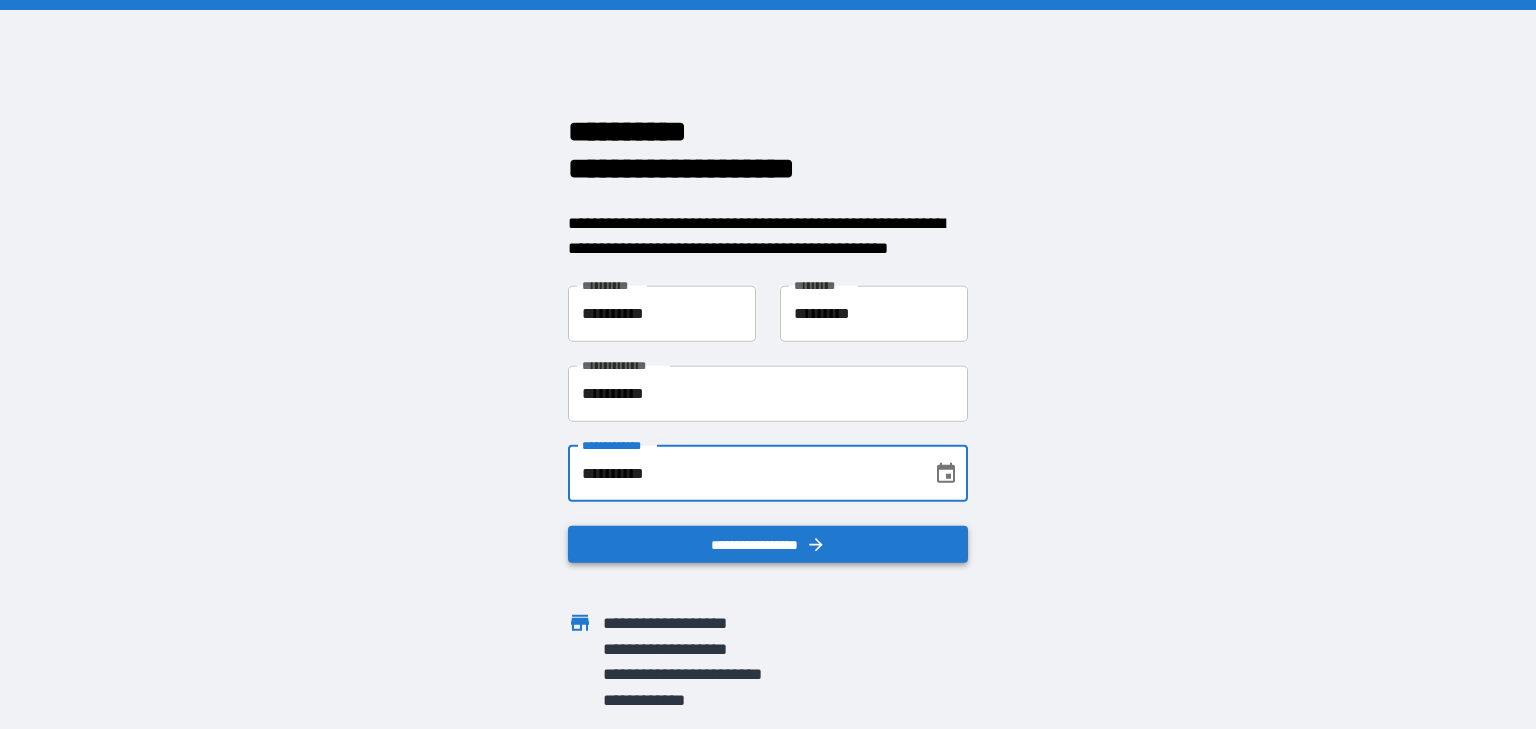 type on "**********" 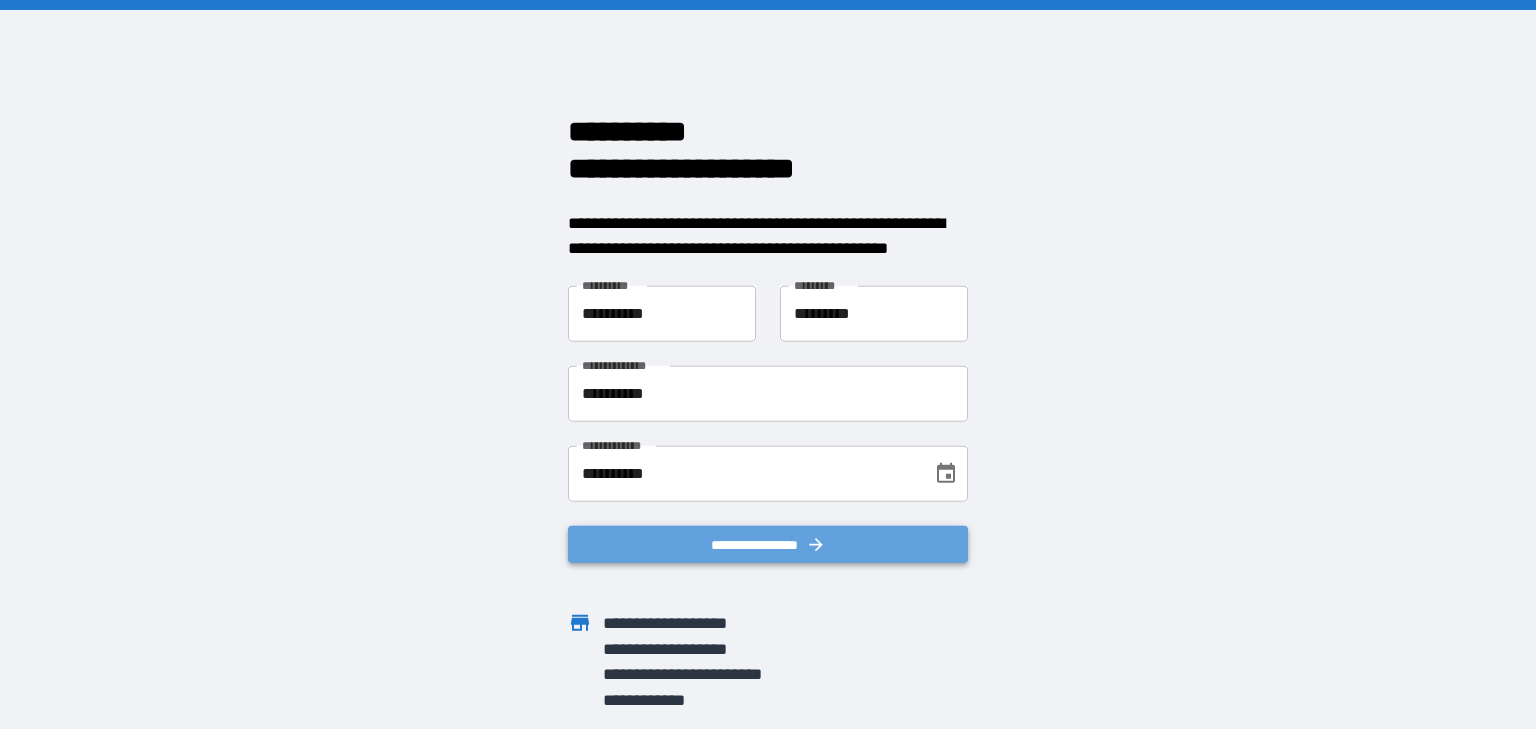 click on "**********" at bounding box center [768, 544] 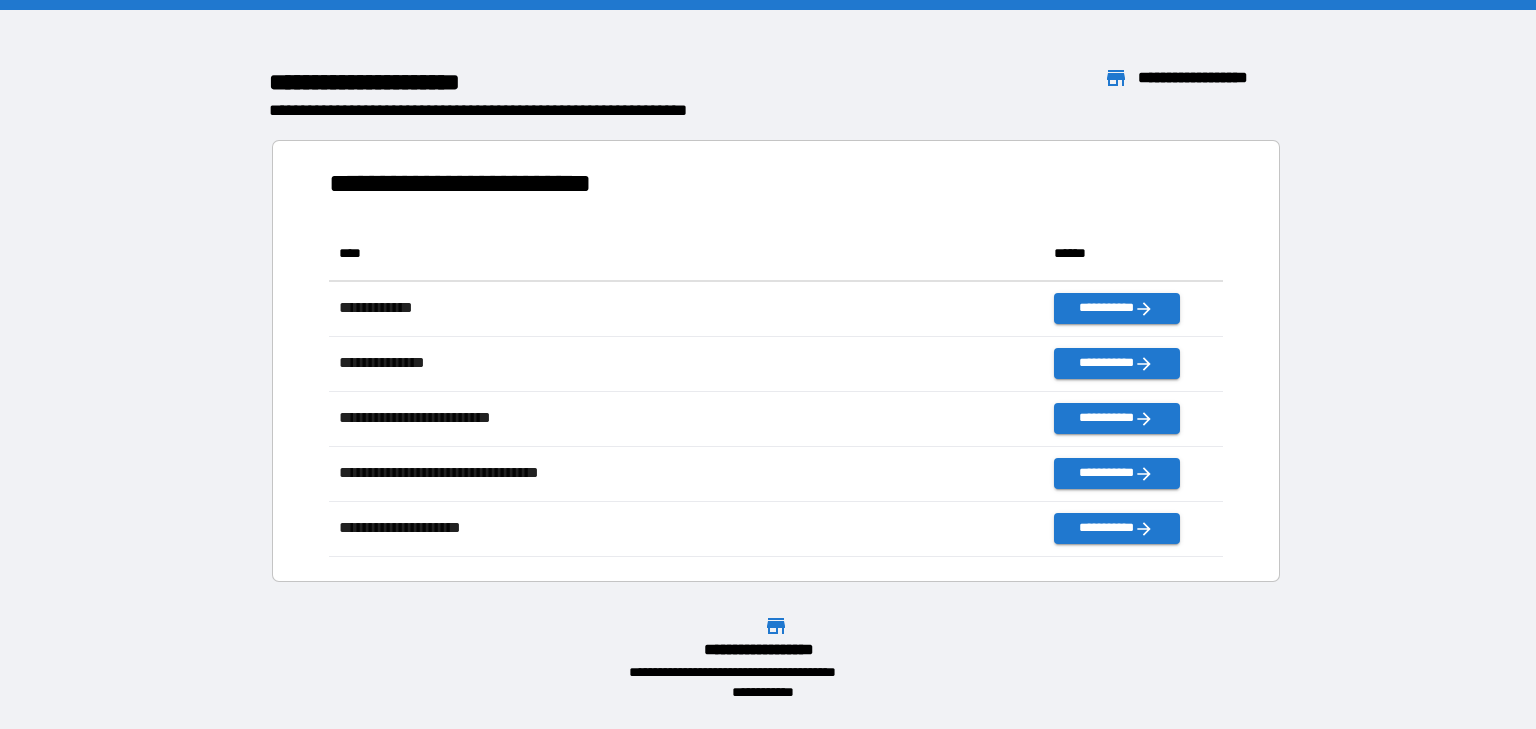 scroll, scrollTop: 16, scrollLeft: 16, axis: both 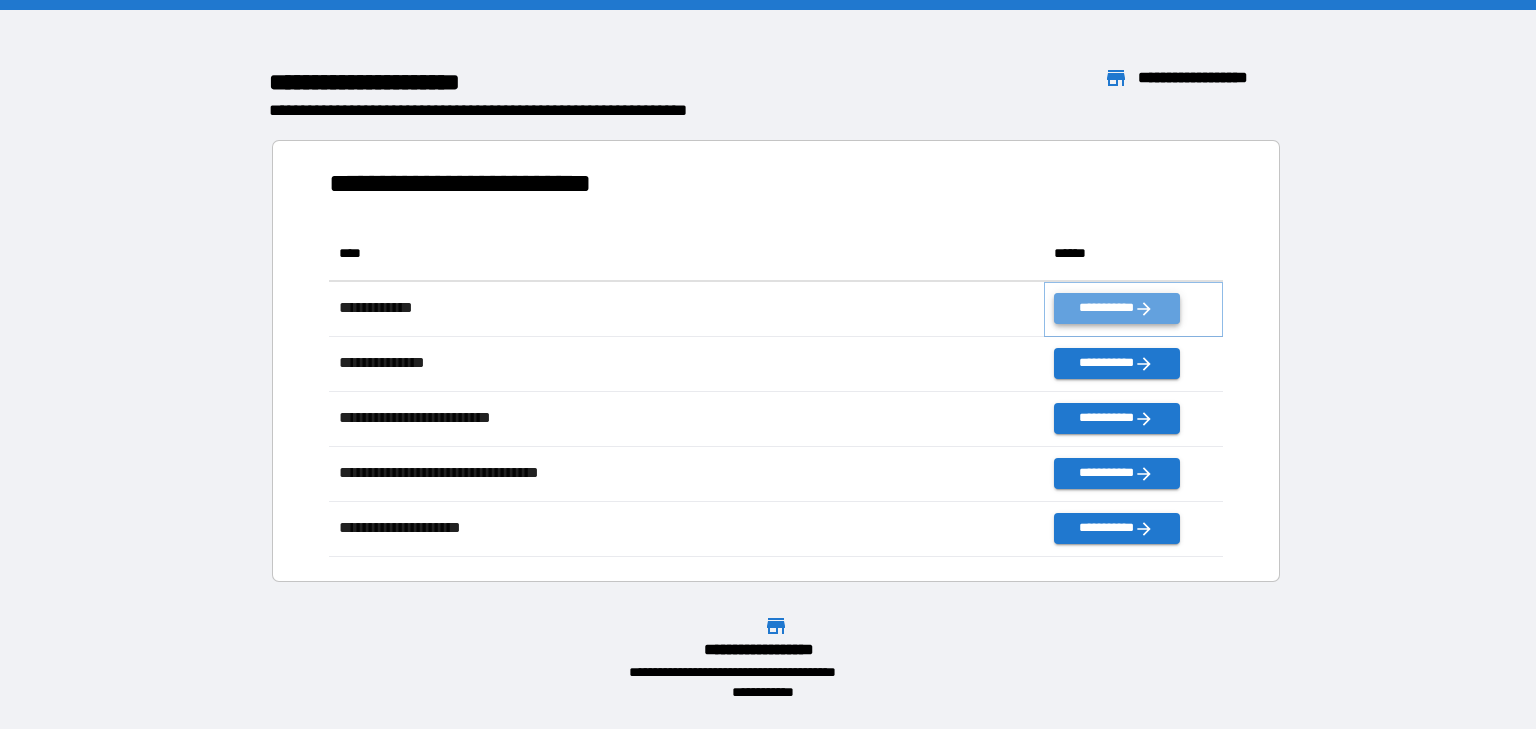 click on "**********" at bounding box center [1116, 308] 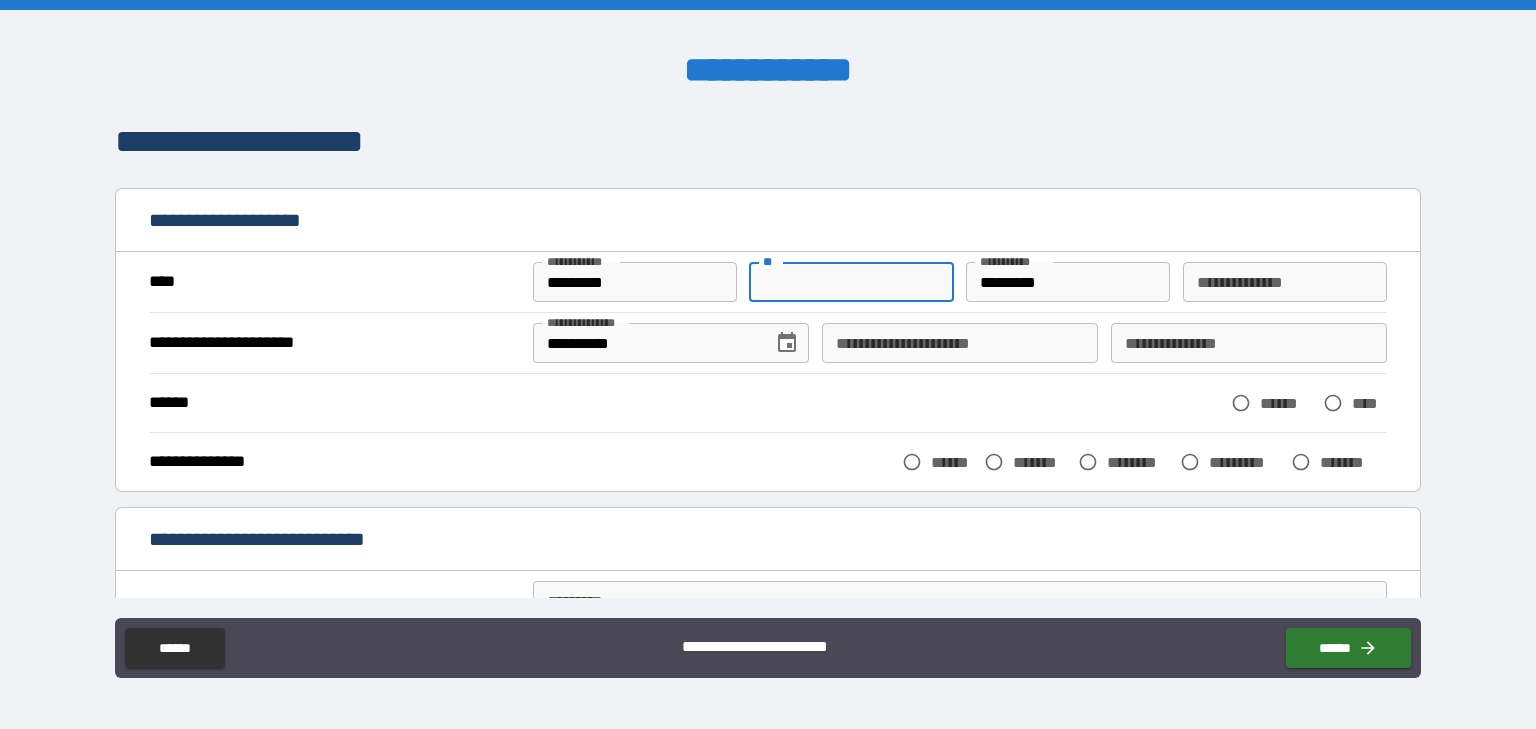 click on "**" at bounding box center [851, 282] 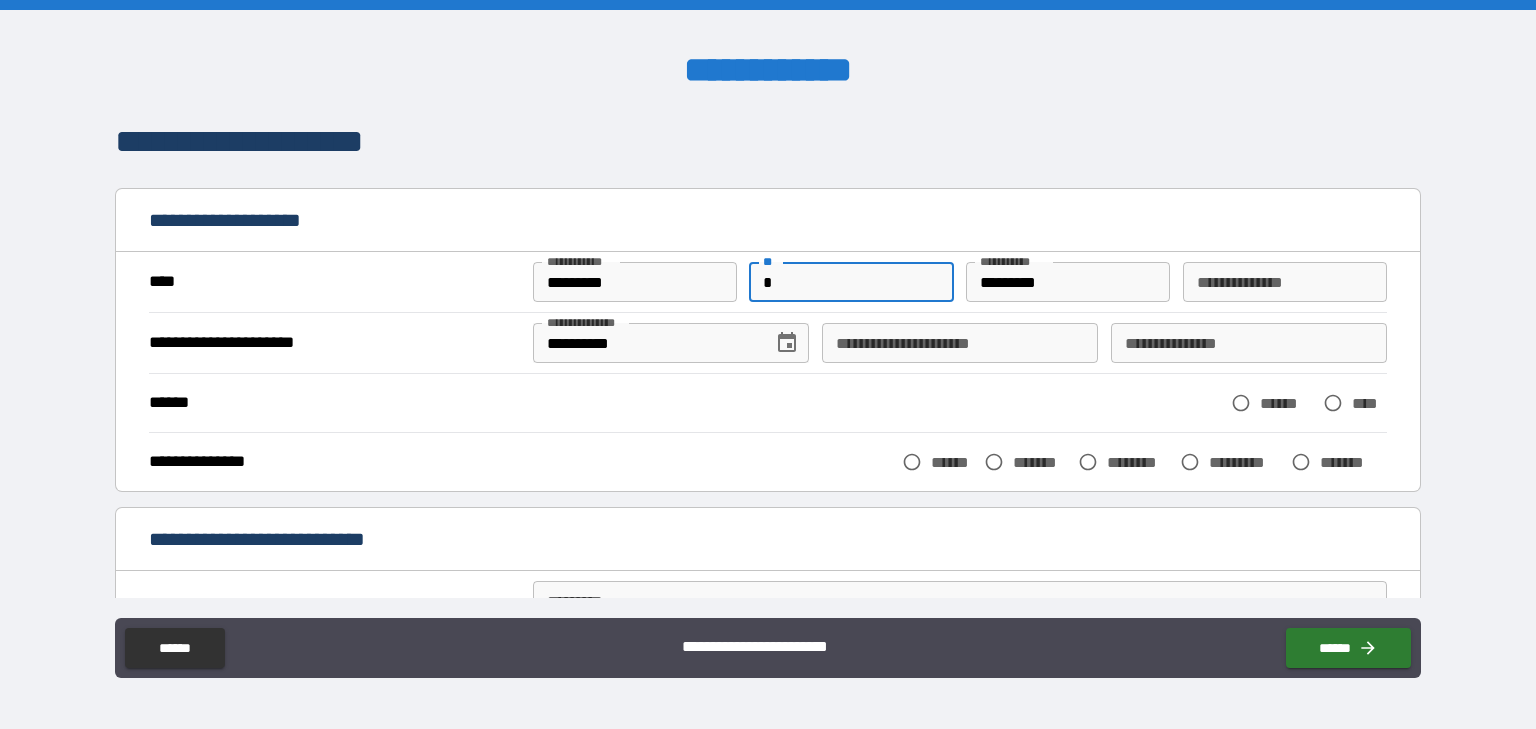 type on "*" 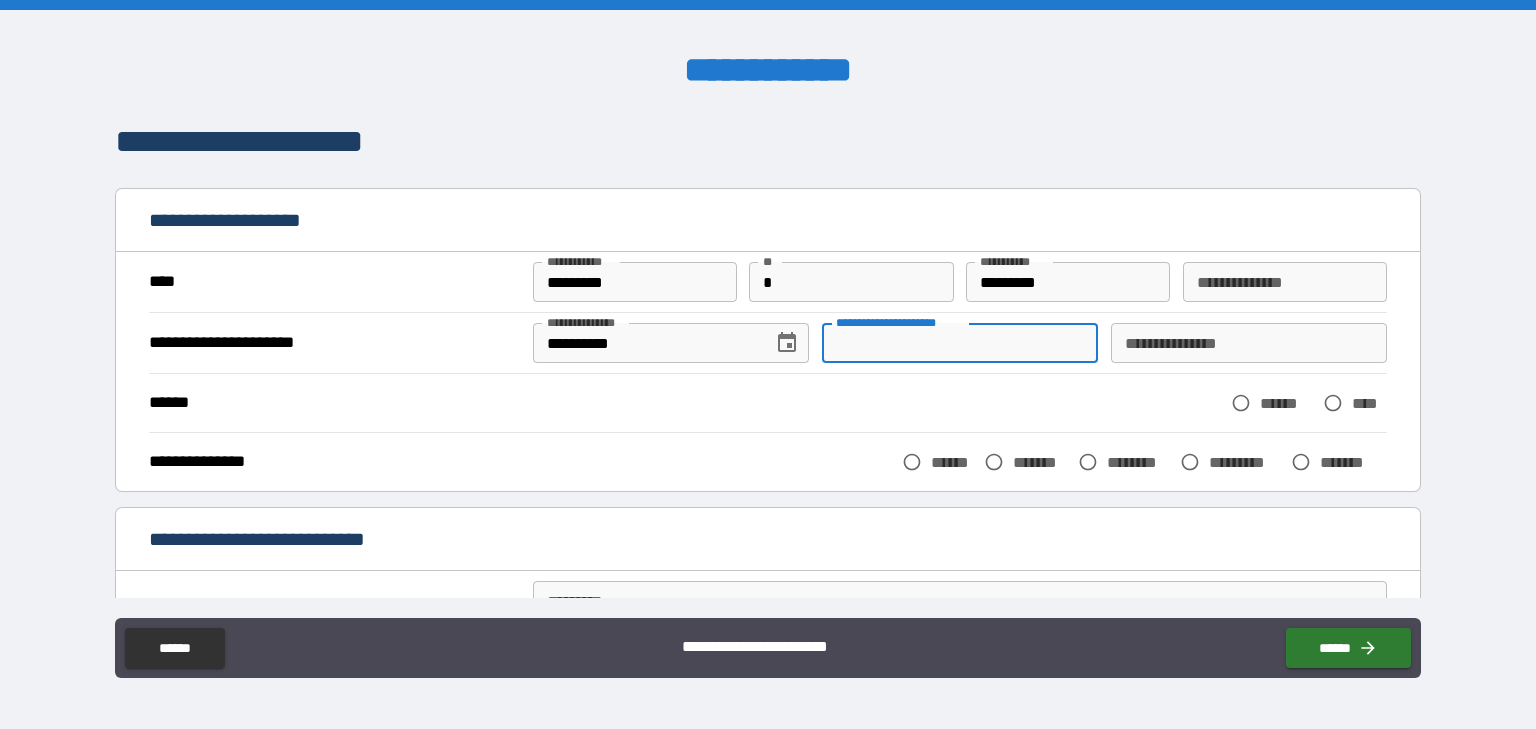 click on "**********" at bounding box center (960, 343) 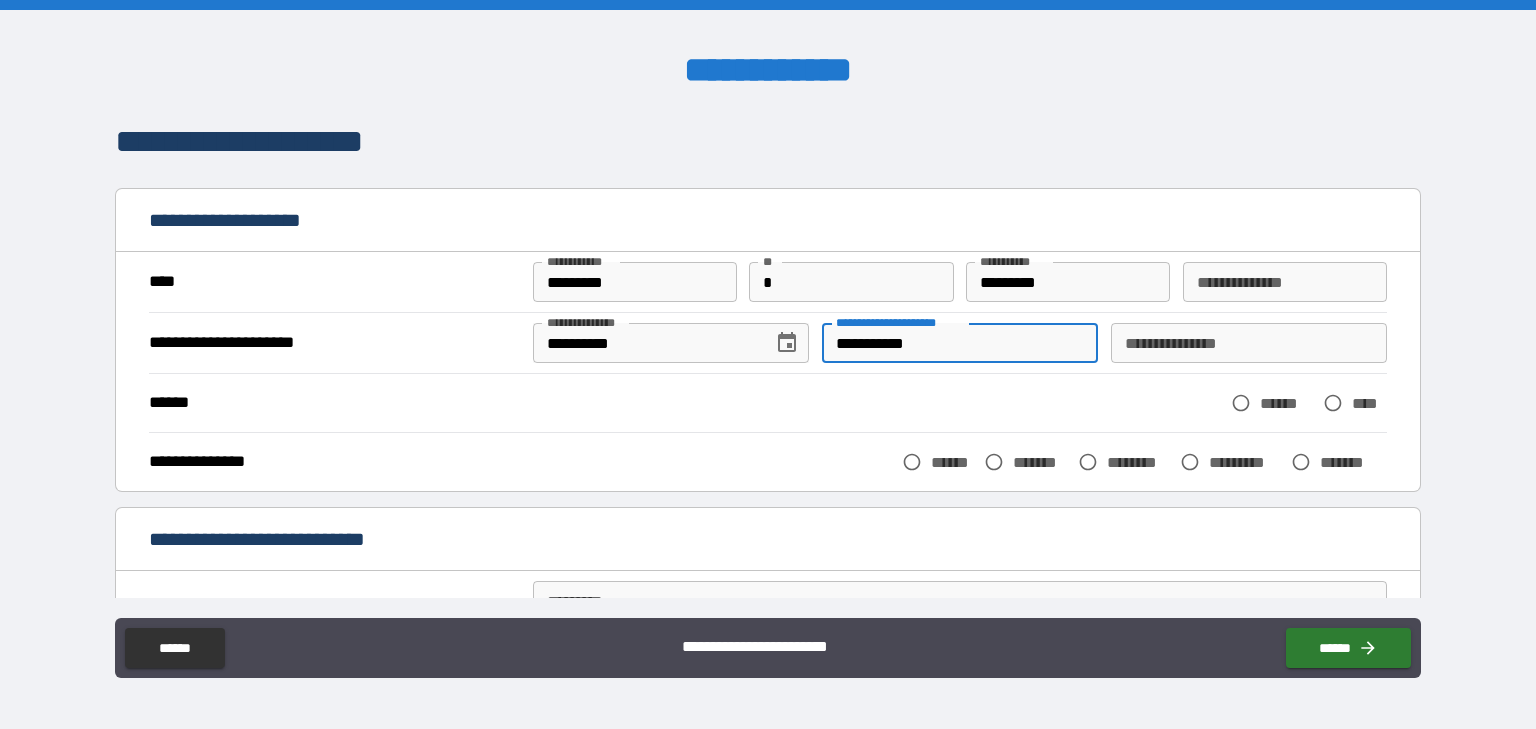 type on "**********" 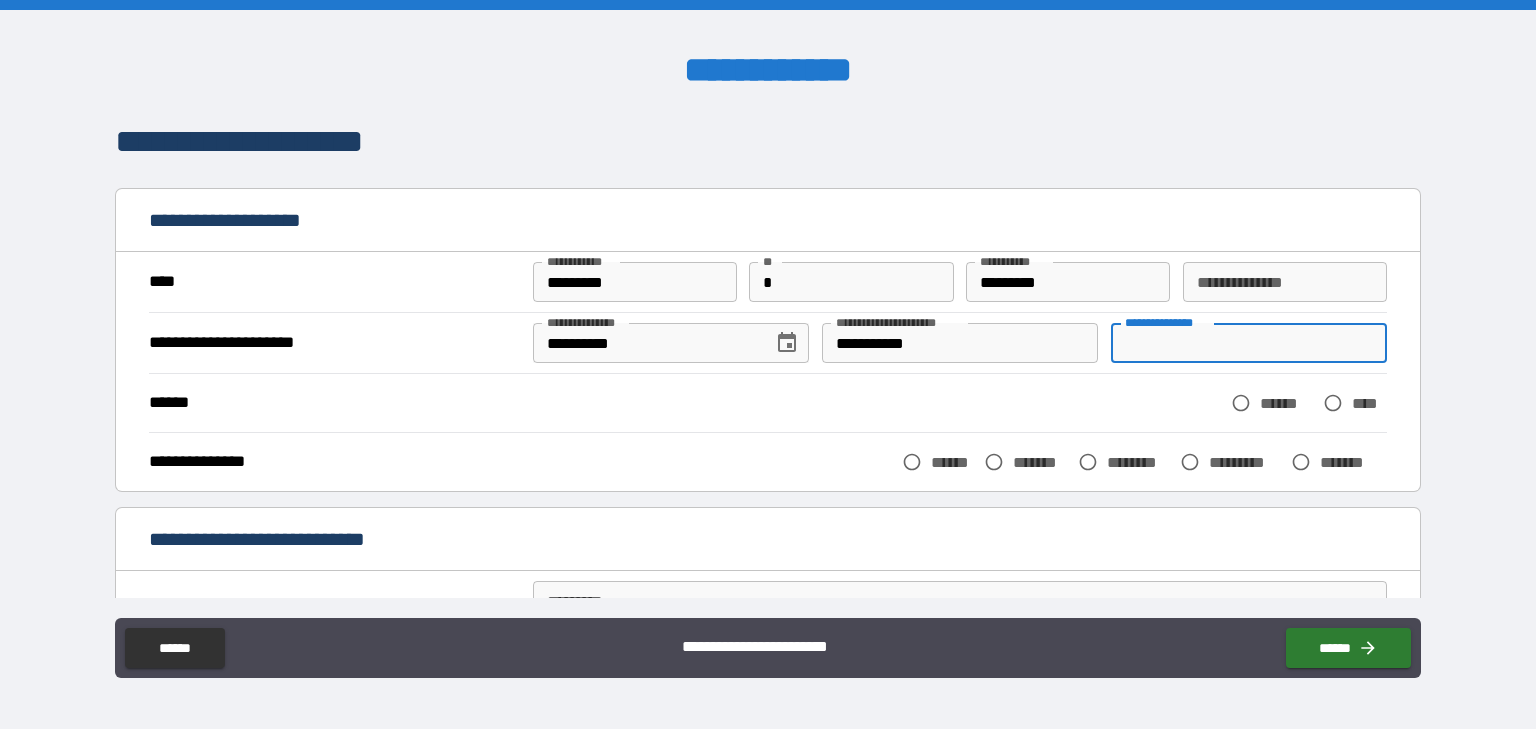click on "**********" at bounding box center [1249, 343] 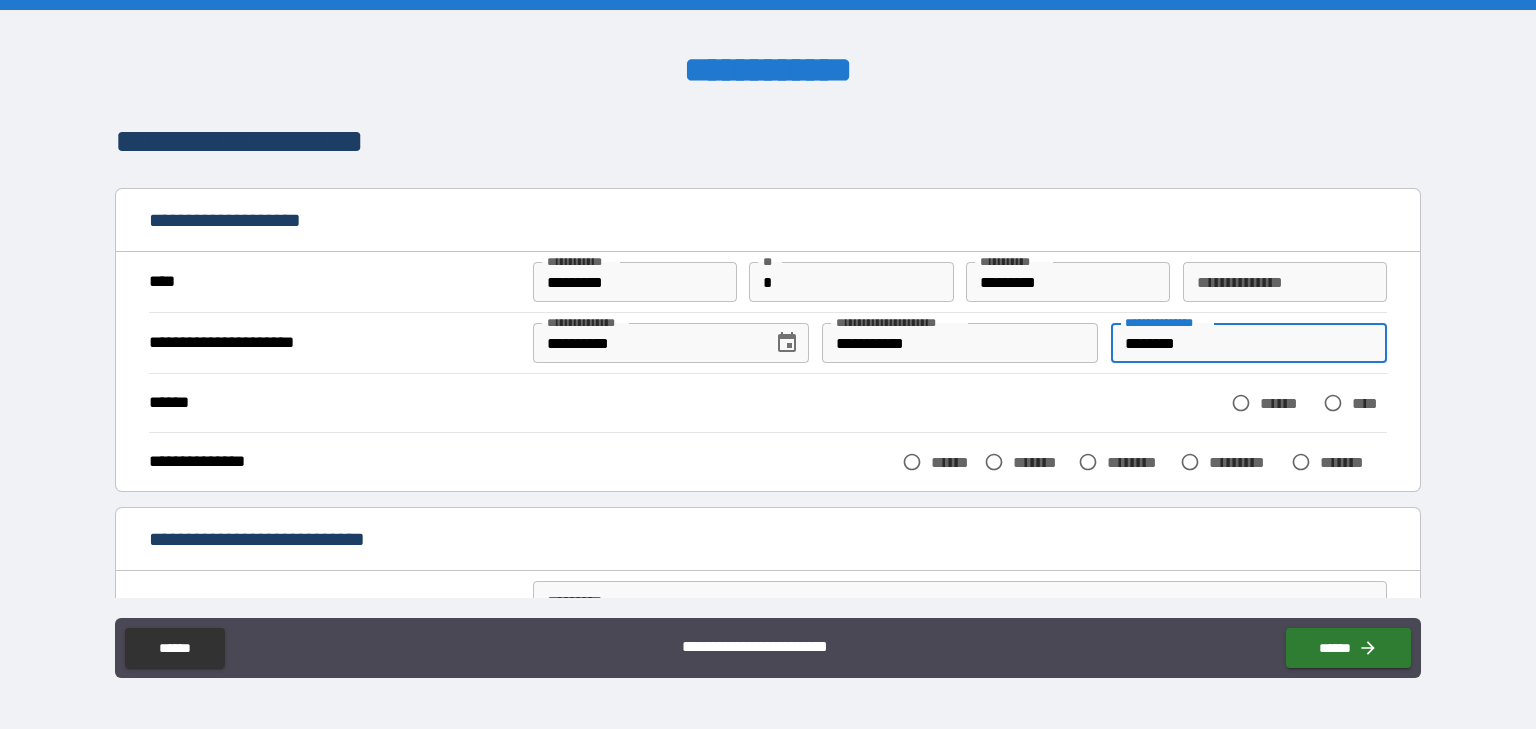 type on "********" 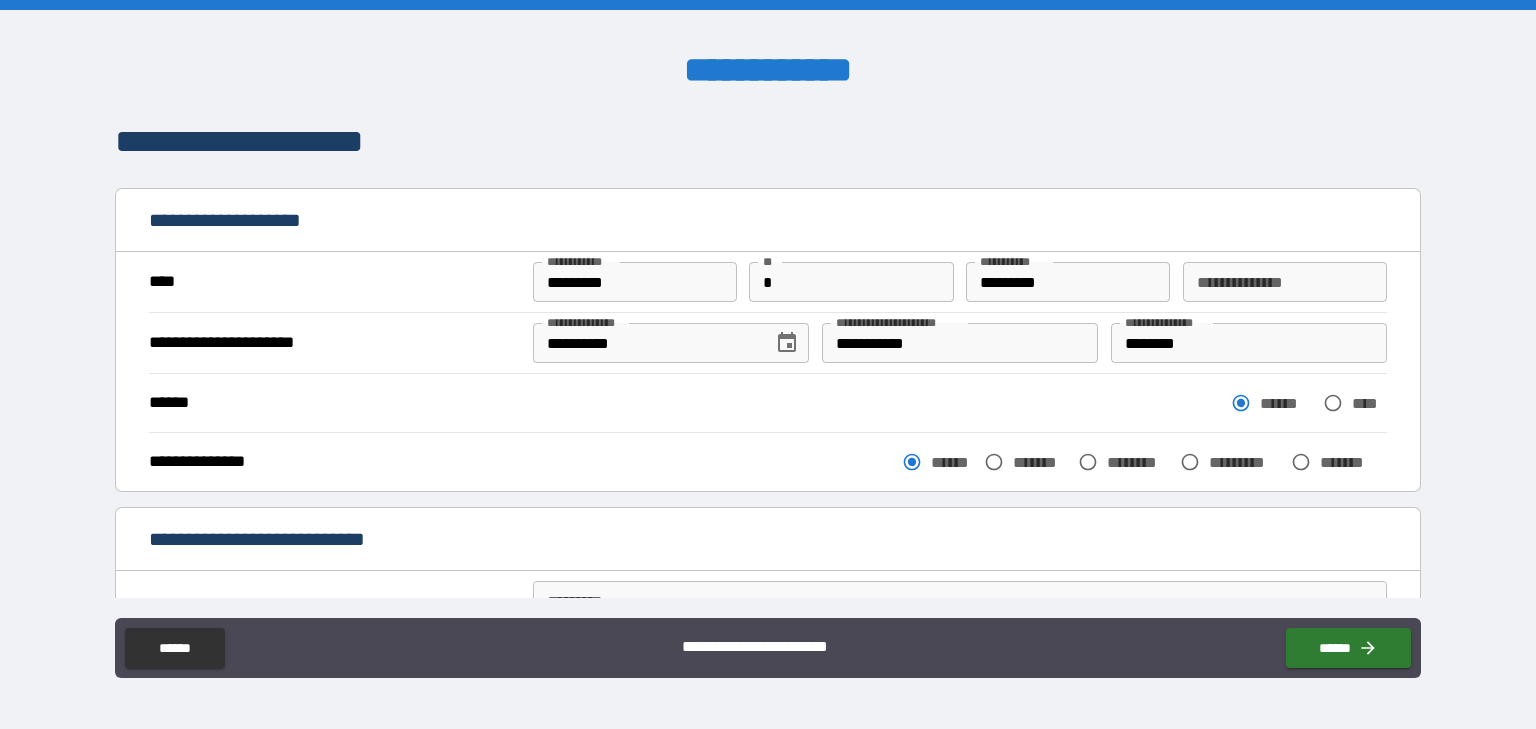 scroll, scrollTop: 323, scrollLeft: 0, axis: vertical 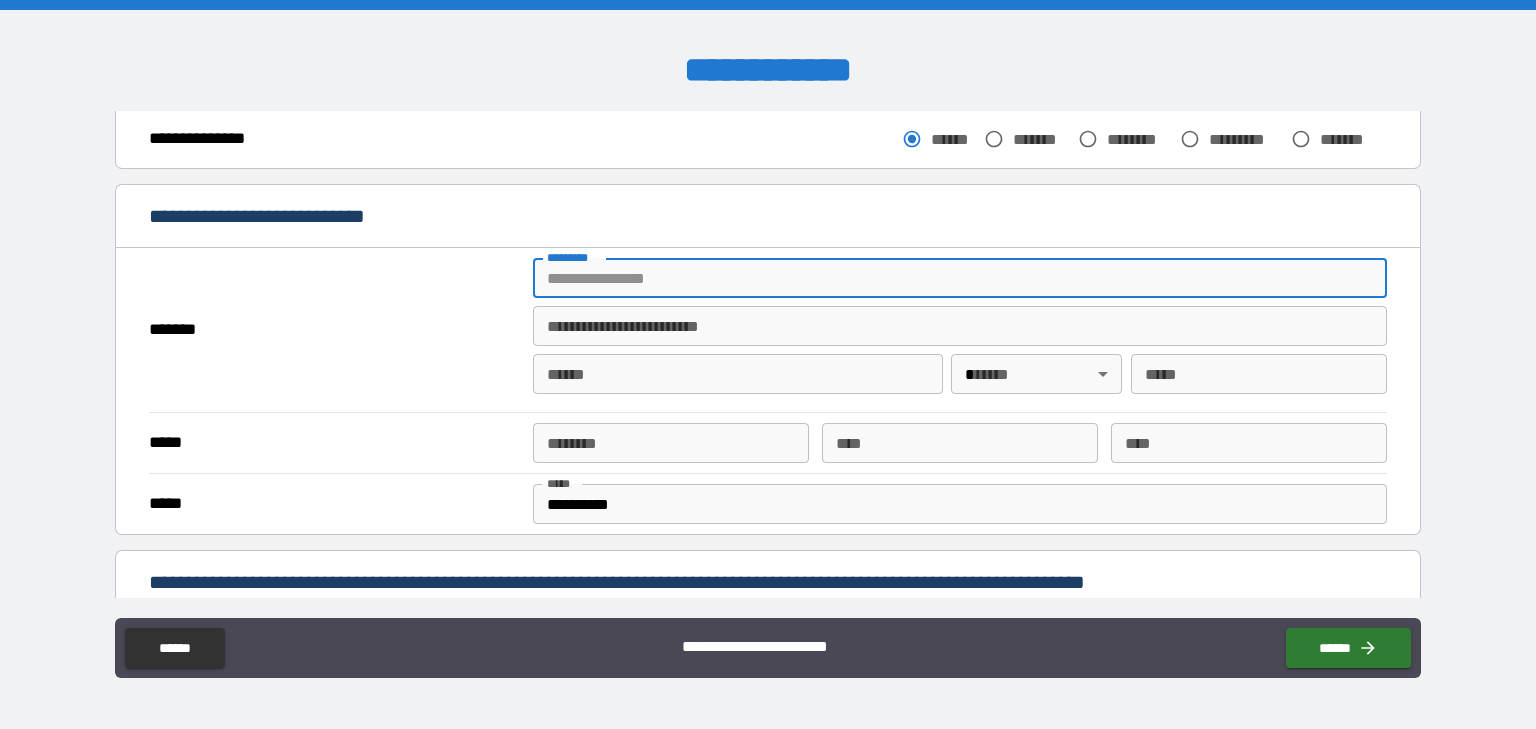 click on "*******   *" at bounding box center [960, 278] 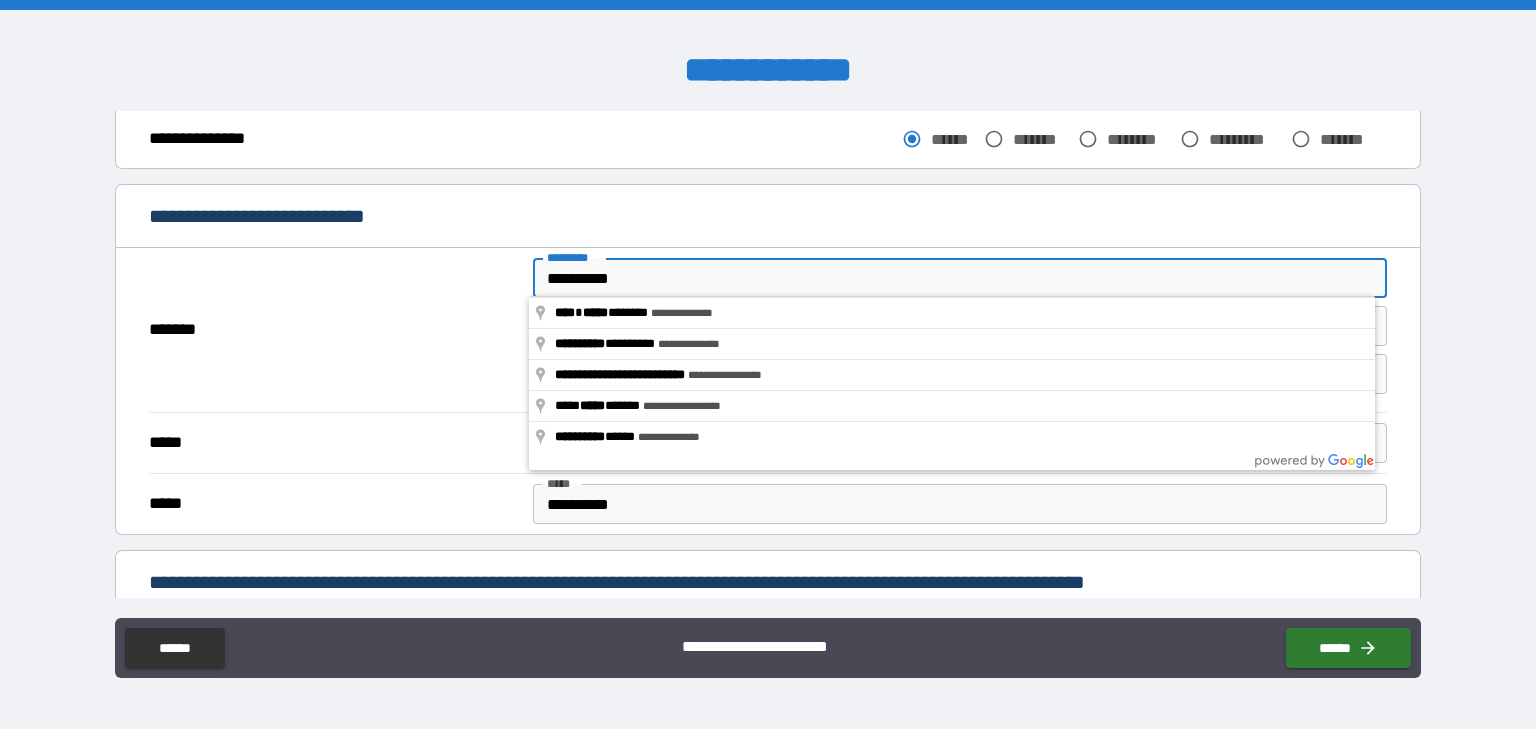 type on "**********" 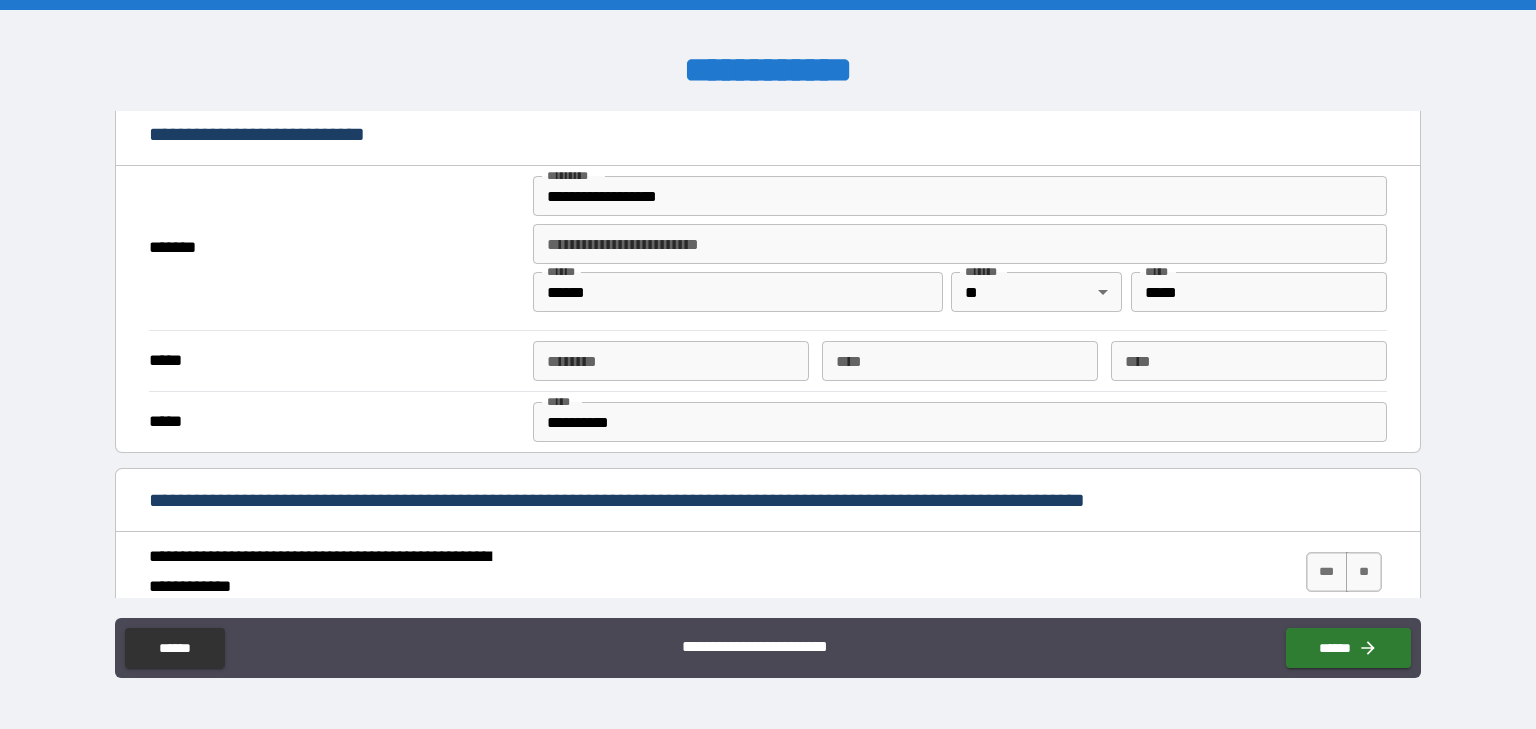 scroll, scrollTop: 408, scrollLeft: 0, axis: vertical 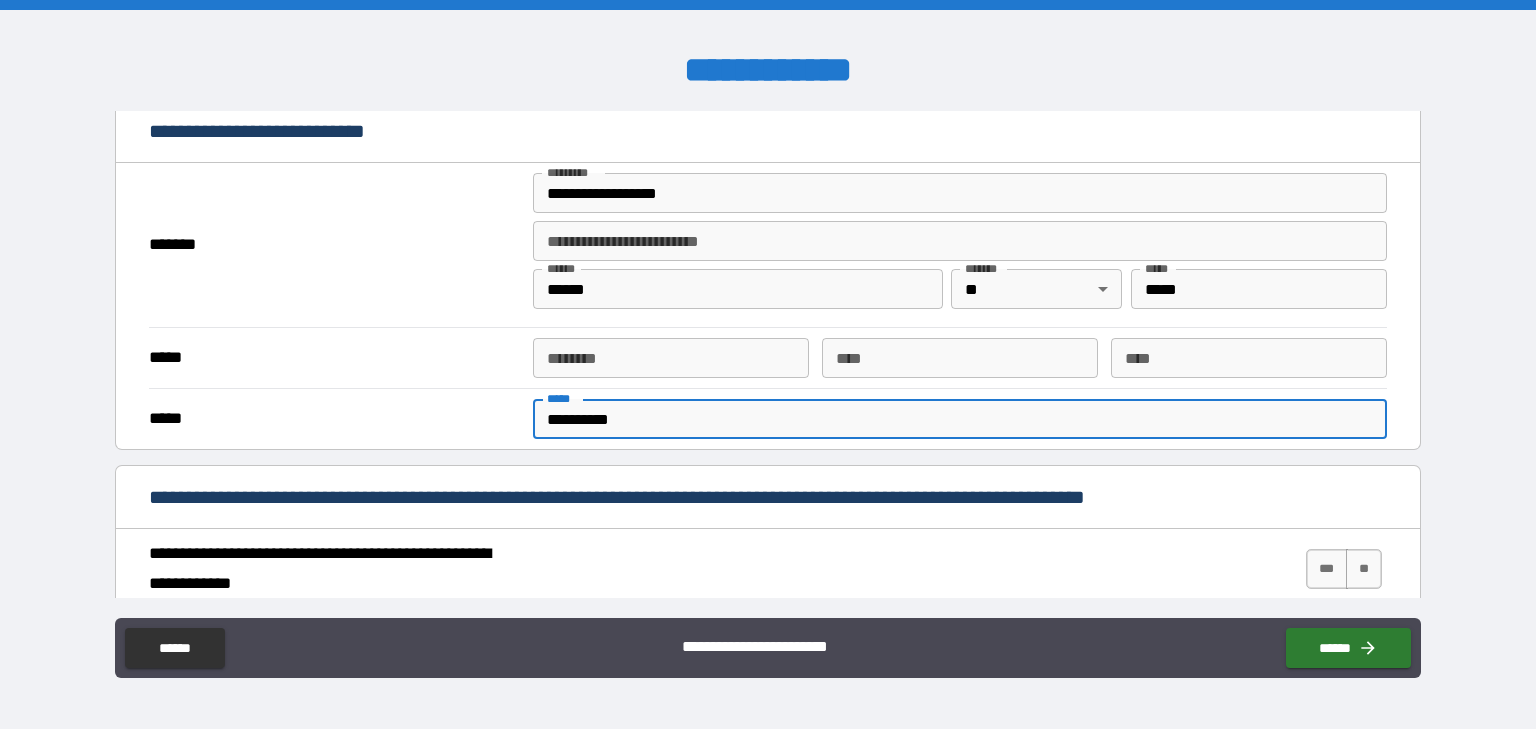 drag, startPoint x: 690, startPoint y: 421, endPoint x: 516, endPoint y: 404, distance: 174.82849 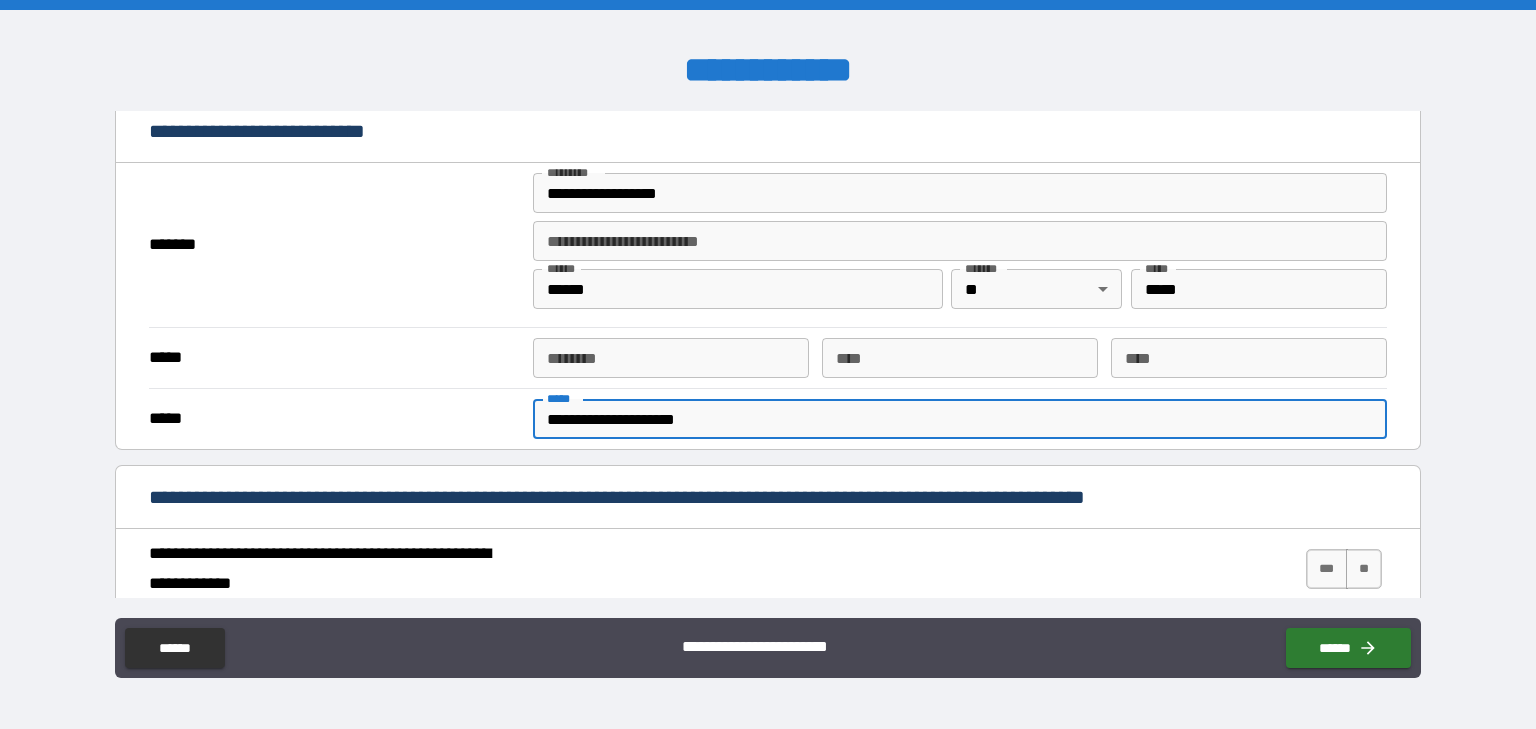 type on "**********" 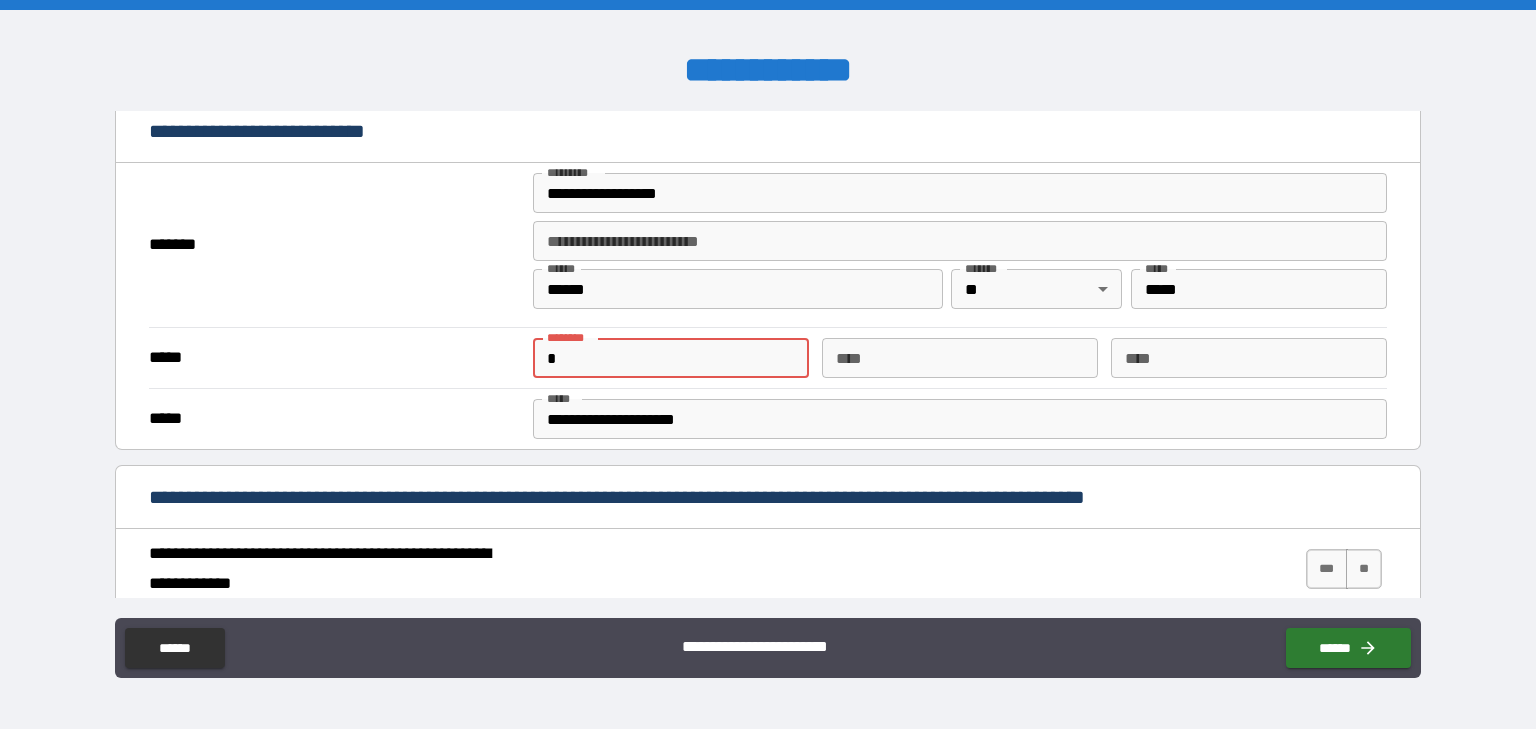 click on "*" at bounding box center (671, 358) 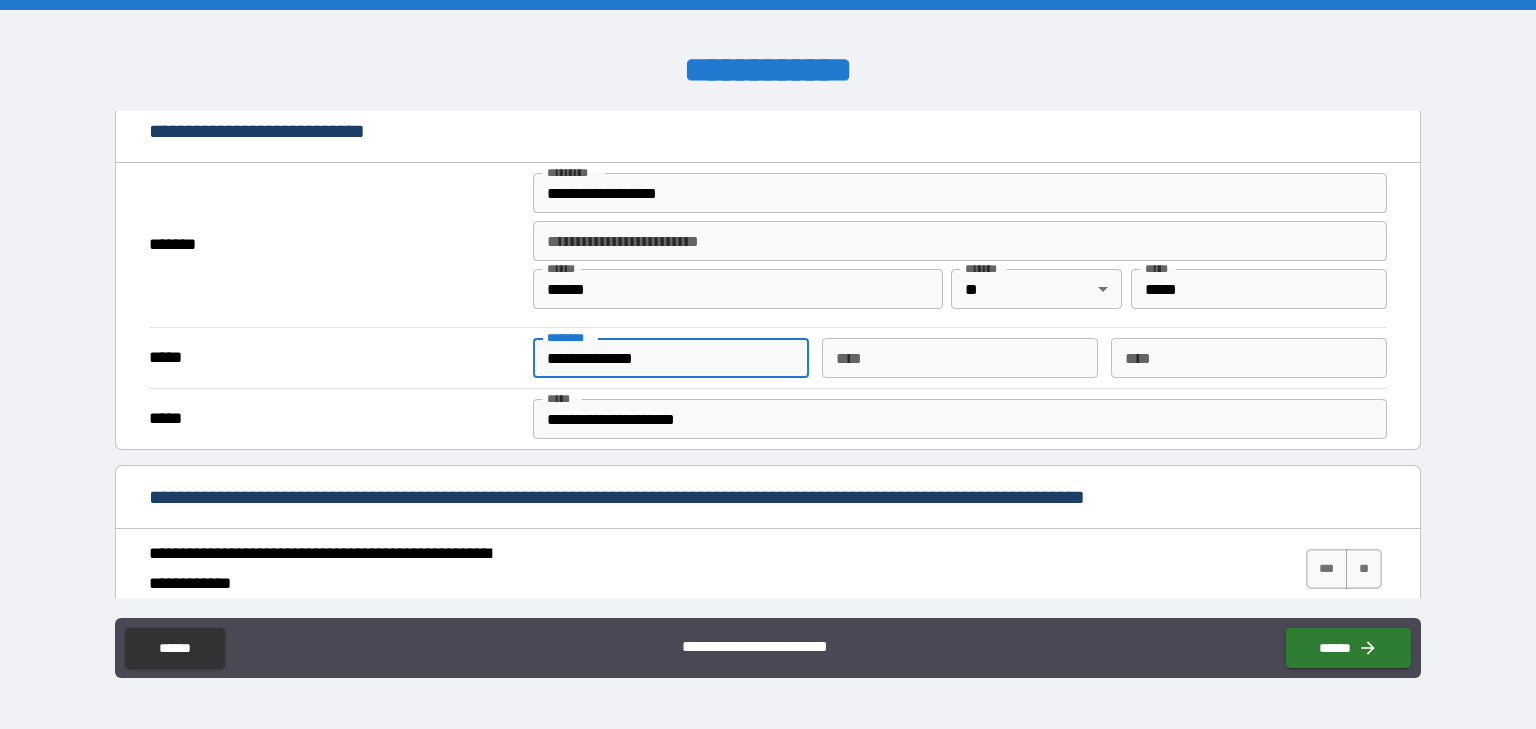 type on "**********" 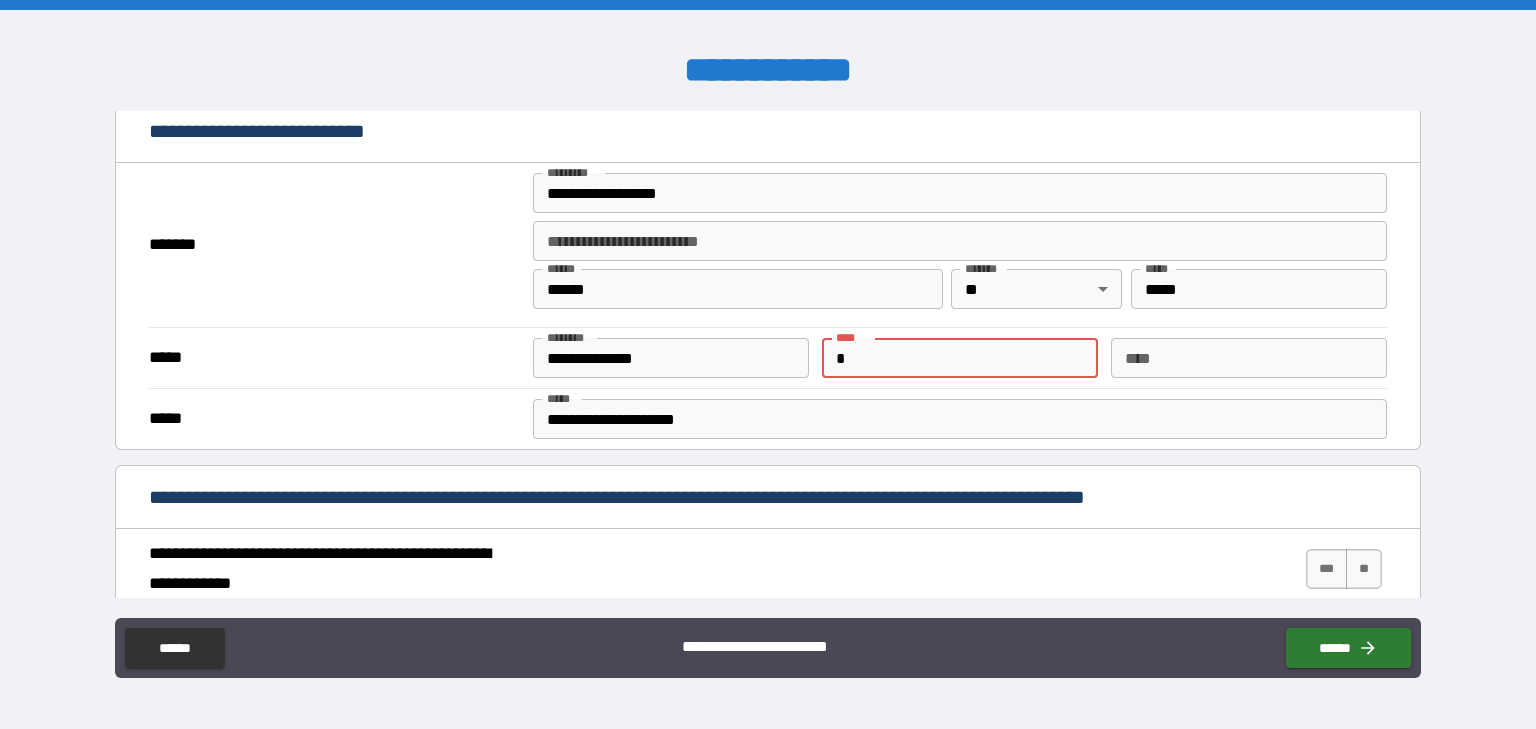 click on "*" at bounding box center (960, 358) 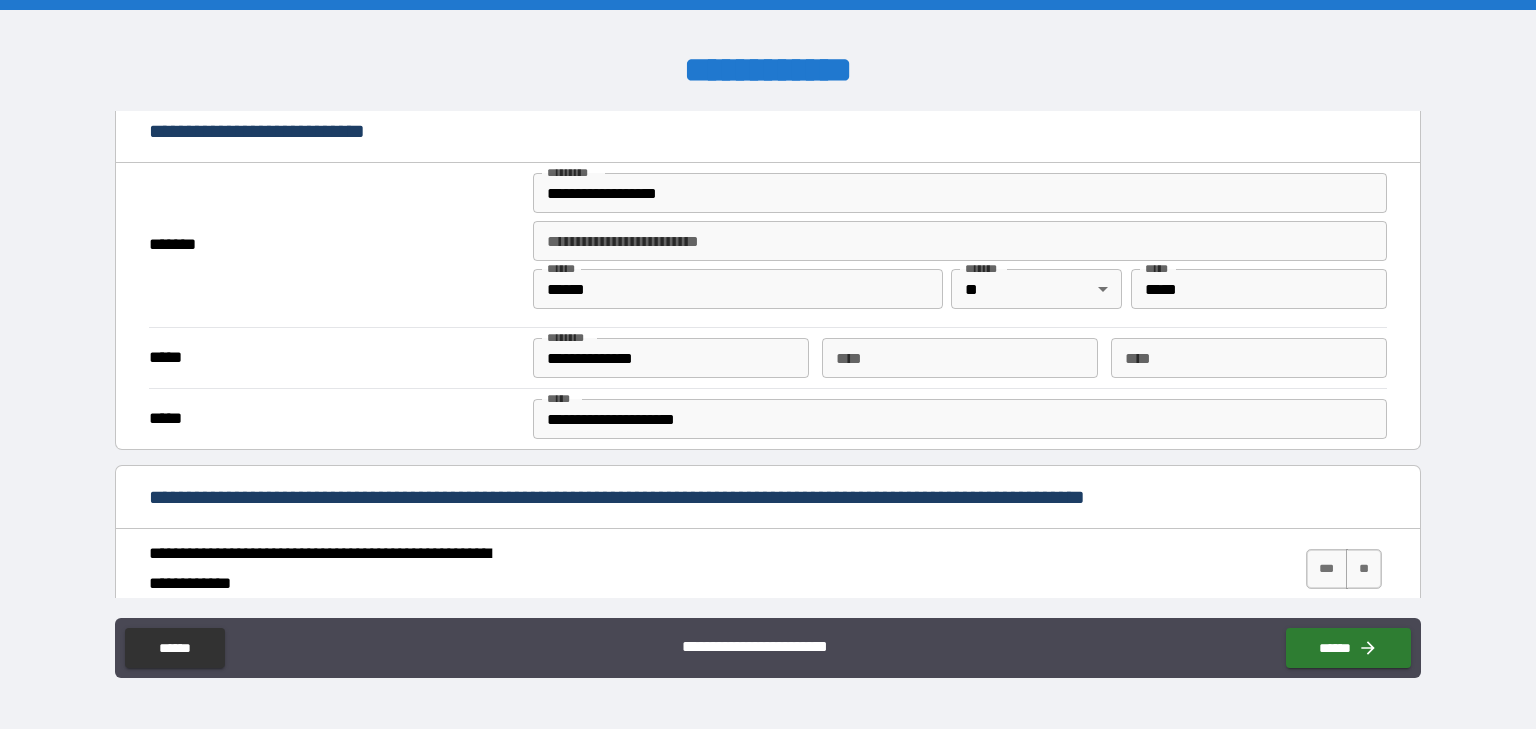 click on "[FIRST] [LAST]" at bounding box center (768, 569) 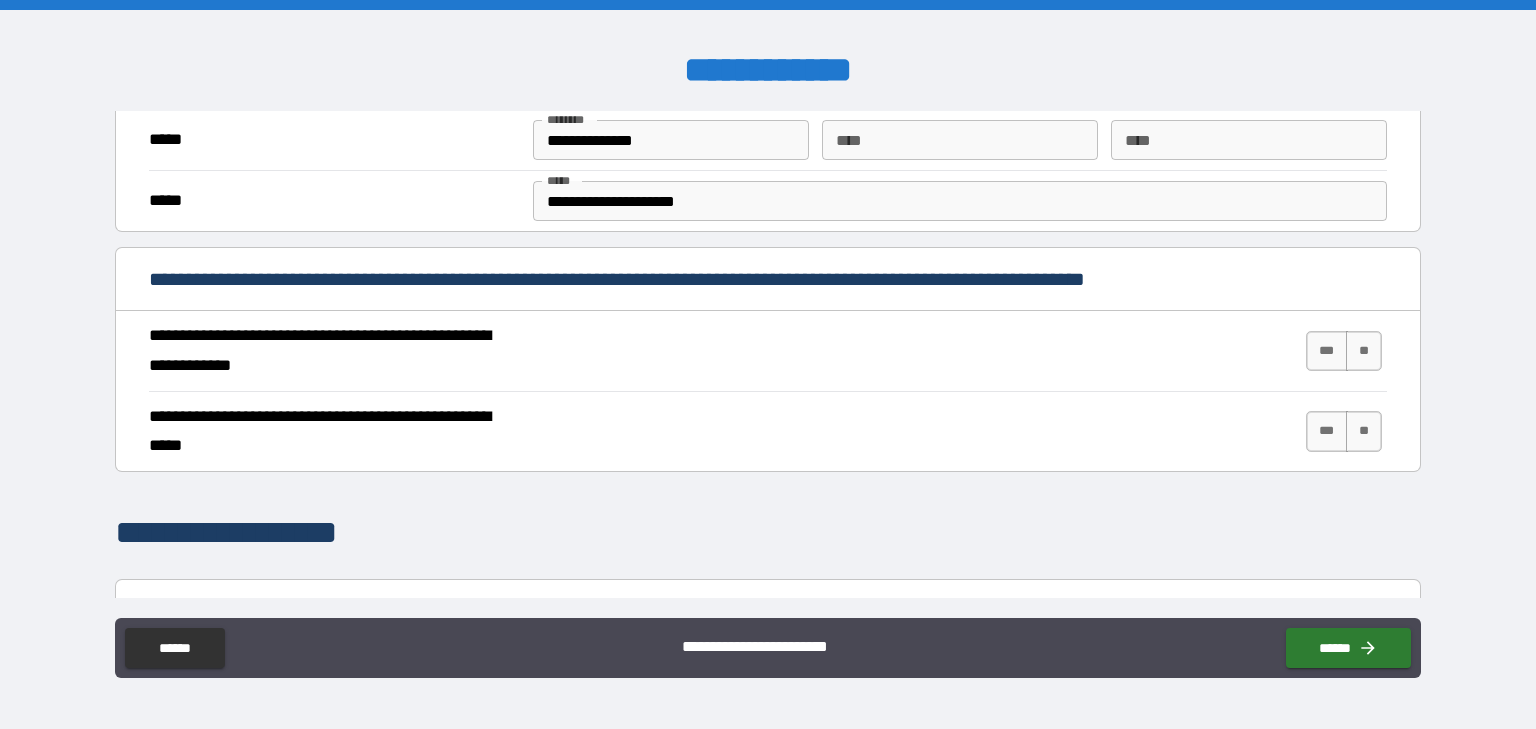 scroll, scrollTop: 630, scrollLeft: 0, axis: vertical 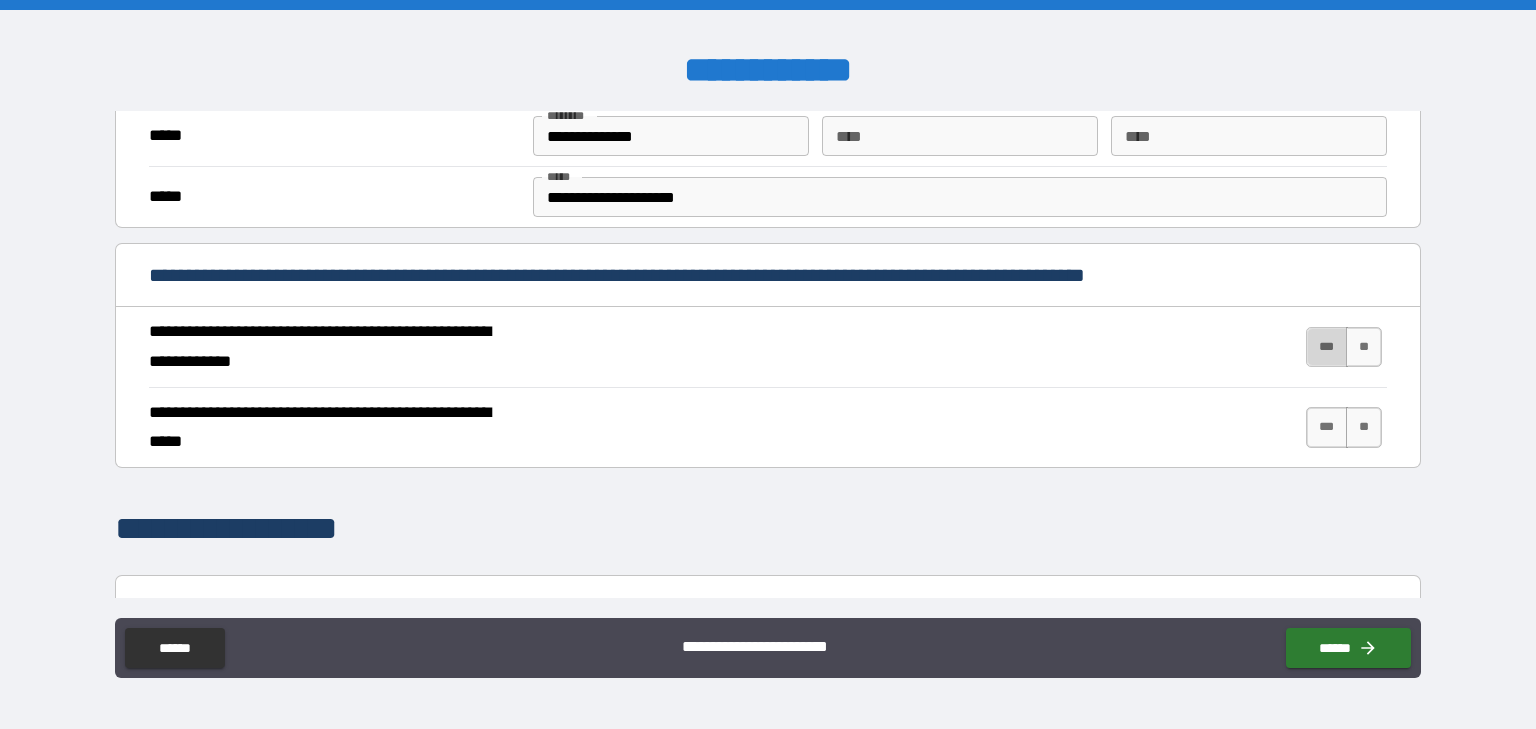 click on "***" at bounding box center (1327, 347) 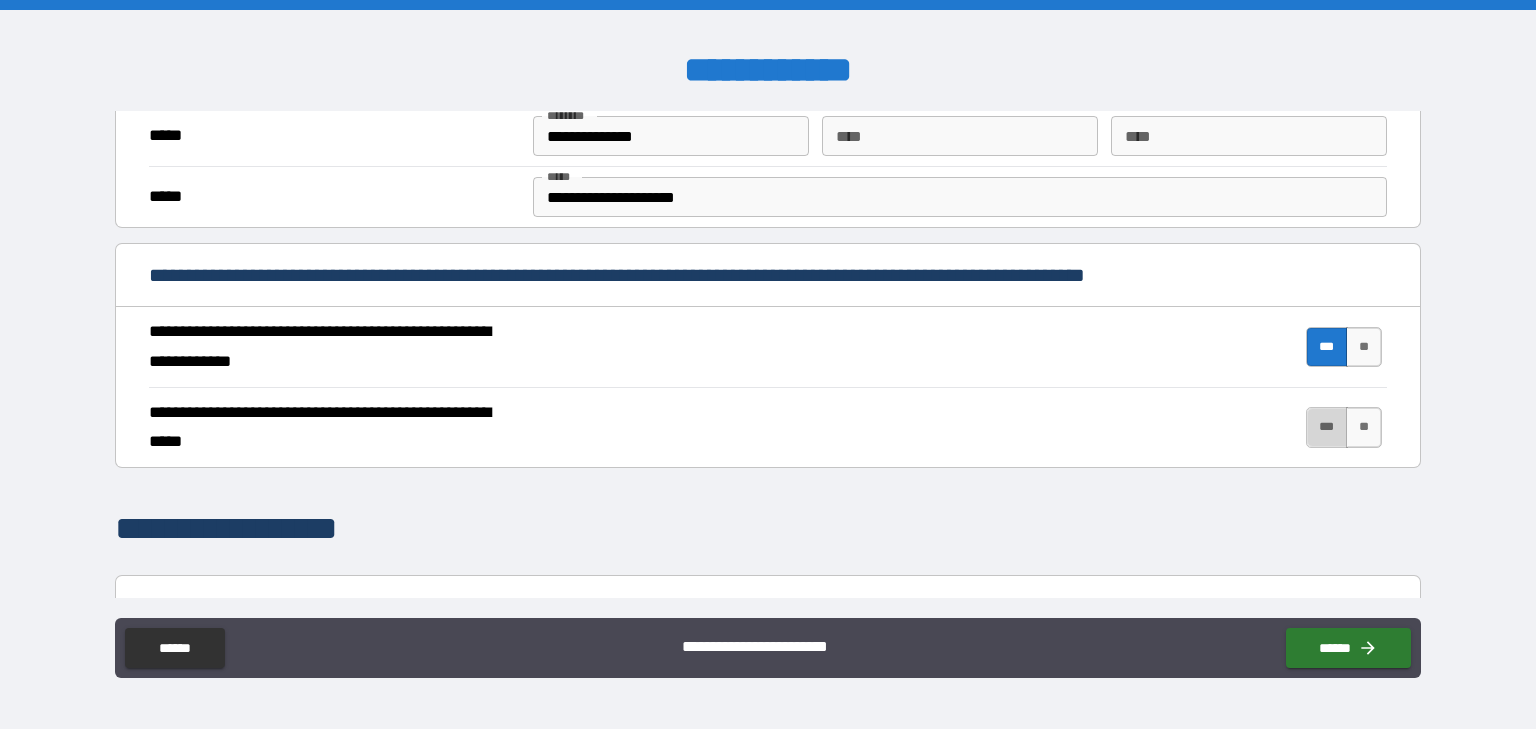 click on "***" at bounding box center (1327, 427) 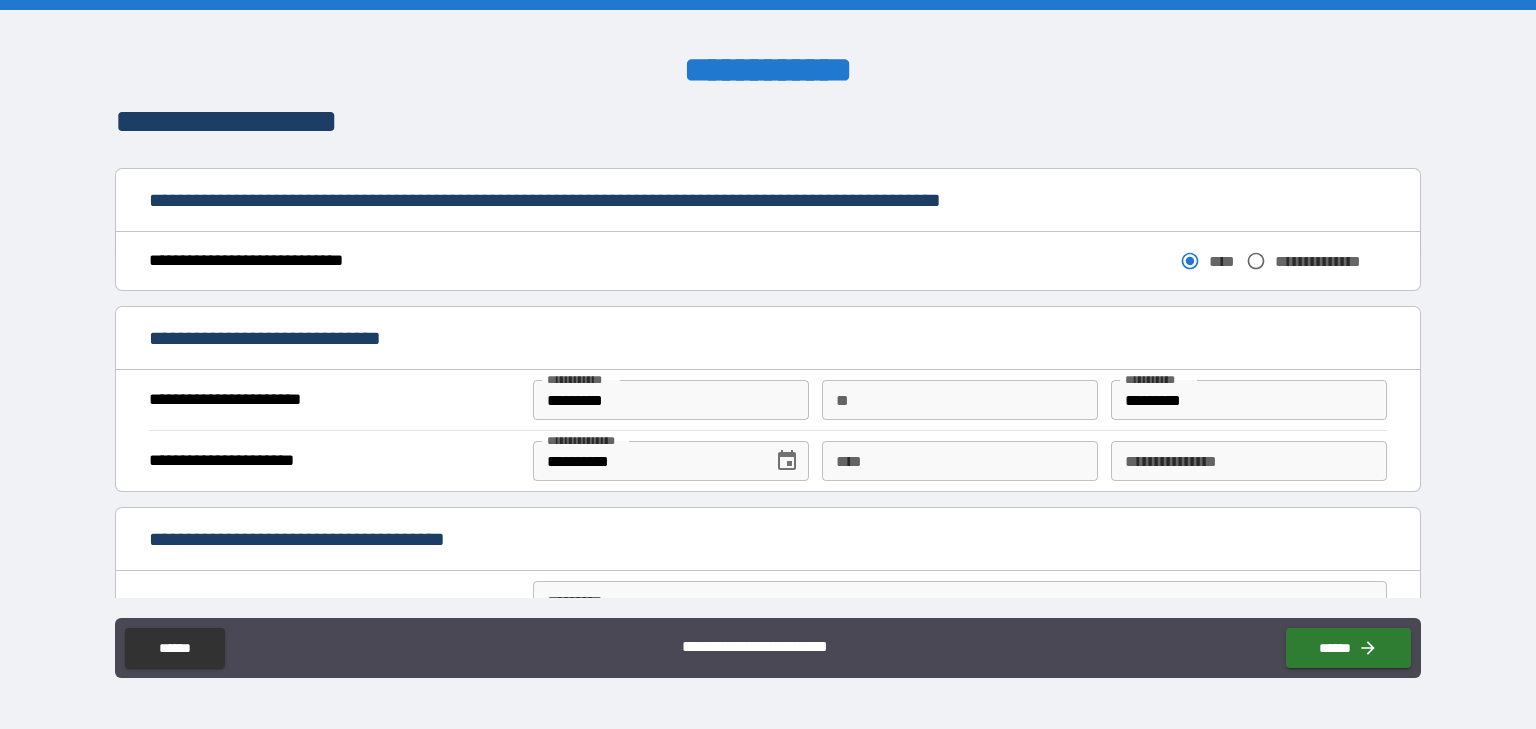 scroll, scrollTop: 1038, scrollLeft: 0, axis: vertical 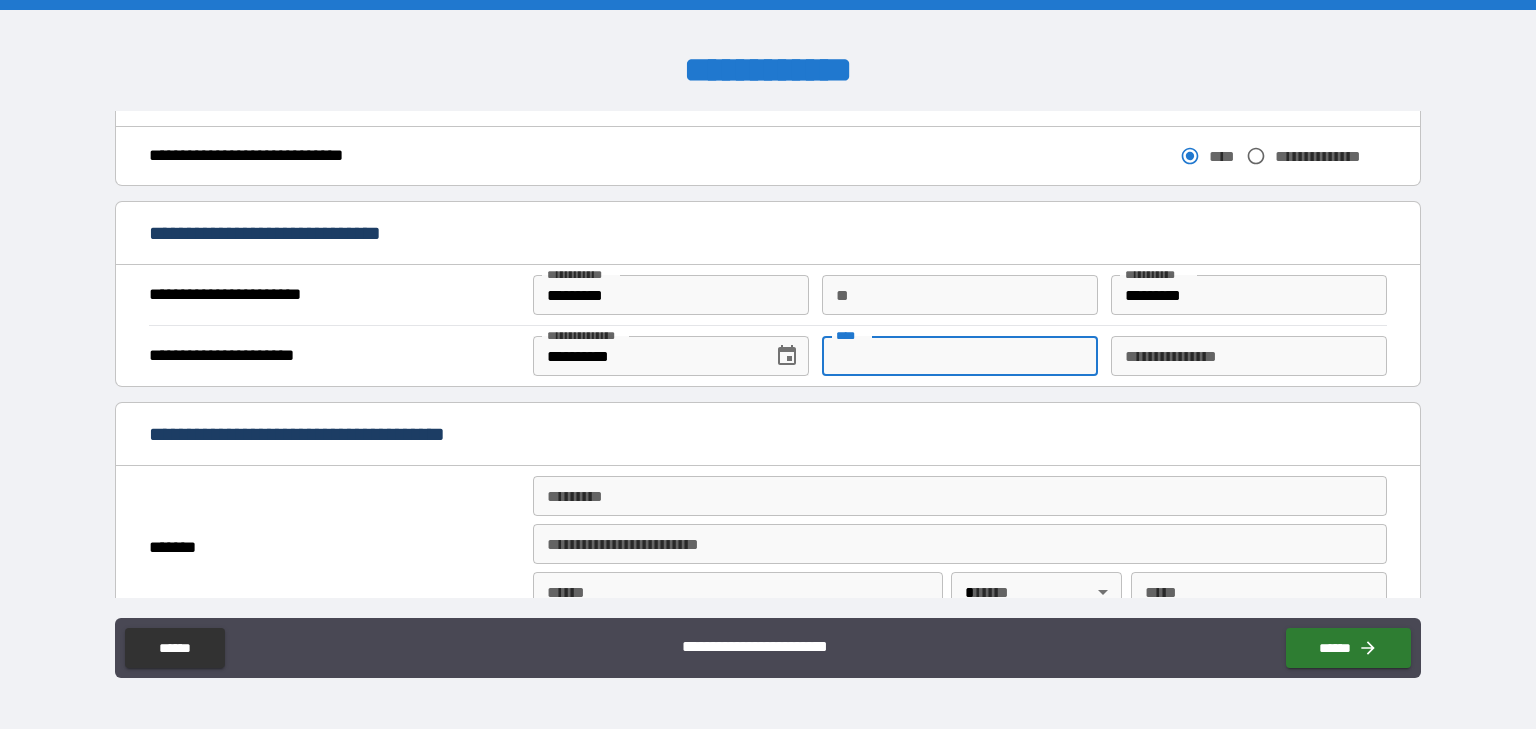 click on "****" at bounding box center (960, 356) 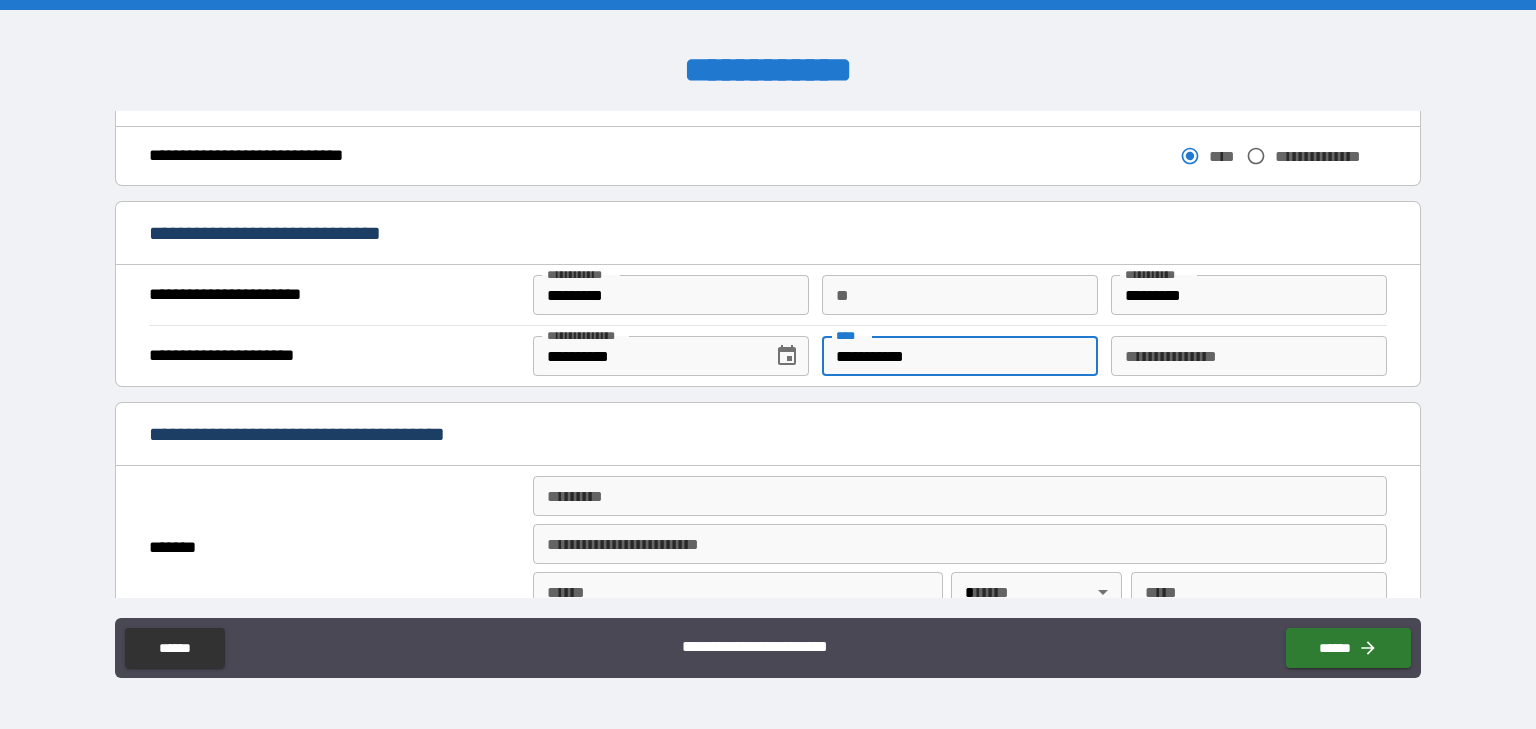 type on "**********" 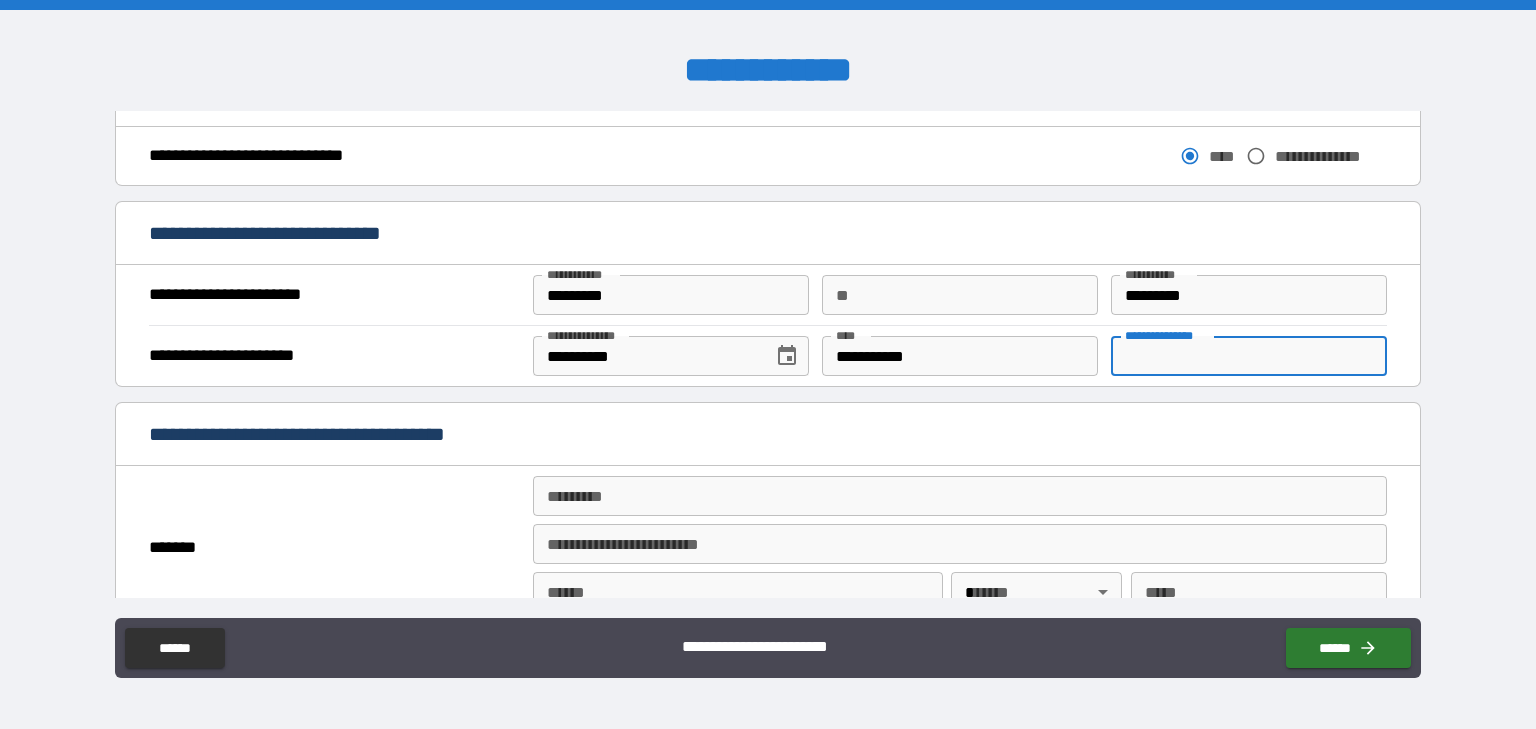 click on "**********" at bounding box center (1249, 356) 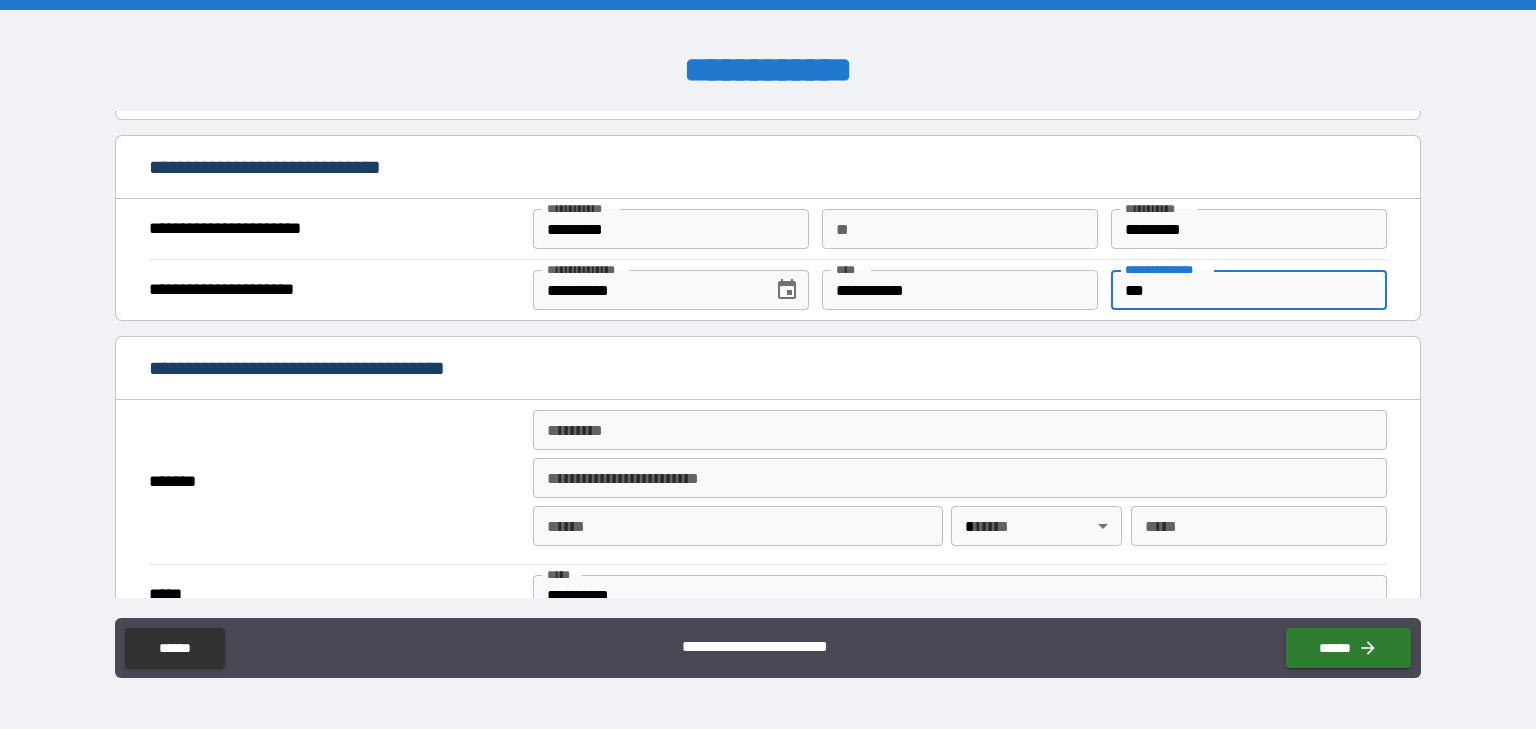 scroll, scrollTop: 1193, scrollLeft: 0, axis: vertical 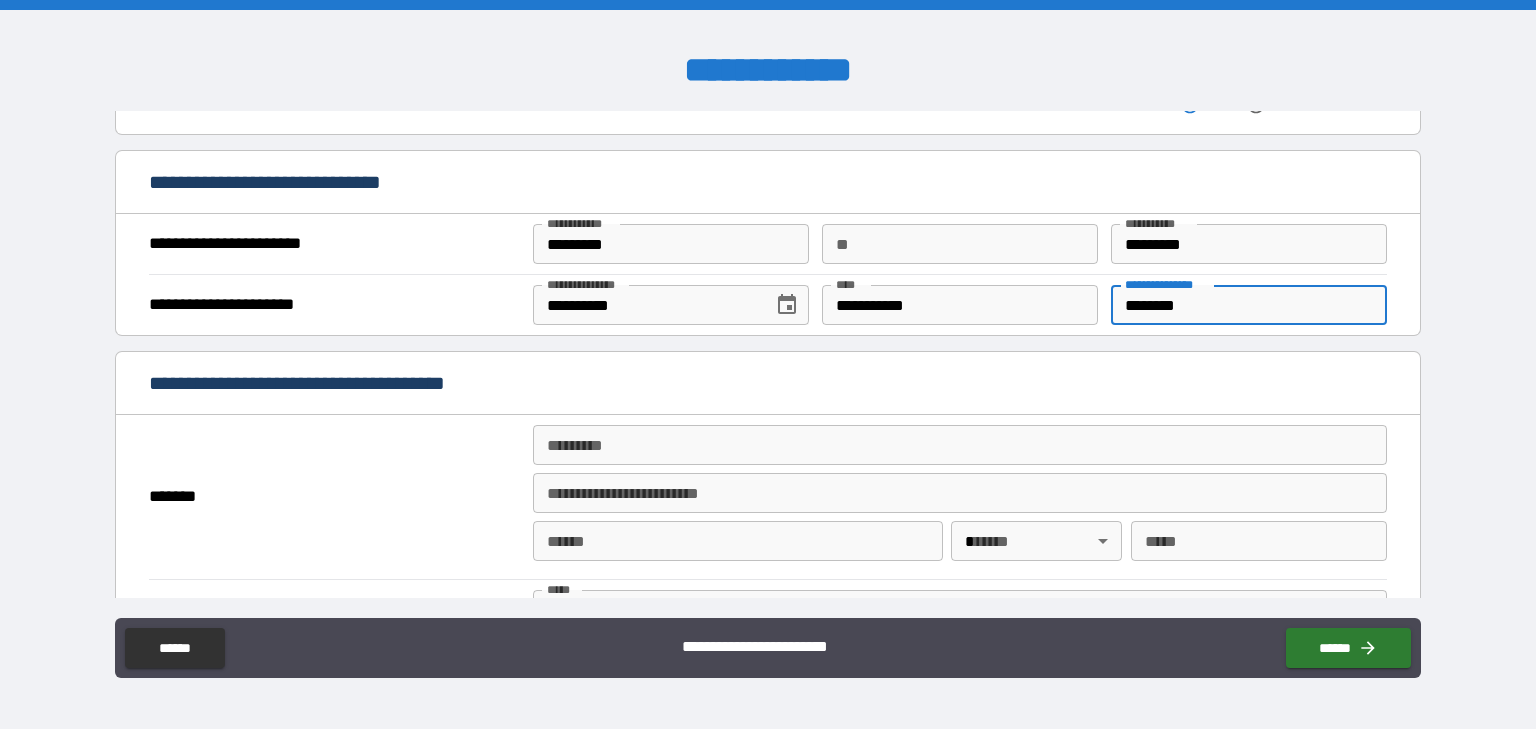 type on "********" 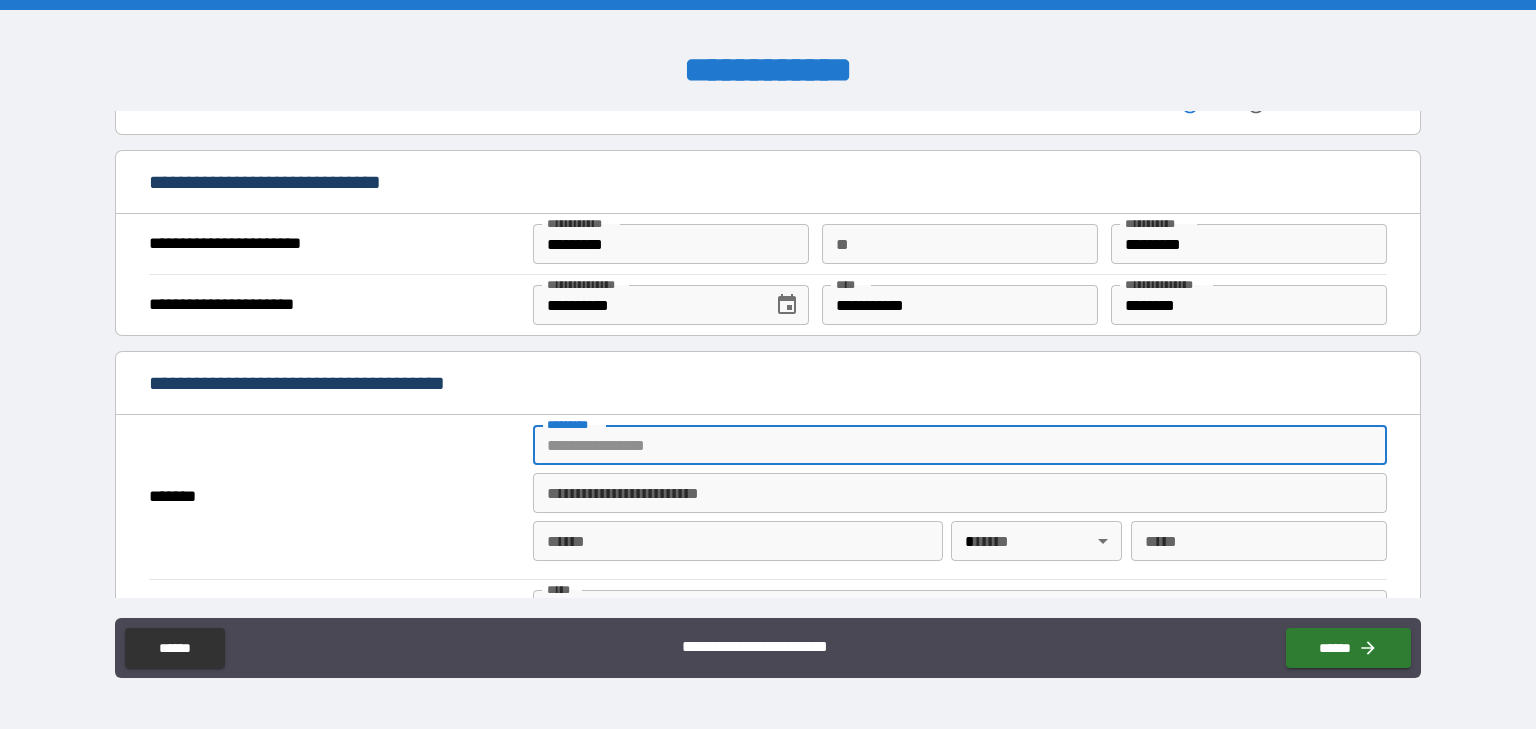 click on "*******   *" at bounding box center (960, 445) 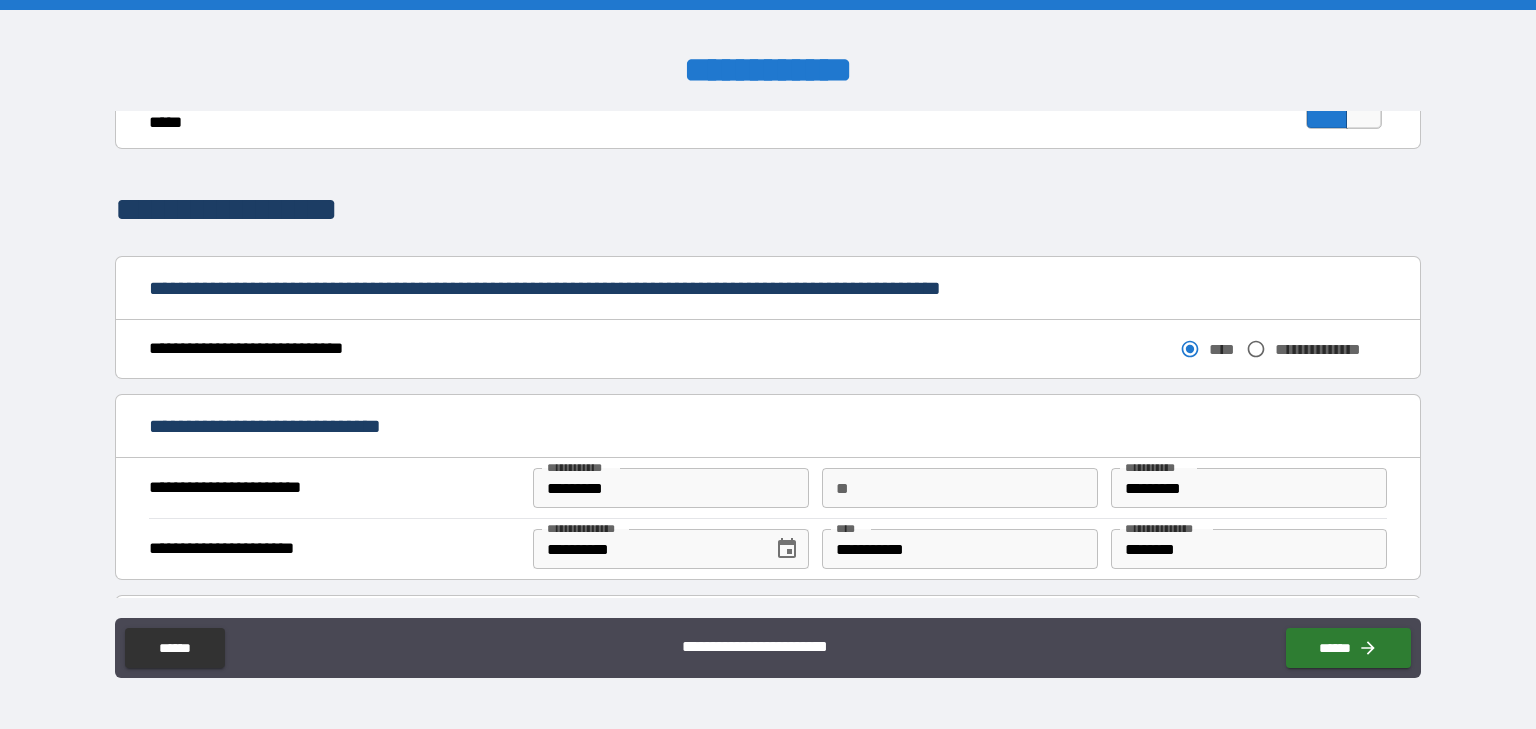 scroll, scrollTop: 947, scrollLeft: 0, axis: vertical 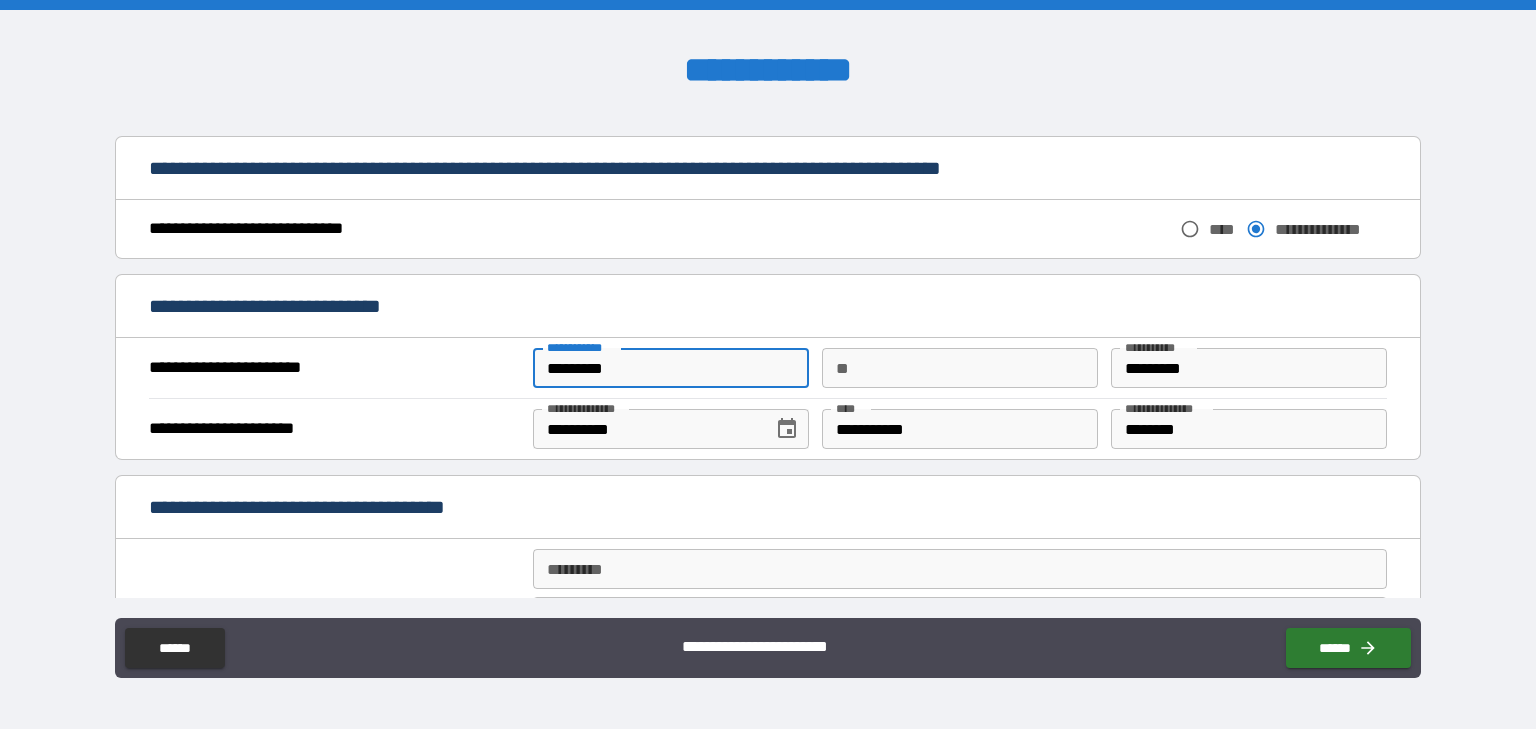 drag, startPoint x: 641, startPoint y: 363, endPoint x: 467, endPoint y: 353, distance: 174.28712 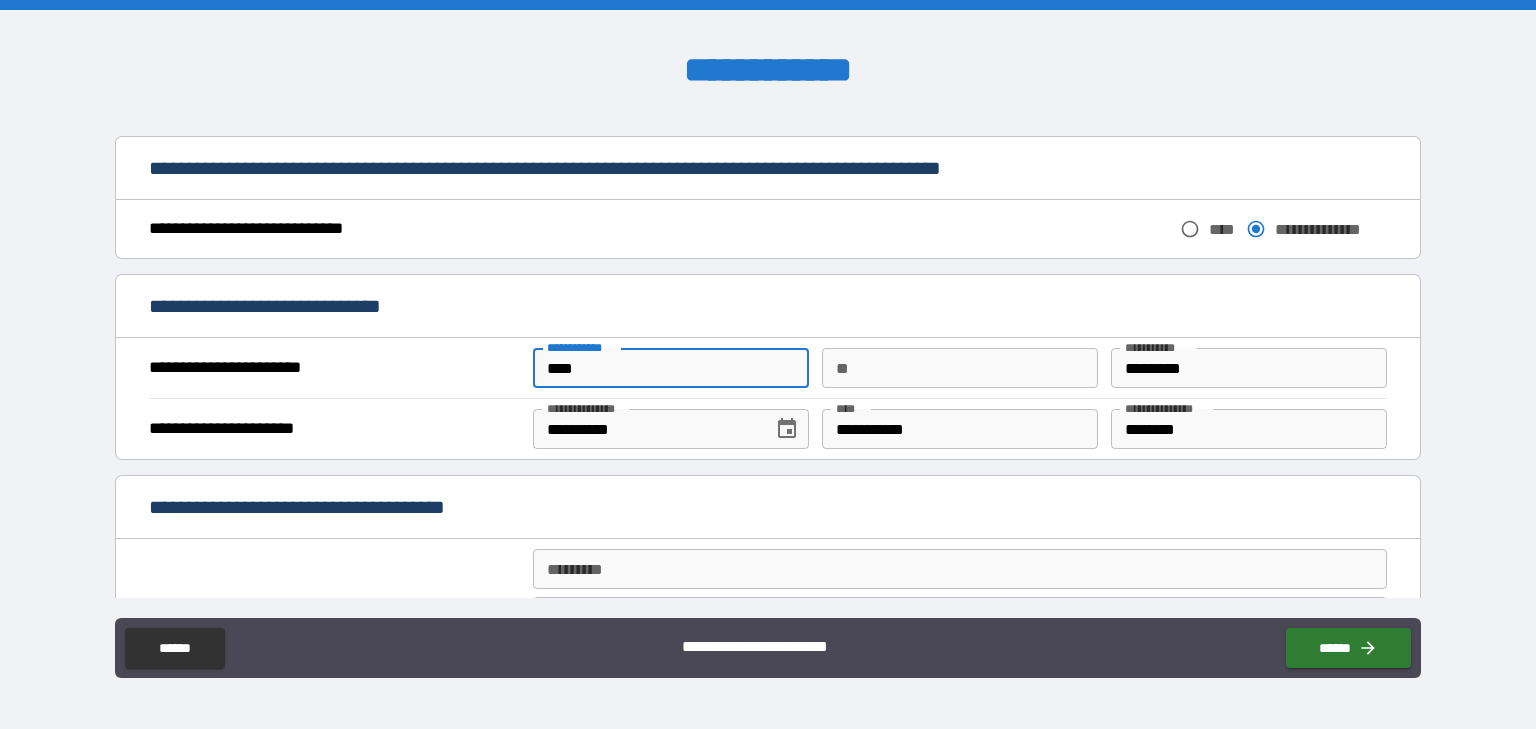 type on "****" 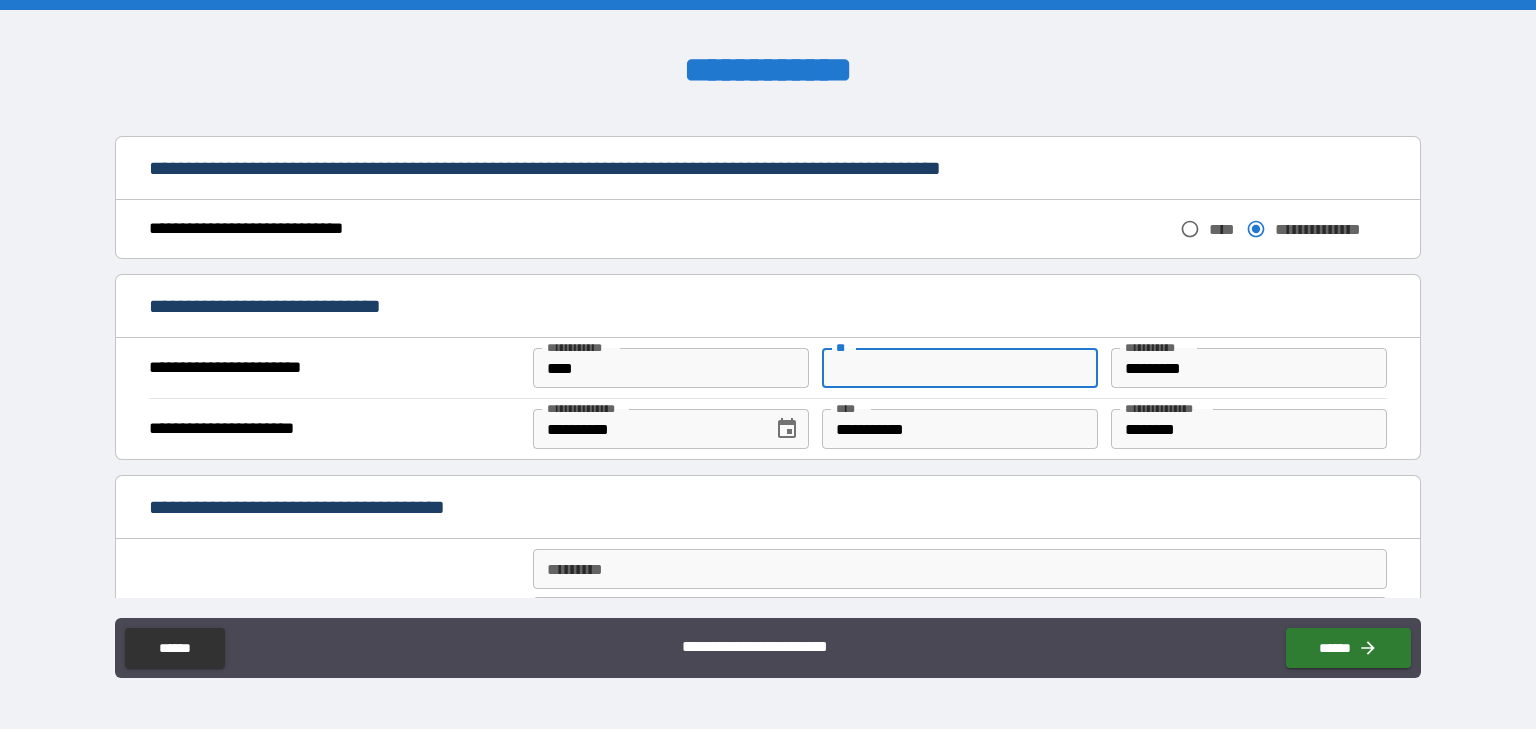 click on "**" at bounding box center (960, 368) 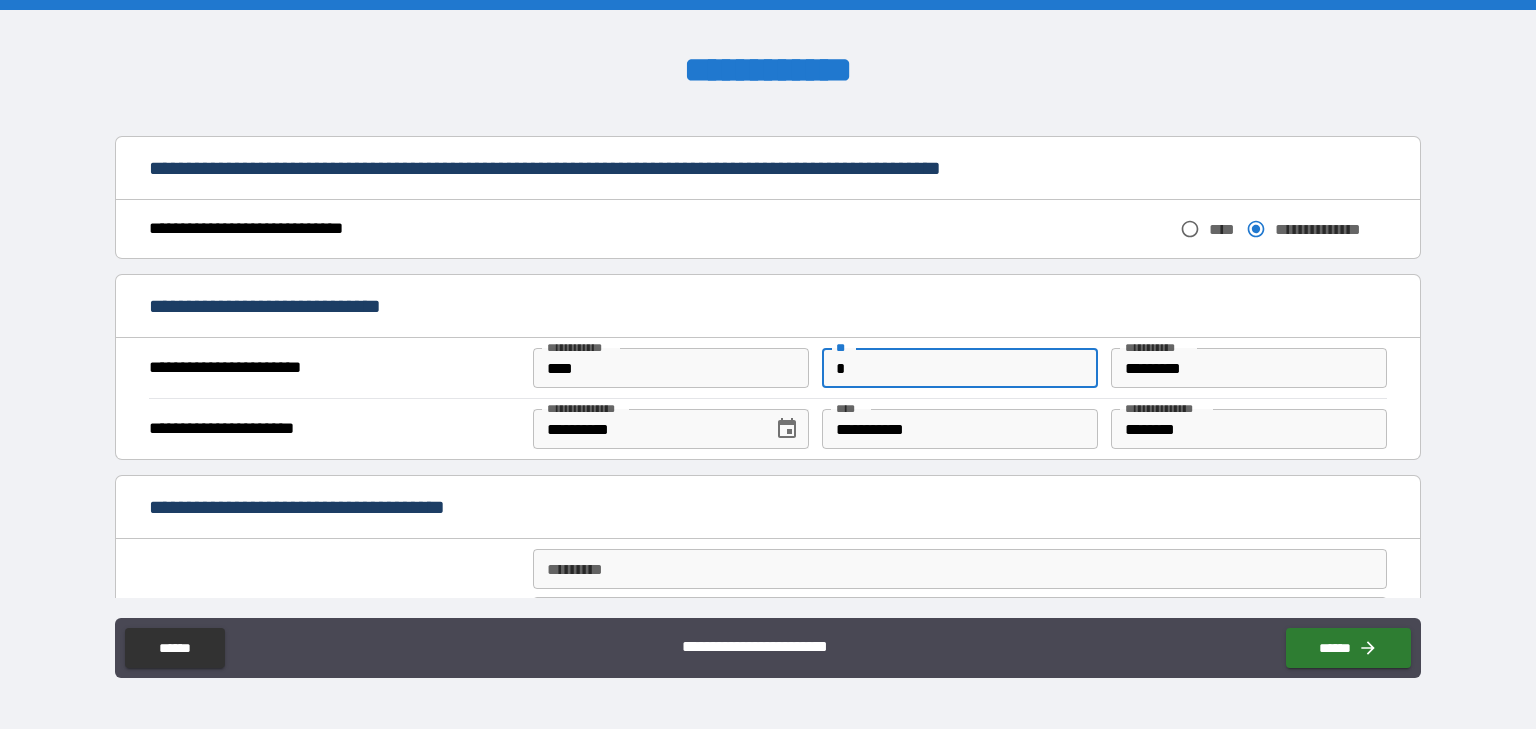 type on "*" 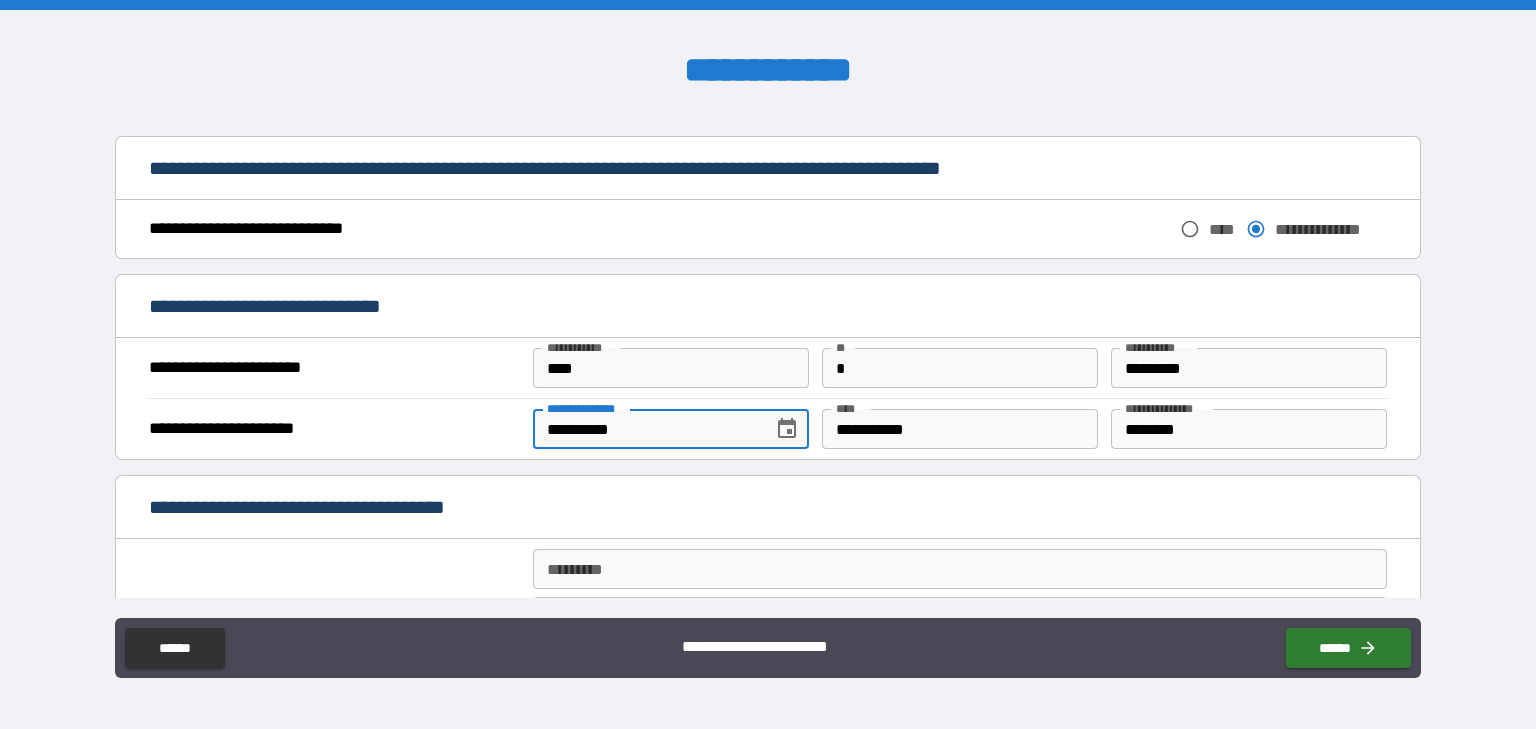 click on "**********" at bounding box center [646, 429] 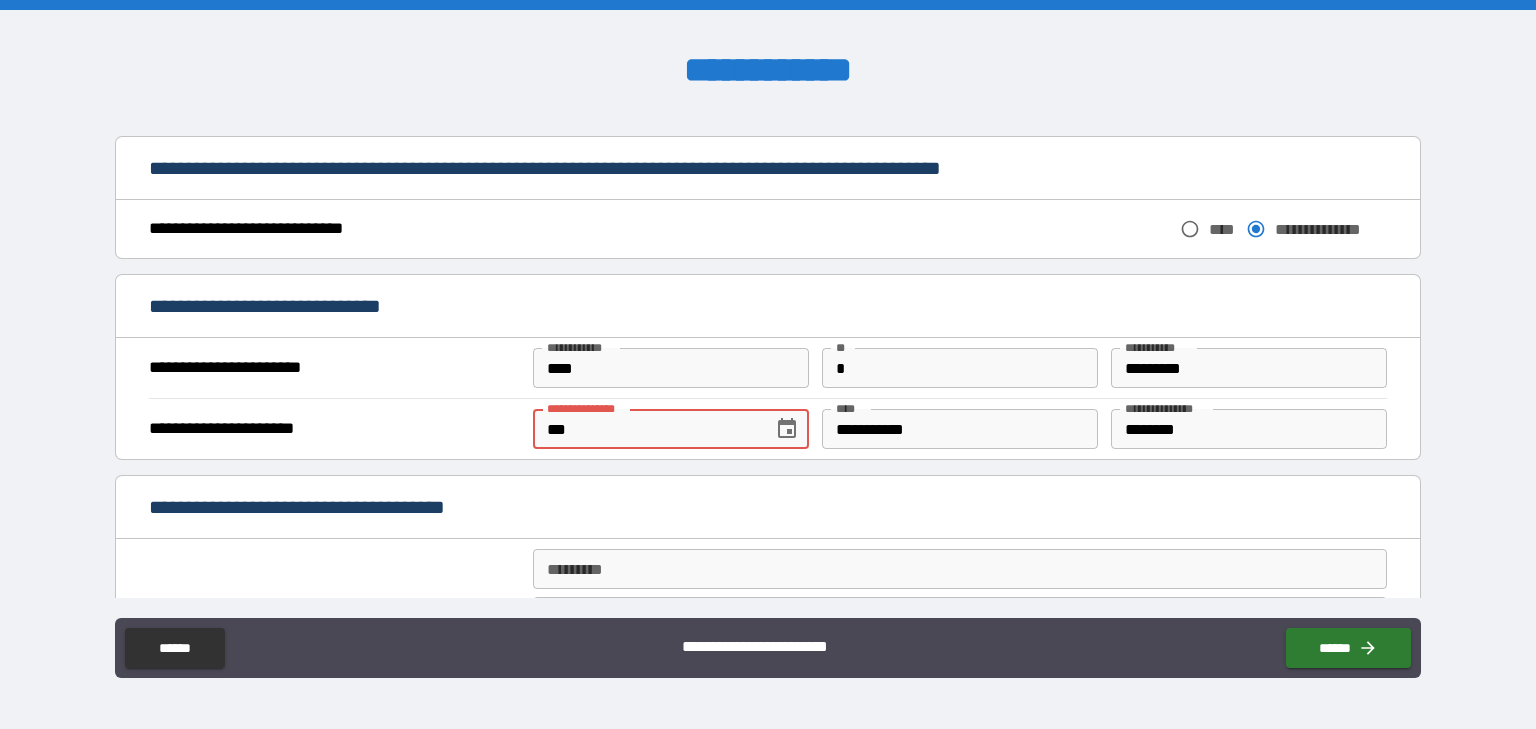 type on "*" 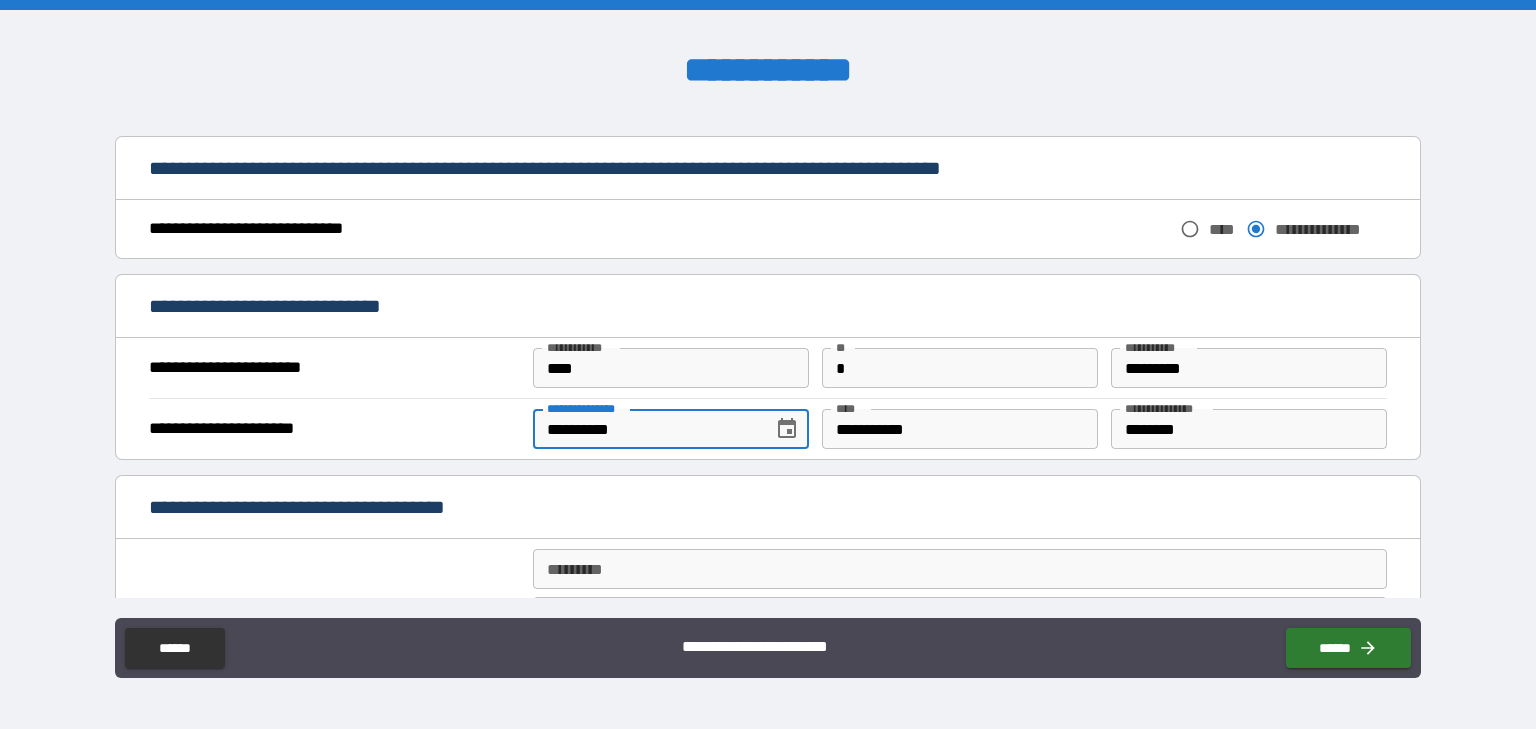 type on "**********" 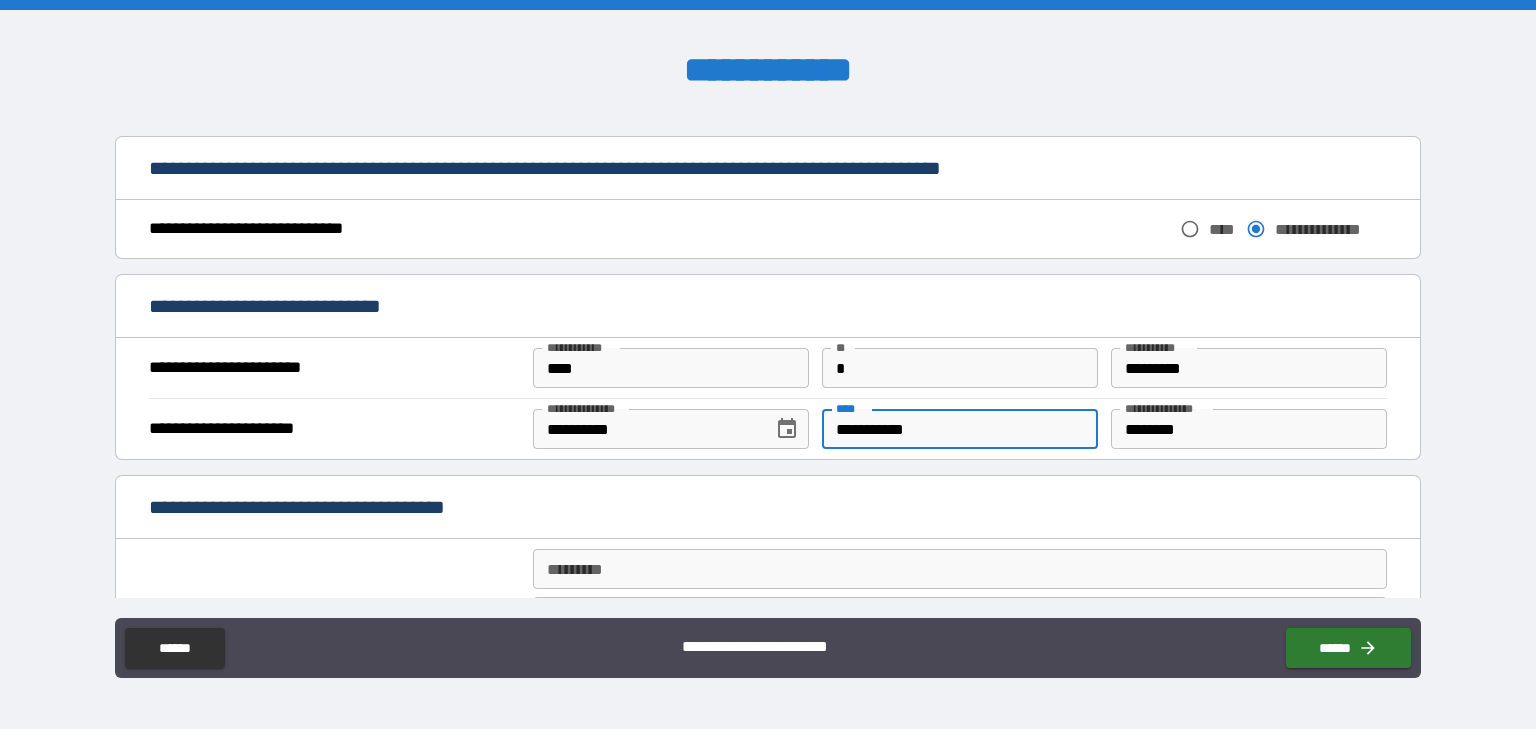 drag, startPoint x: 950, startPoint y: 438, endPoint x: 780, endPoint y: 434, distance: 170.04706 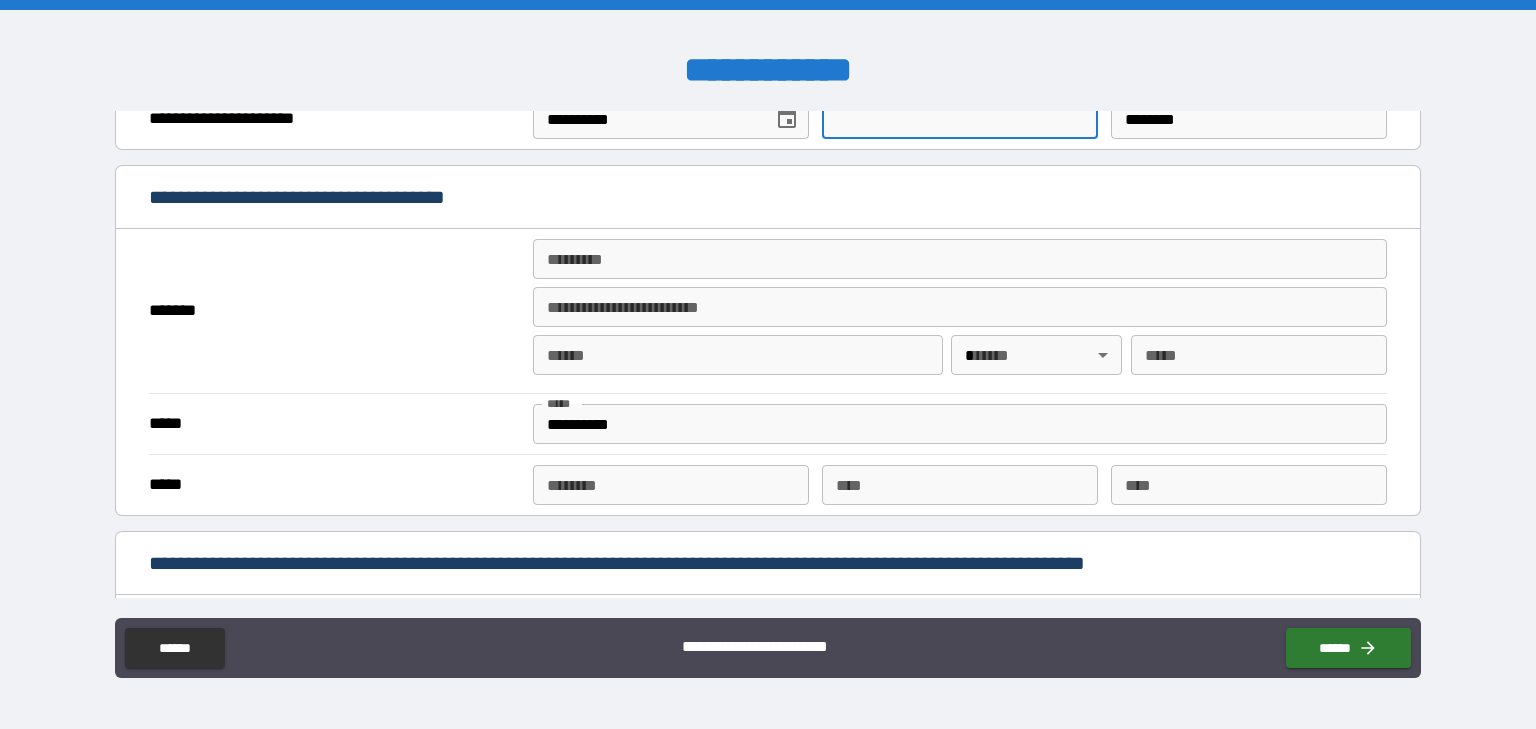 scroll, scrollTop: 1417, scrollLeft: 0, axis: vertical 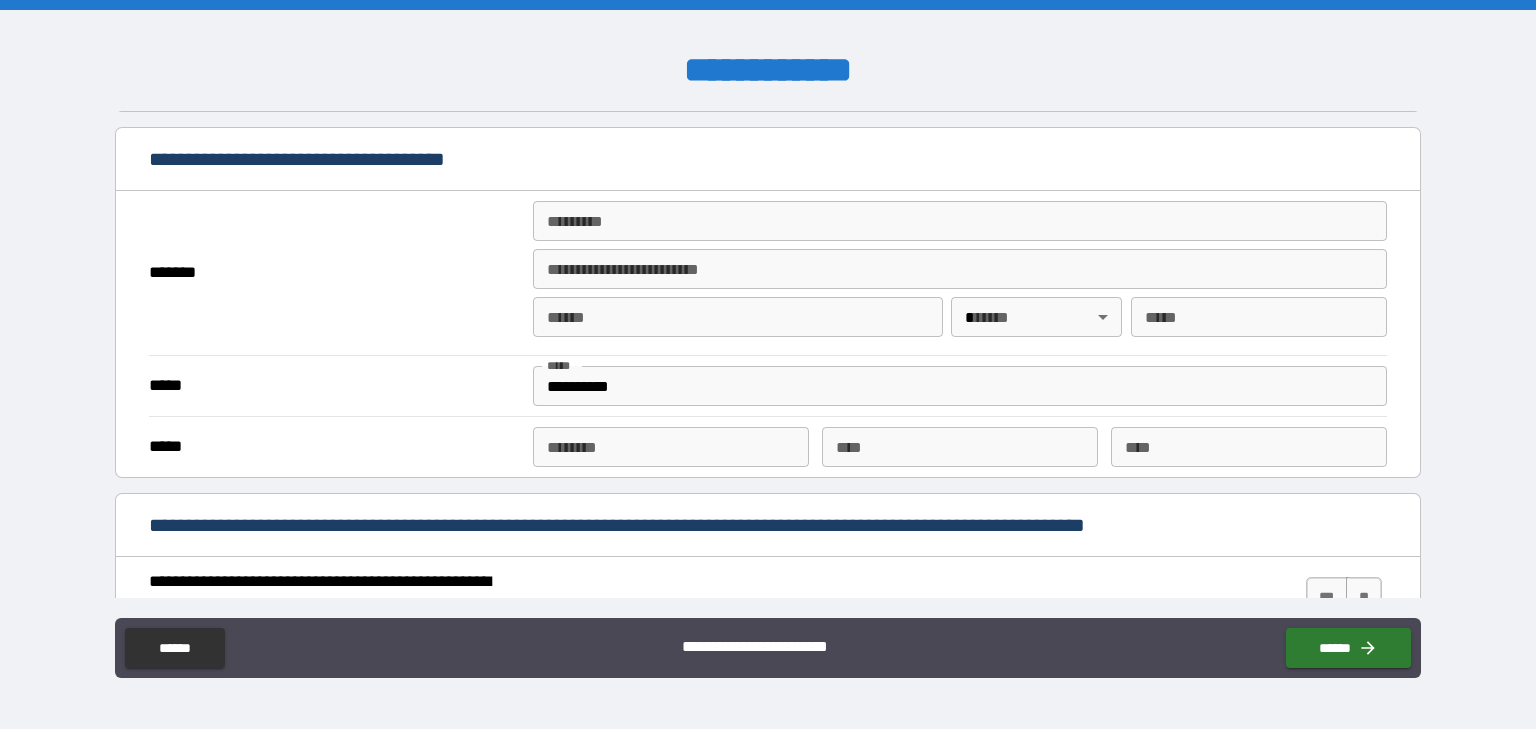 type 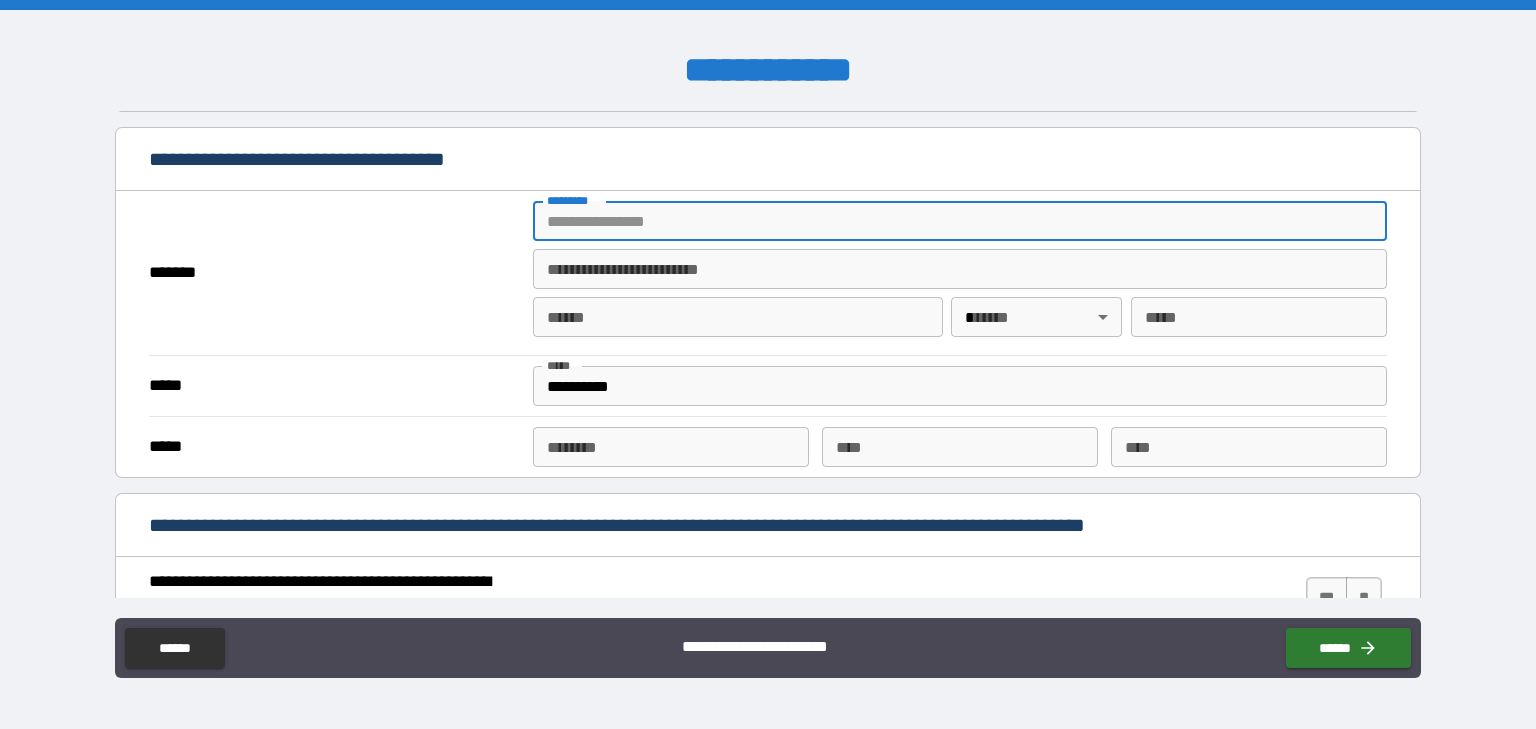 click on "*******   *" at bounding box center (960, 221) 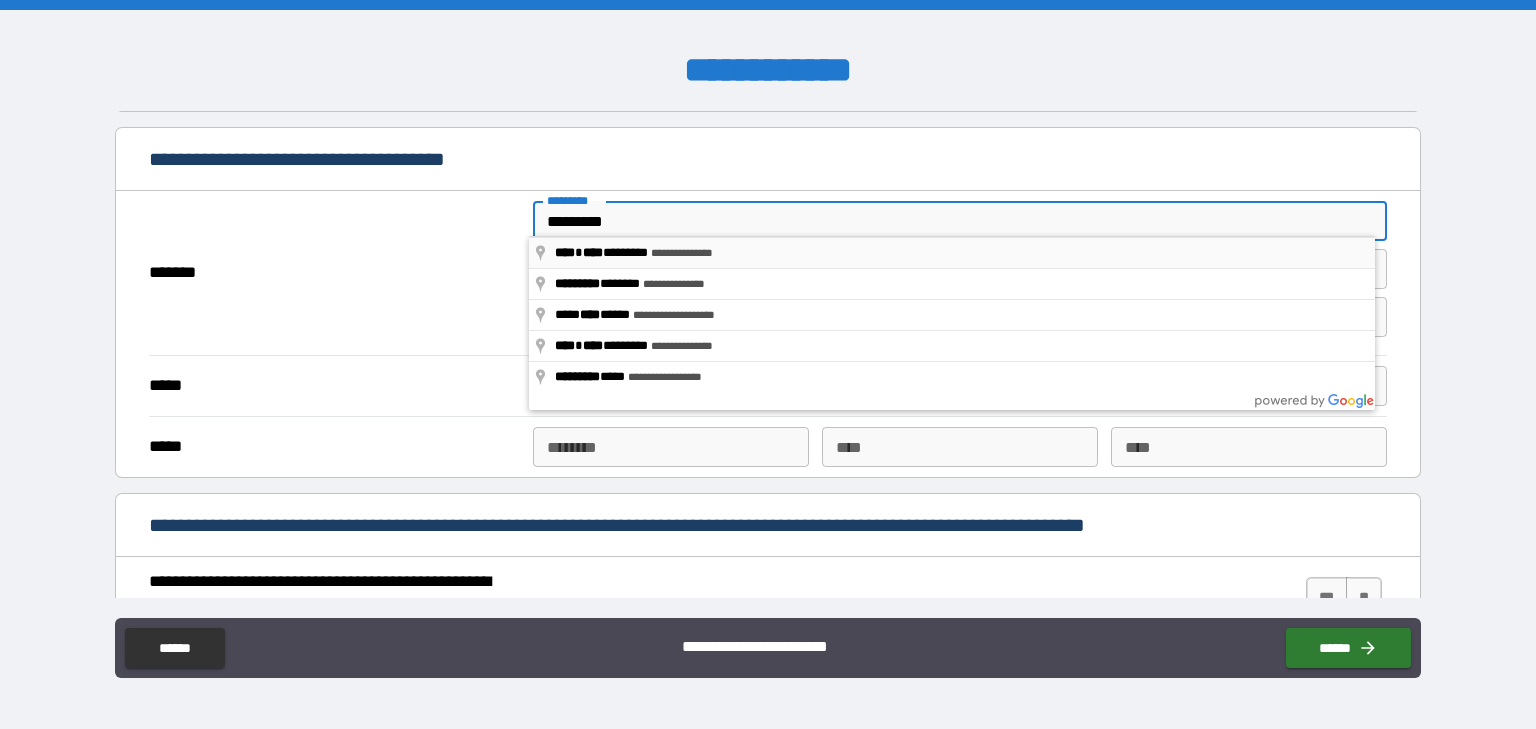 type on "**********" 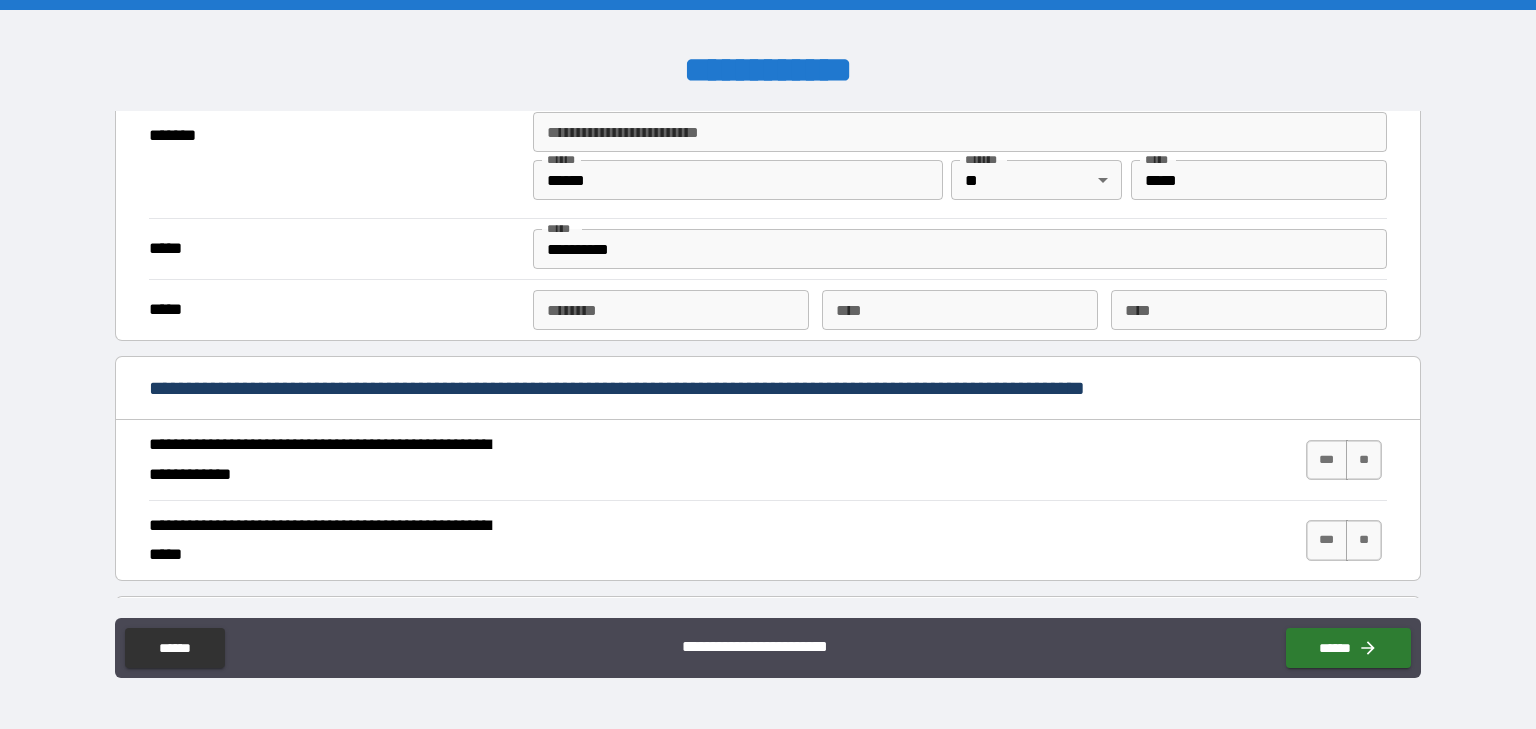 scroll, scrollTop: 1555, scrollLeft: 0, axis: vertical 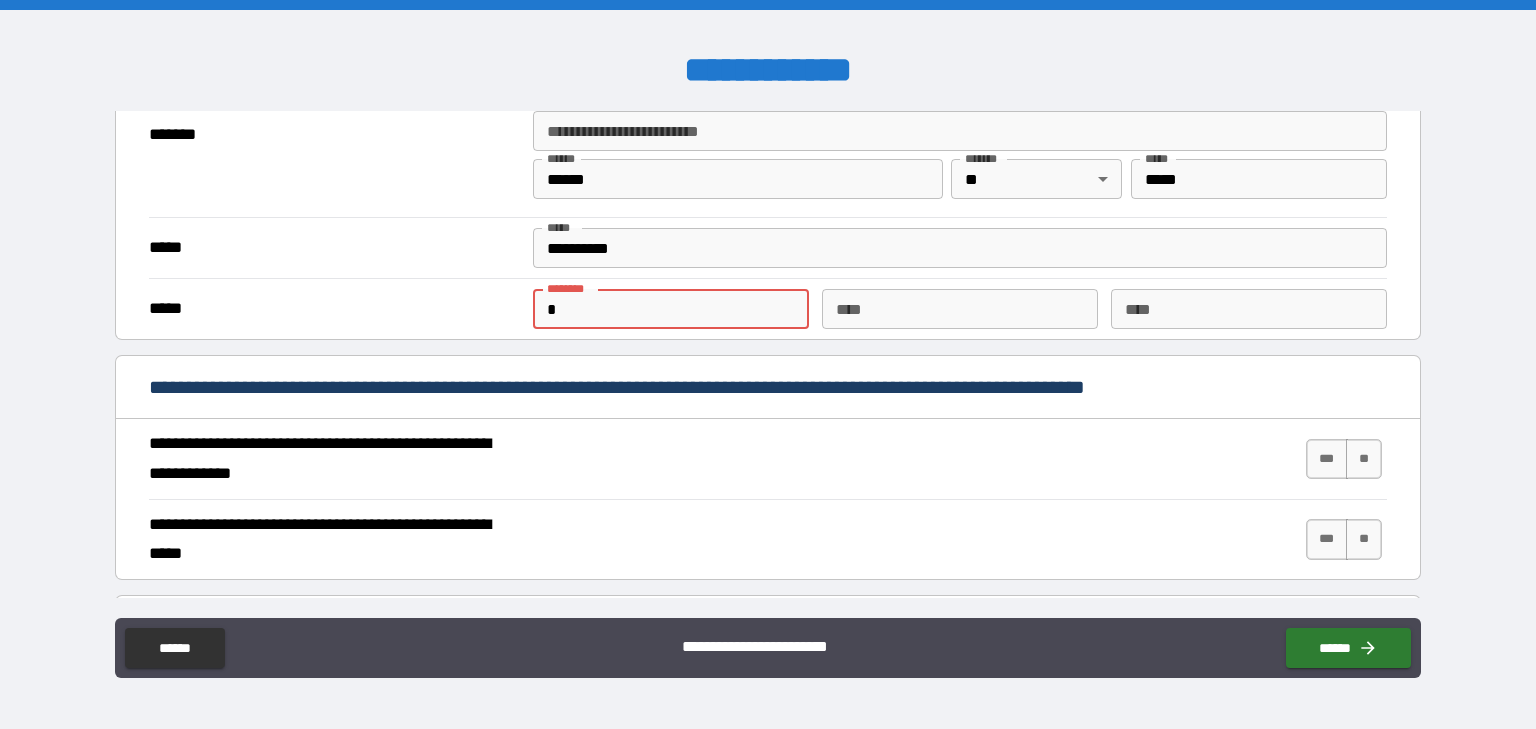 click on "*" at bounding box center [671, 309] 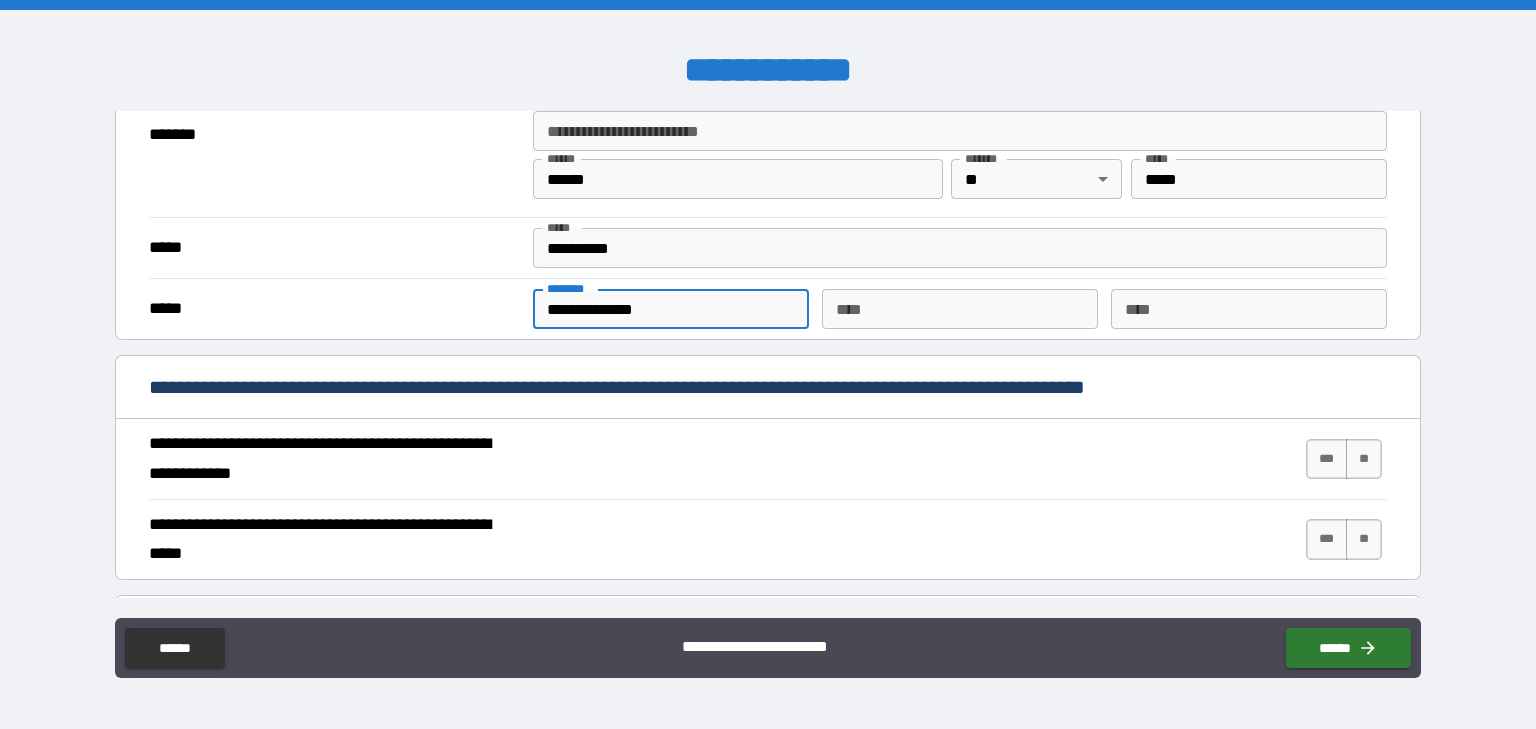 type on "**********" 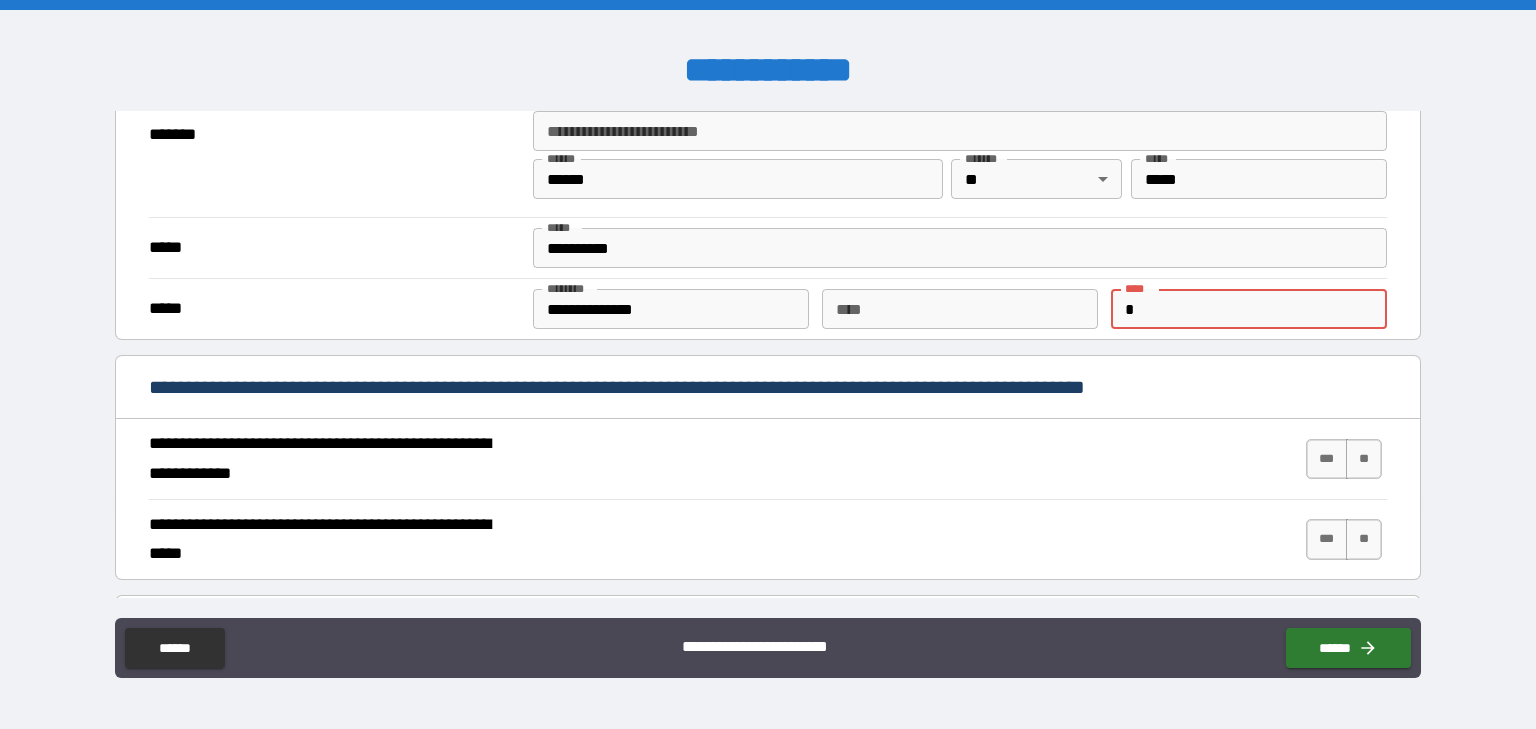 click on "*" at bounding box center [1249, 309] 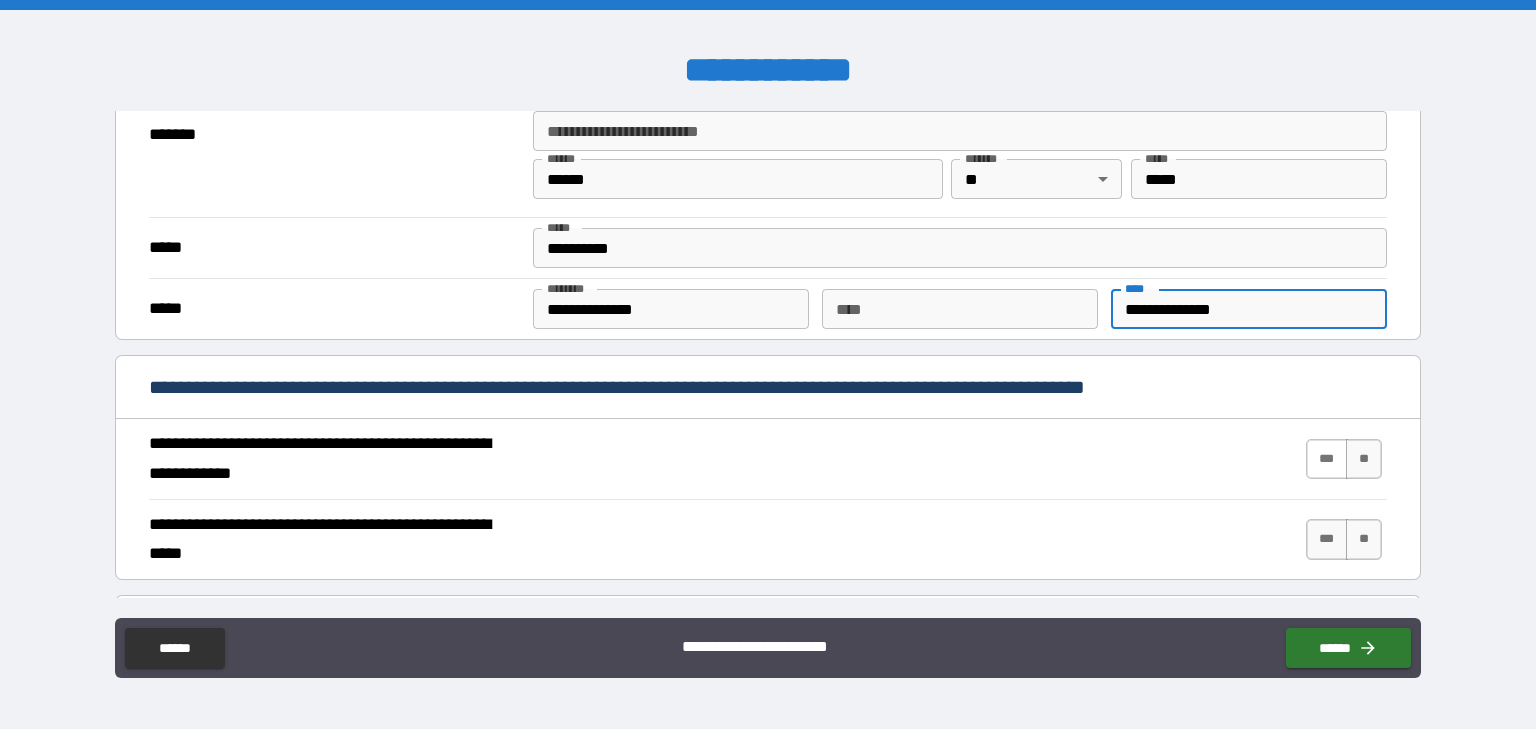 type on "**********" 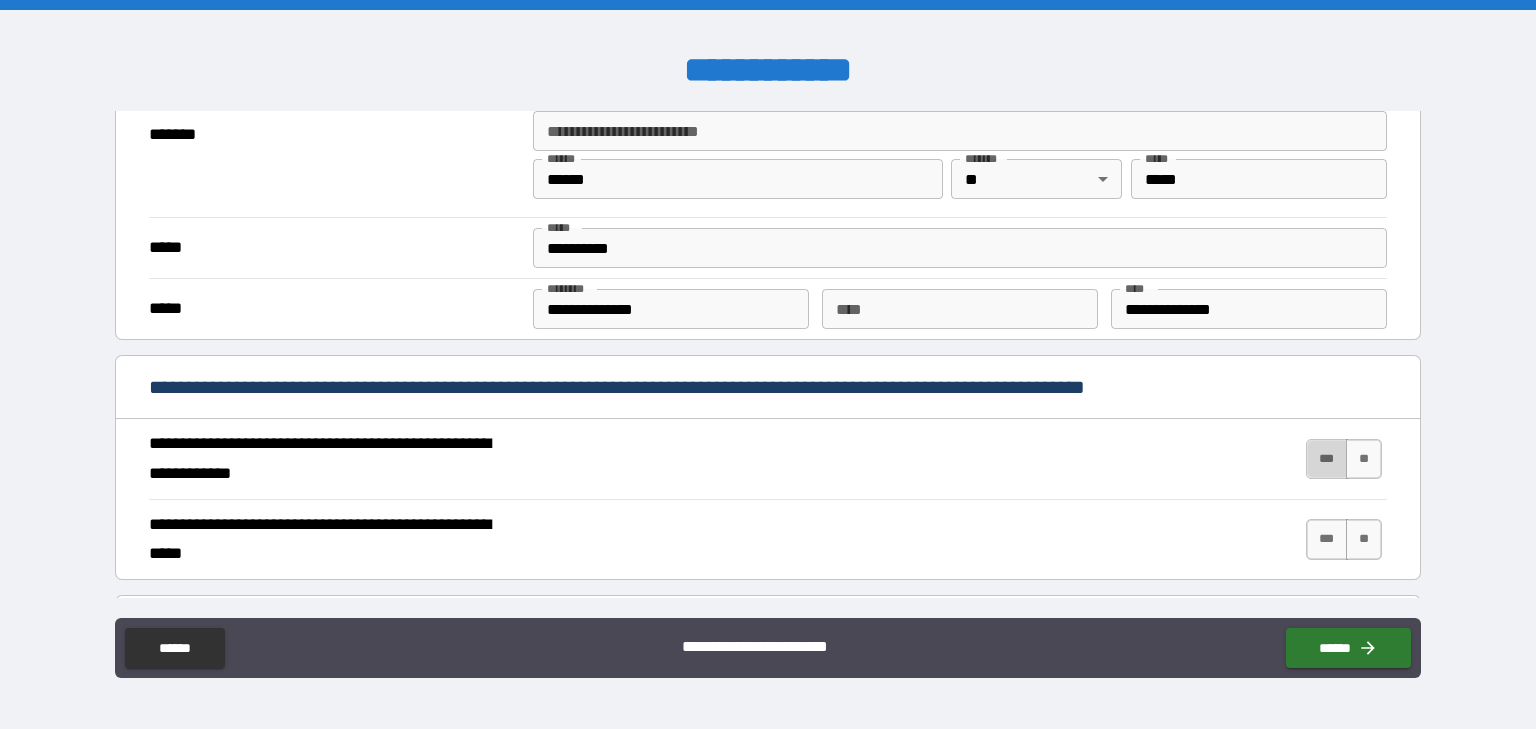 click on "***" at bounding box center [1327, 459] 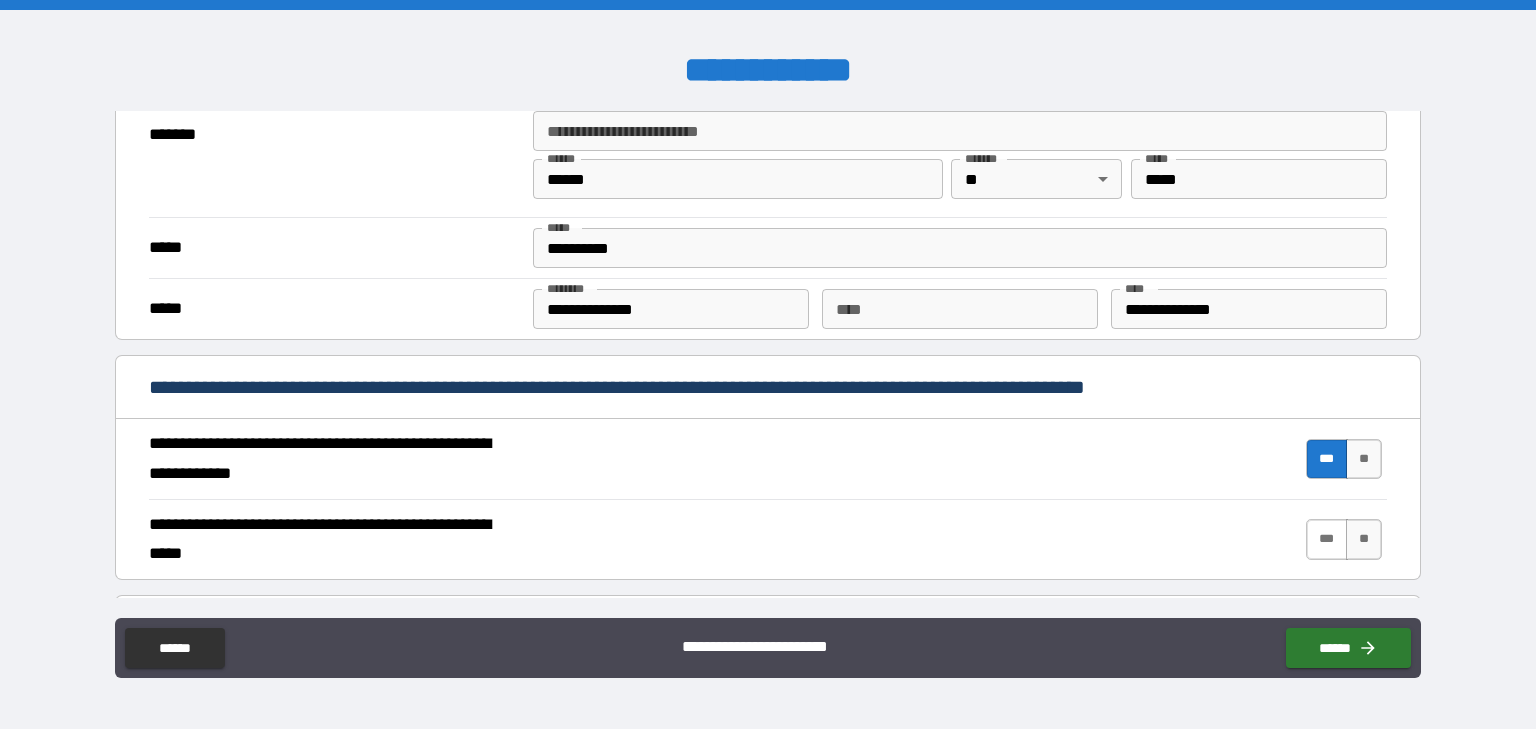 click on "***" at bounding box center [1327, 539] 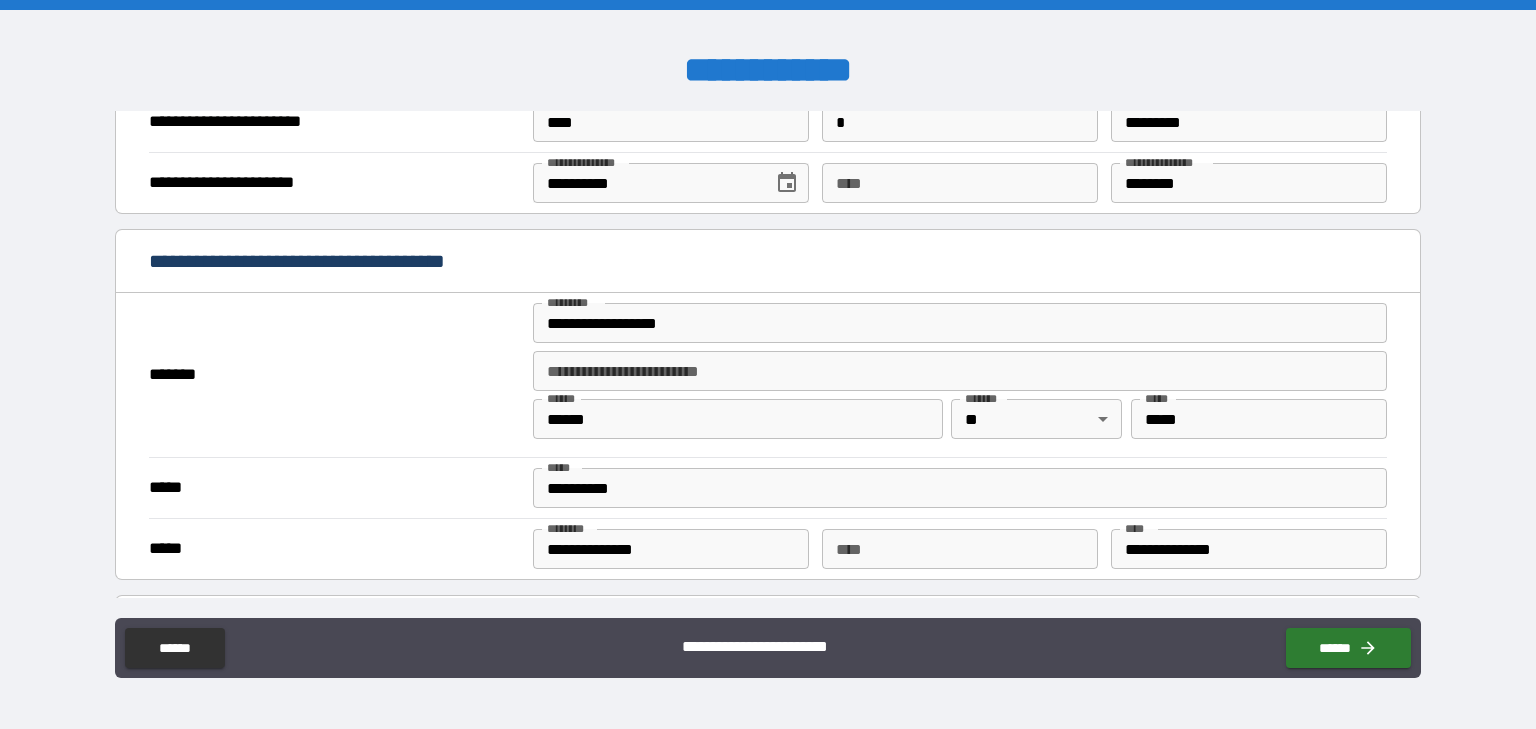 scroll, scrollTop: 1866, scrollLeft: 0, axis: vertical 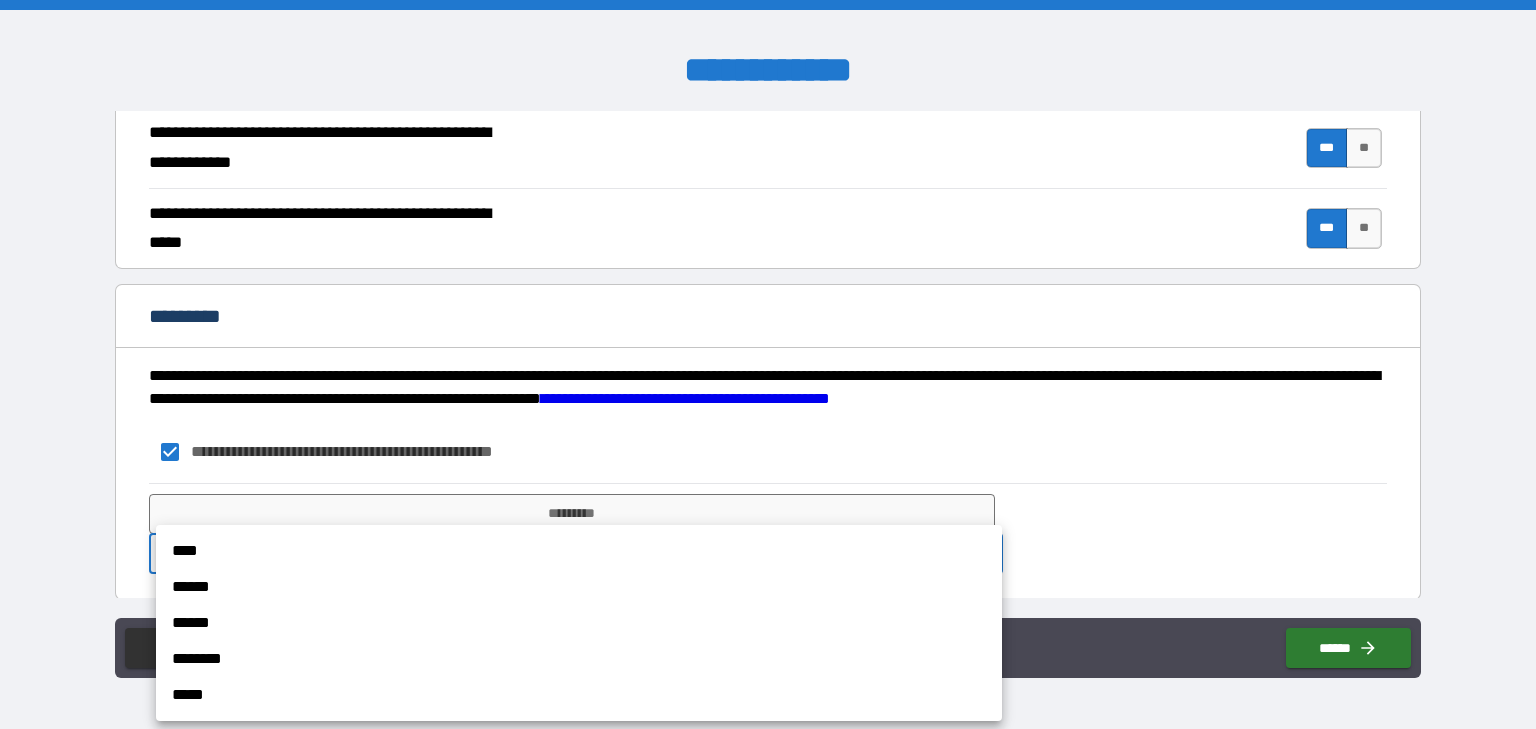click on "[FIRST] [LAST] [STREET] [CITY], [STATE] [ZIP] [COUNTRY] [PHONE] [EMAIL]" at bounding box center (768, 364) 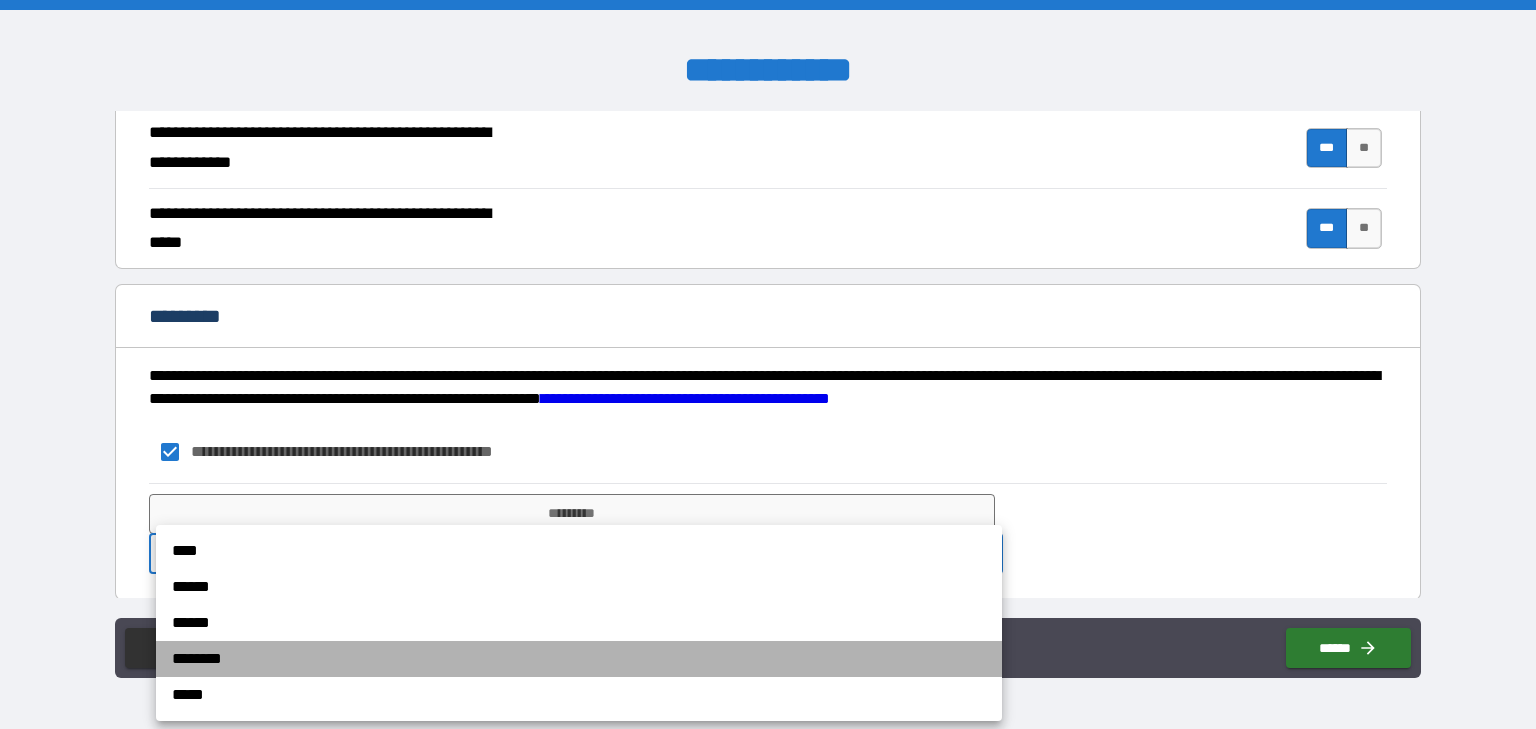 click on "********" at bounding box center [579, 659] 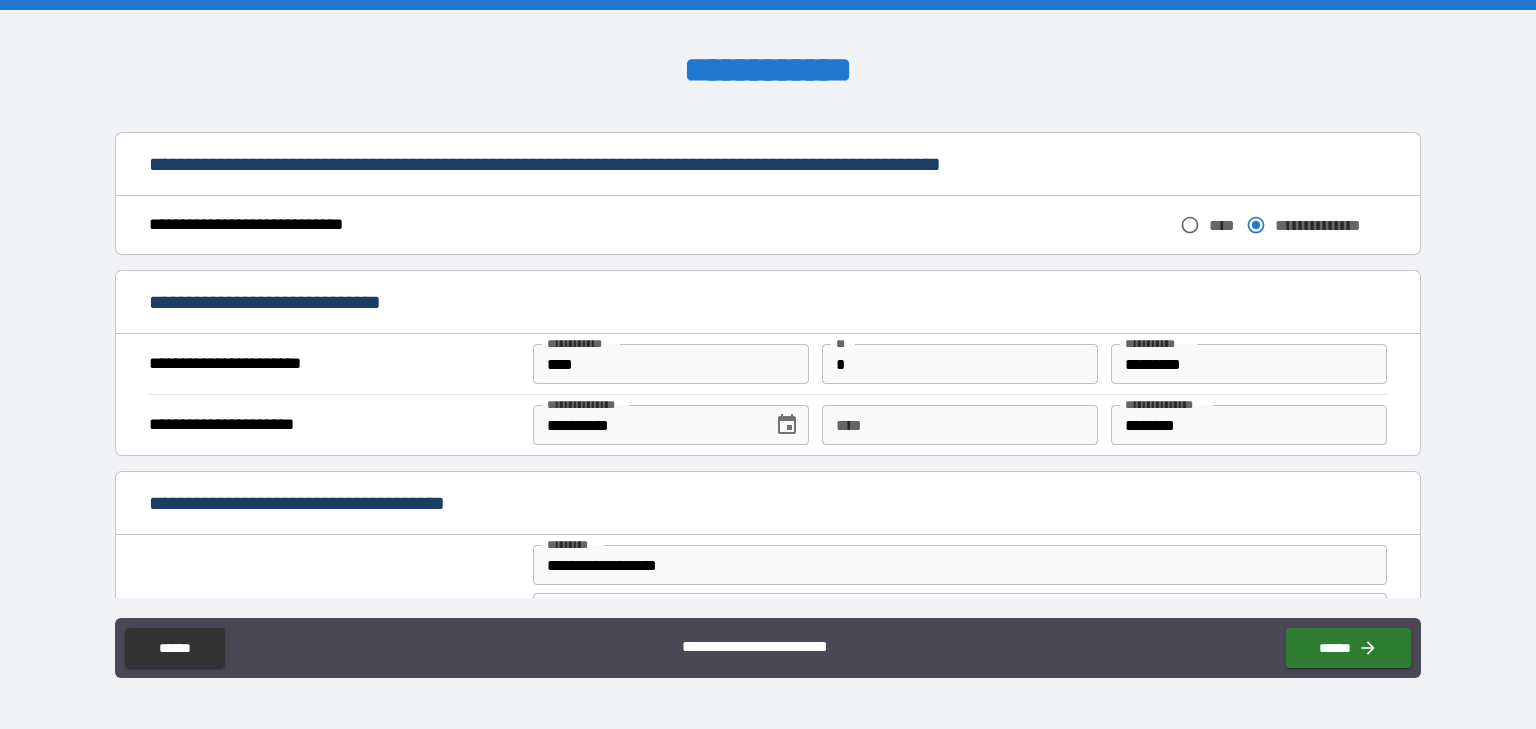 scroll, scrollTop: 1071, scrollLeft: 0, axis: vertical 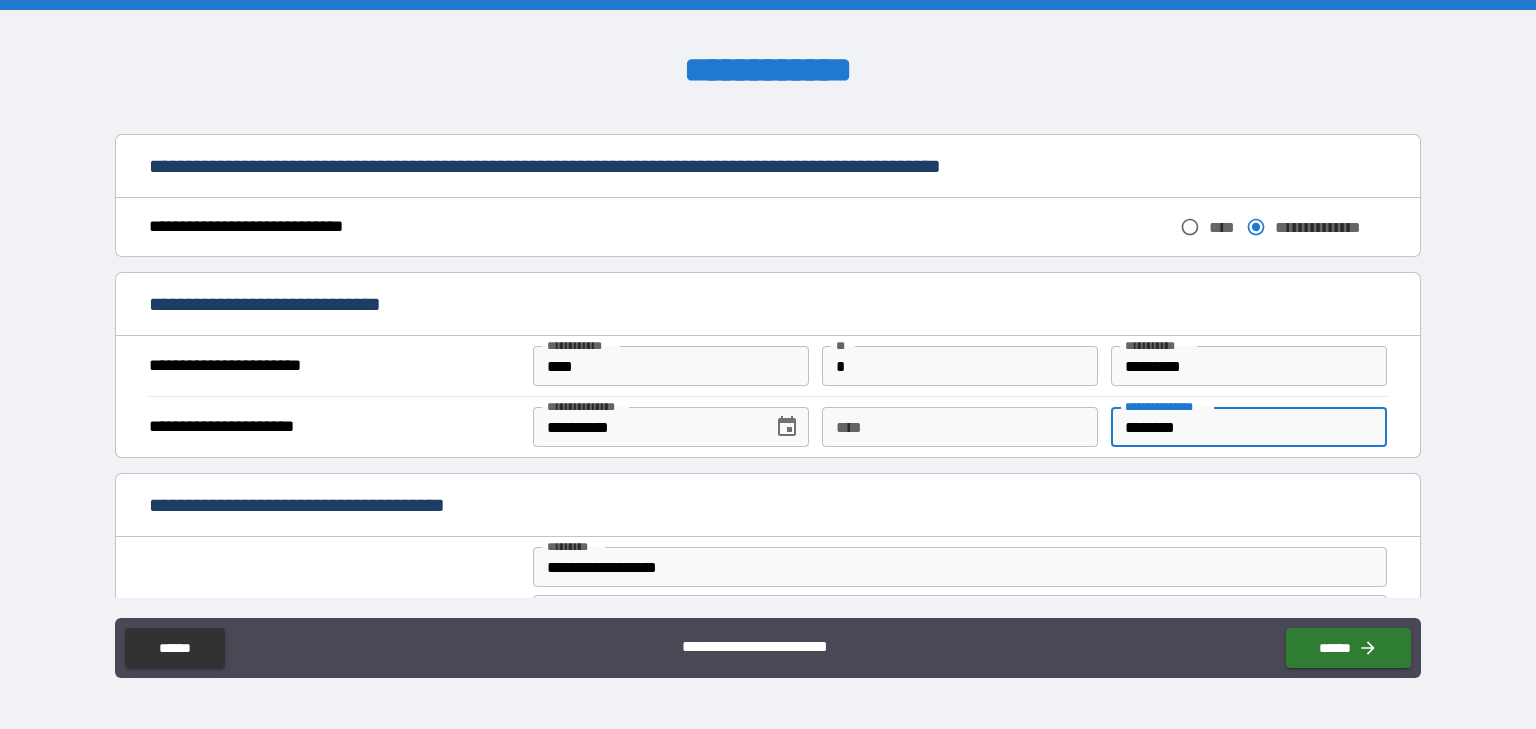 drag, startPoint x: 1213, startPoint y: 423, endPoint x: 879, endPoint y: 514, distance: 346.1748 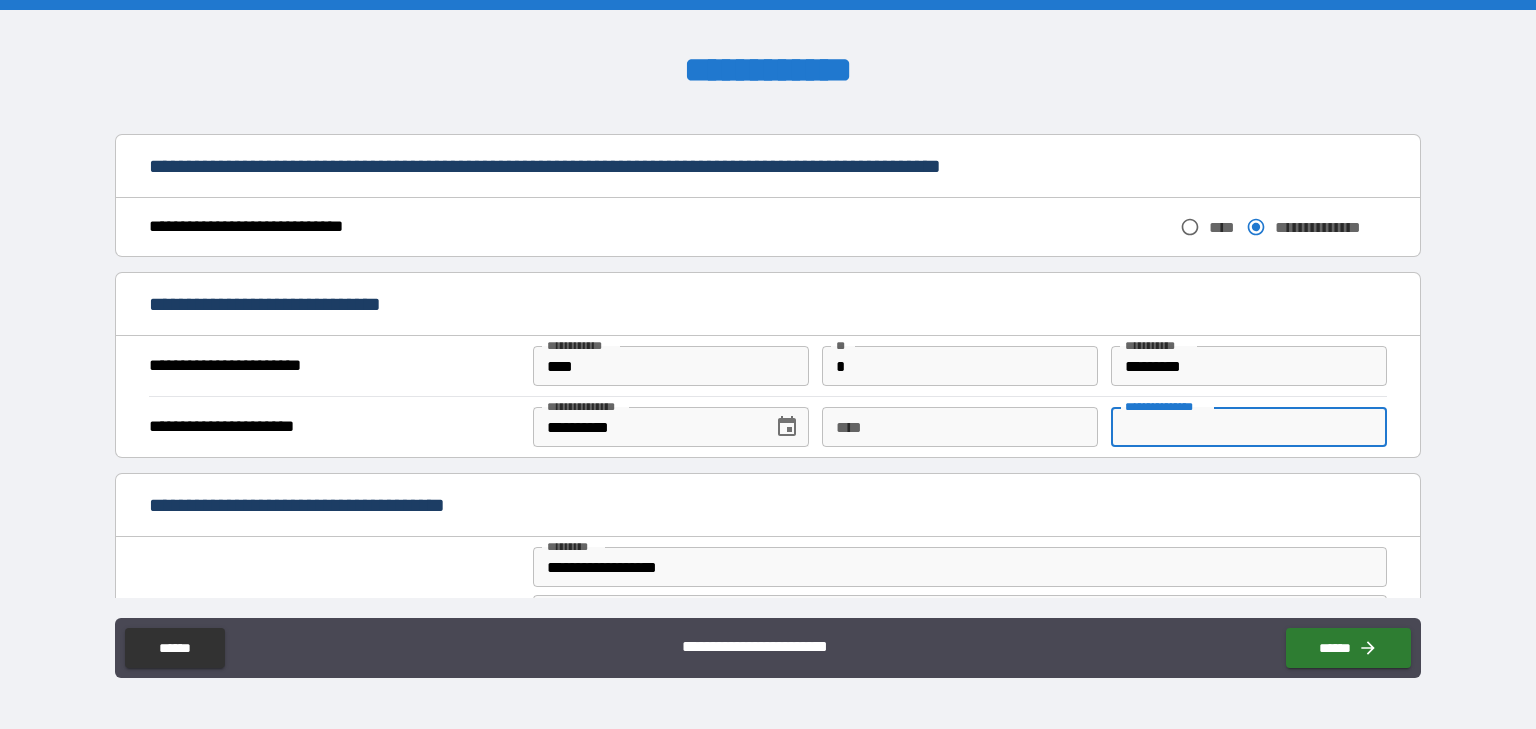 type 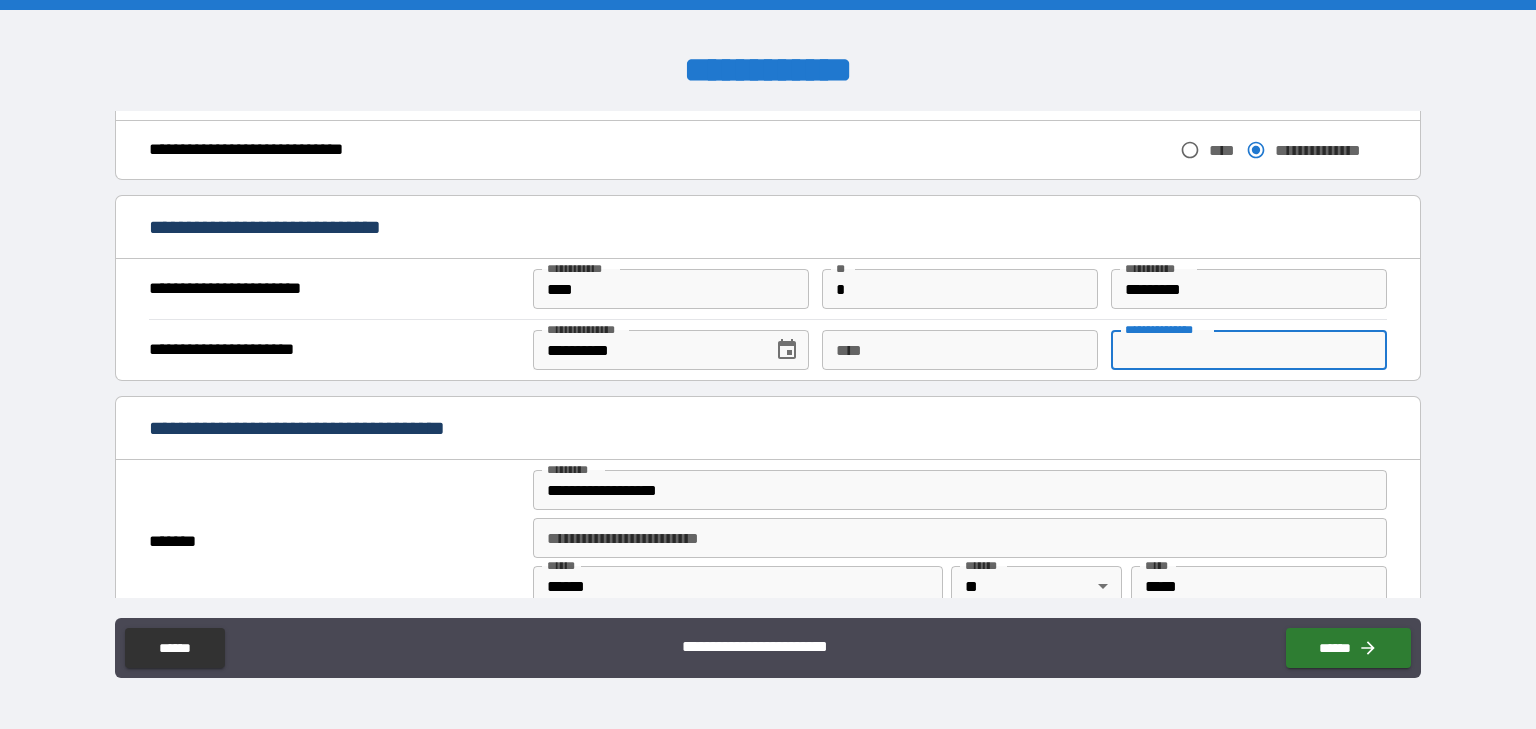 scroll, scrollTop: 1043, scrollLeft: 0, axis: vertical 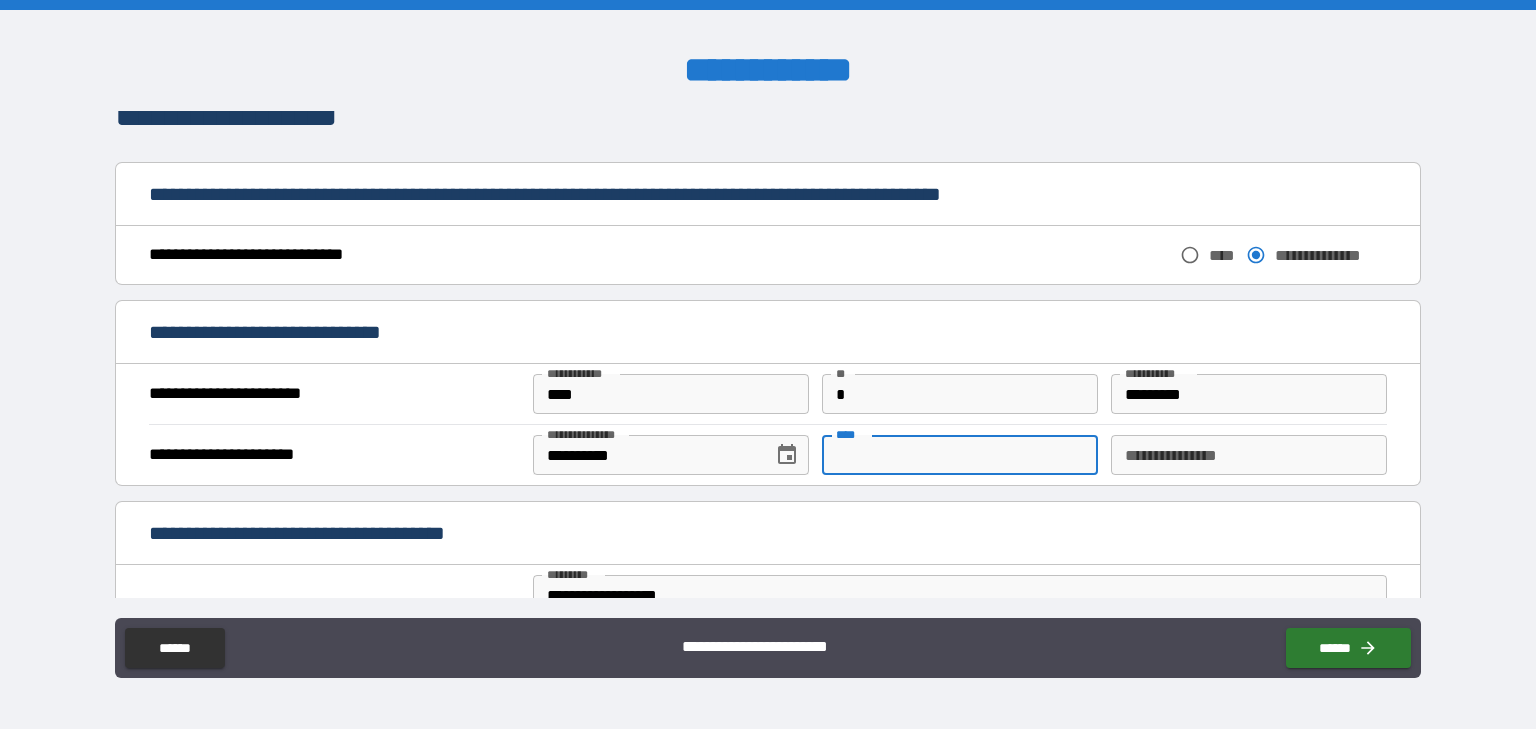 click on "****" at bounding box center (960, 455) 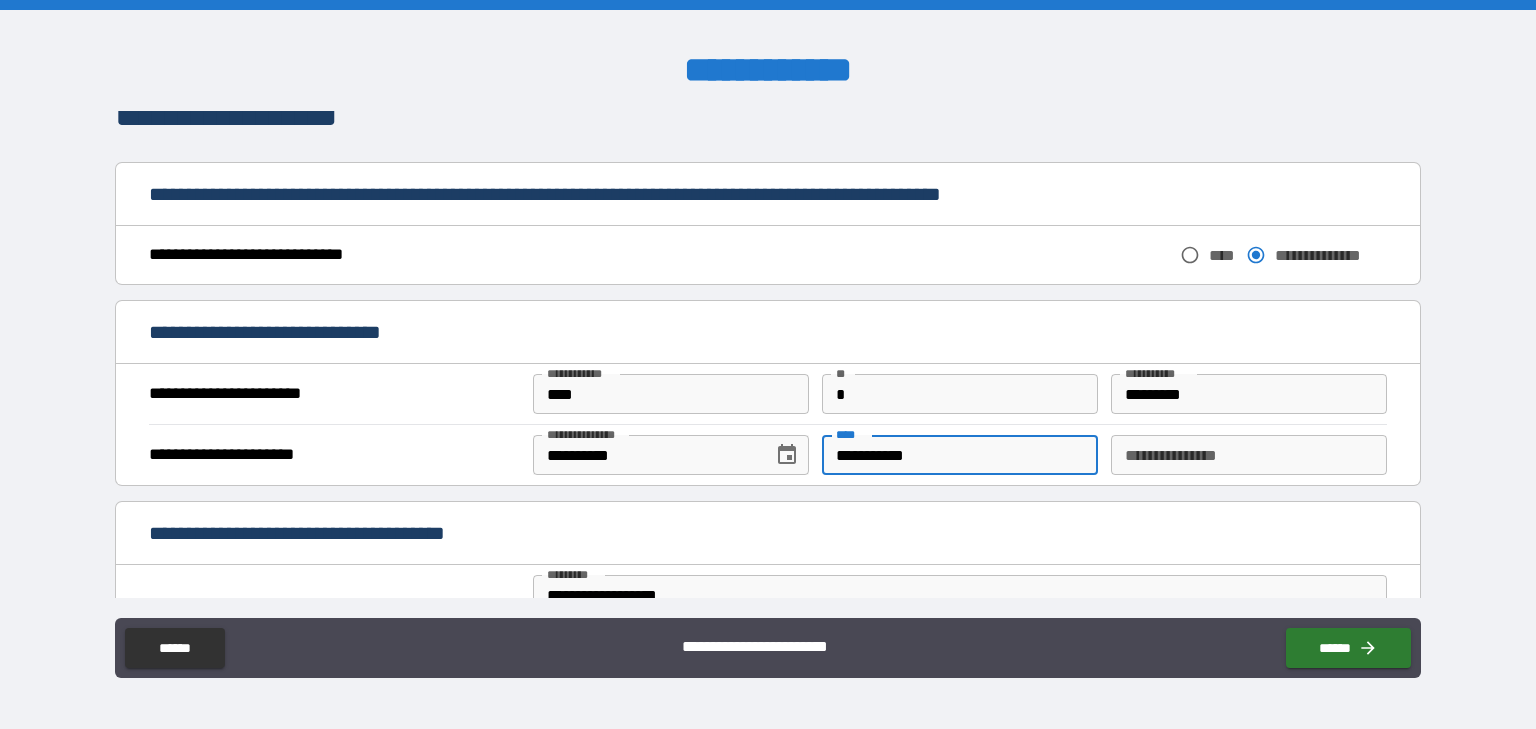 type on "**********" 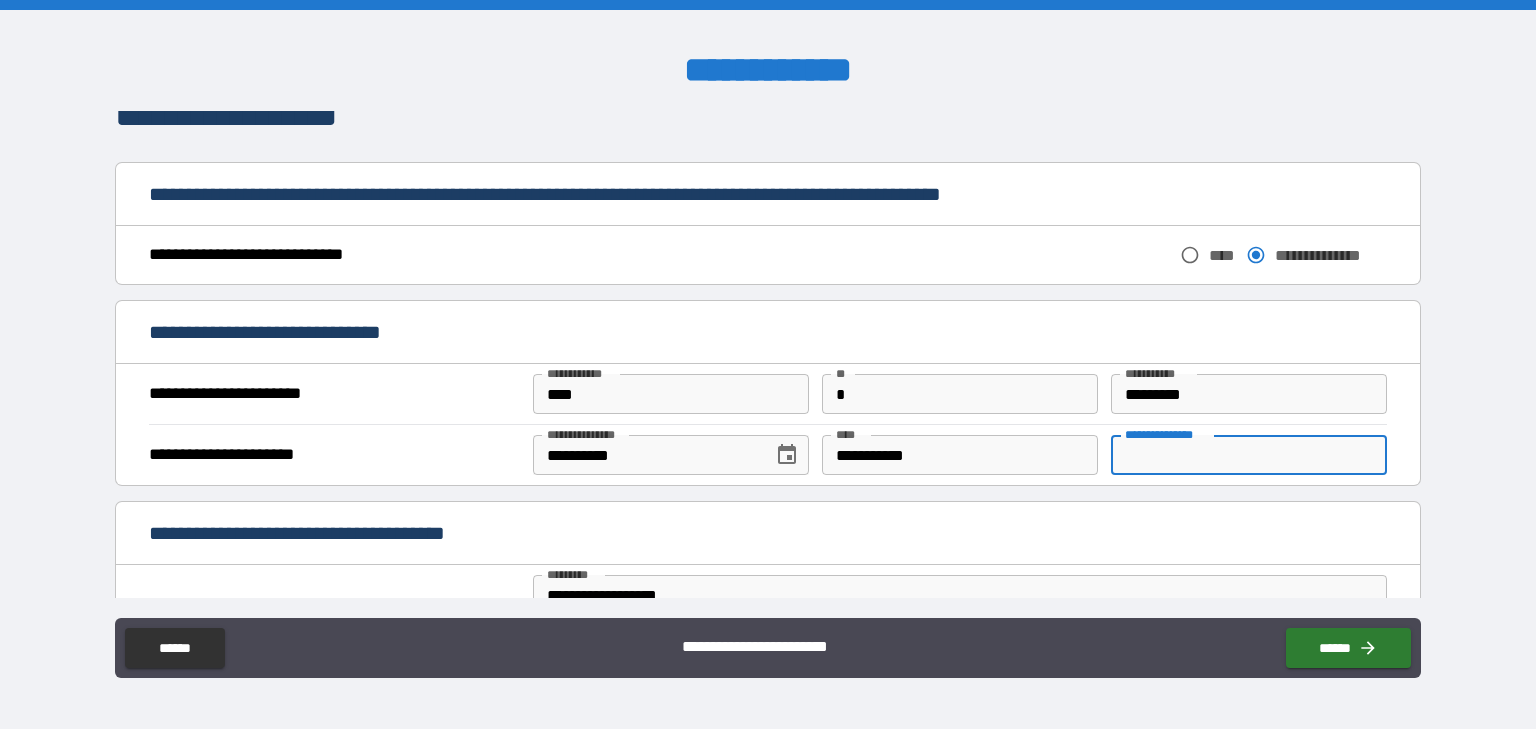 click on "**********" at bounding box center (1249, 455) 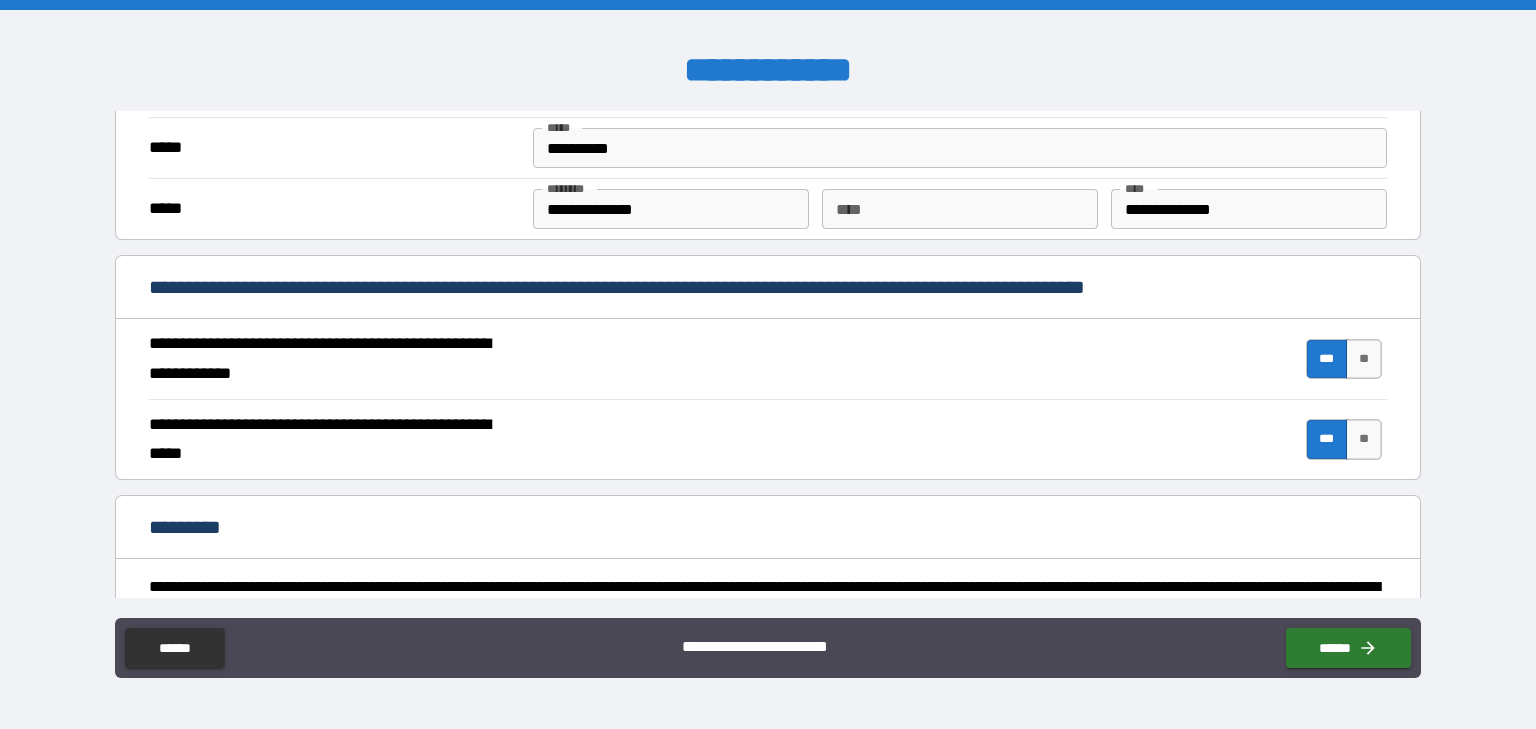 scroll, scrollTop: 1866, scrollLeft: 0, axis: vertical 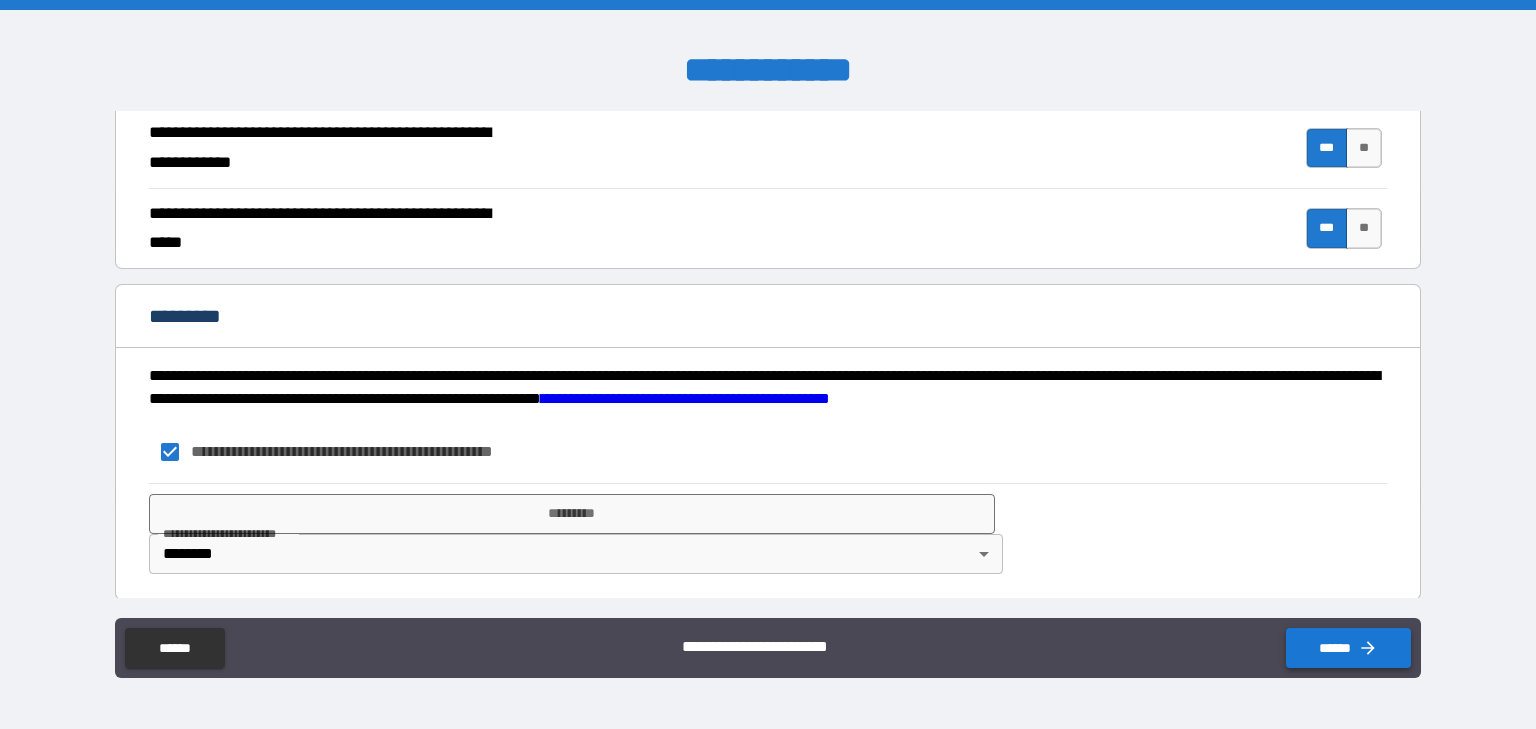 type on "********" 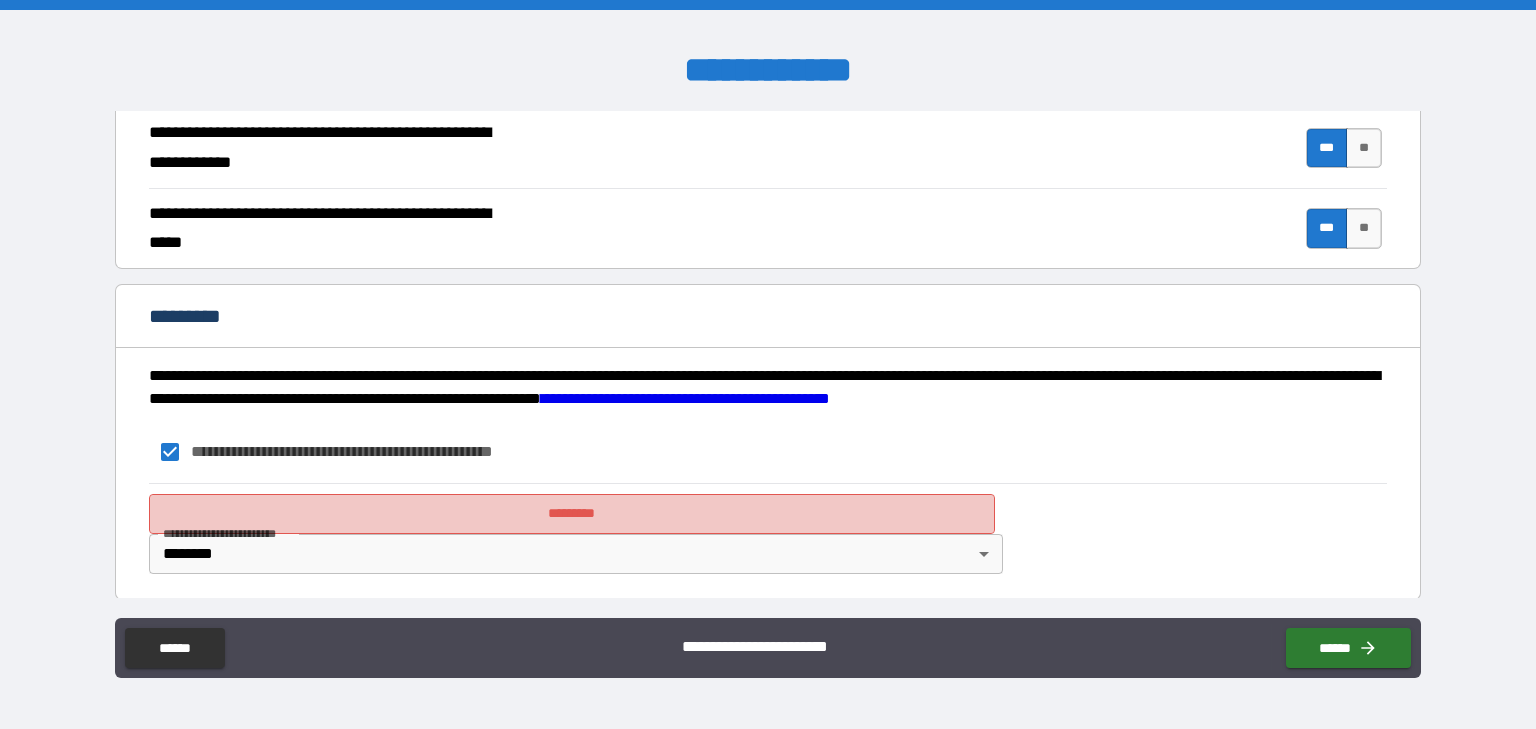 click on "*********" at bounding box center (572, 514) 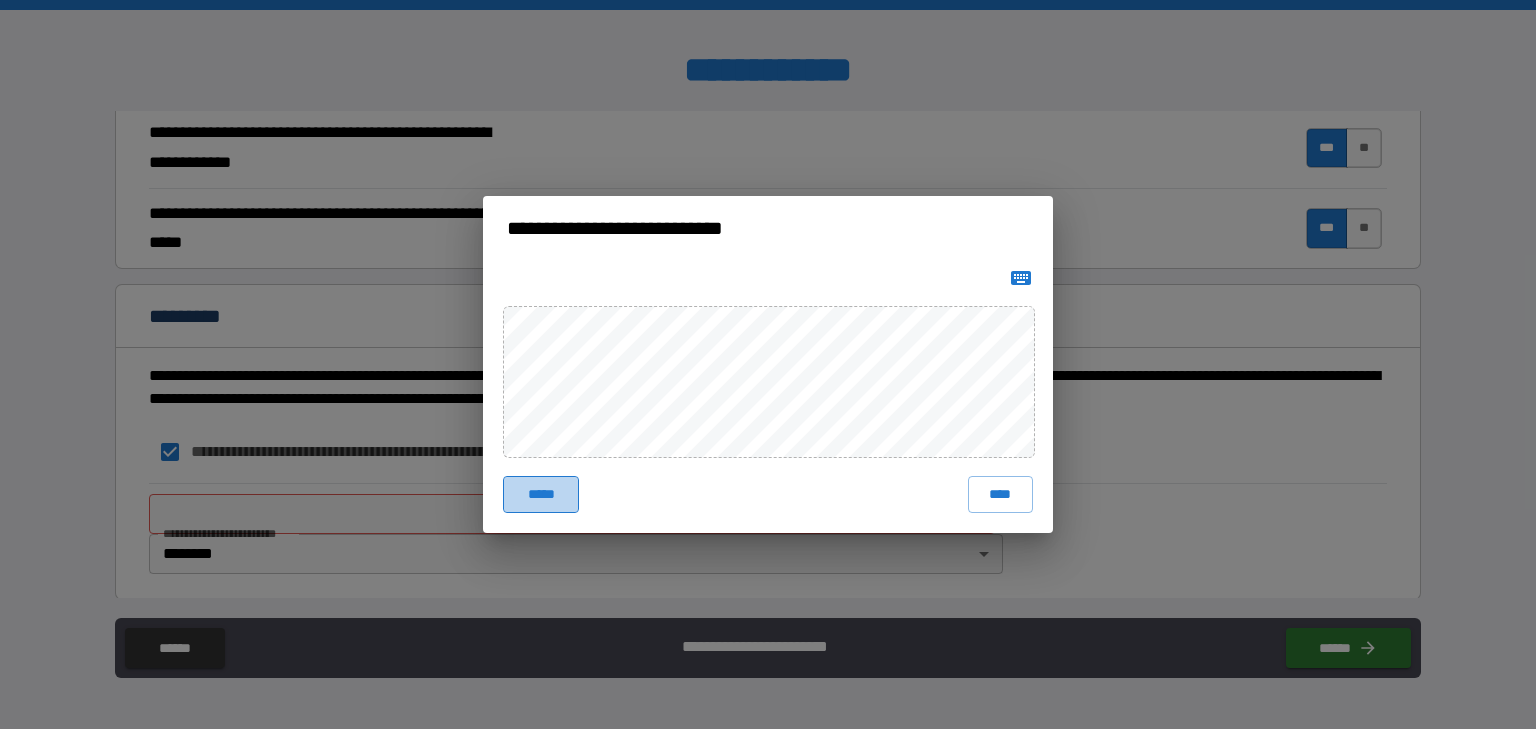 click on "*****" at bounding box center [541, 494] 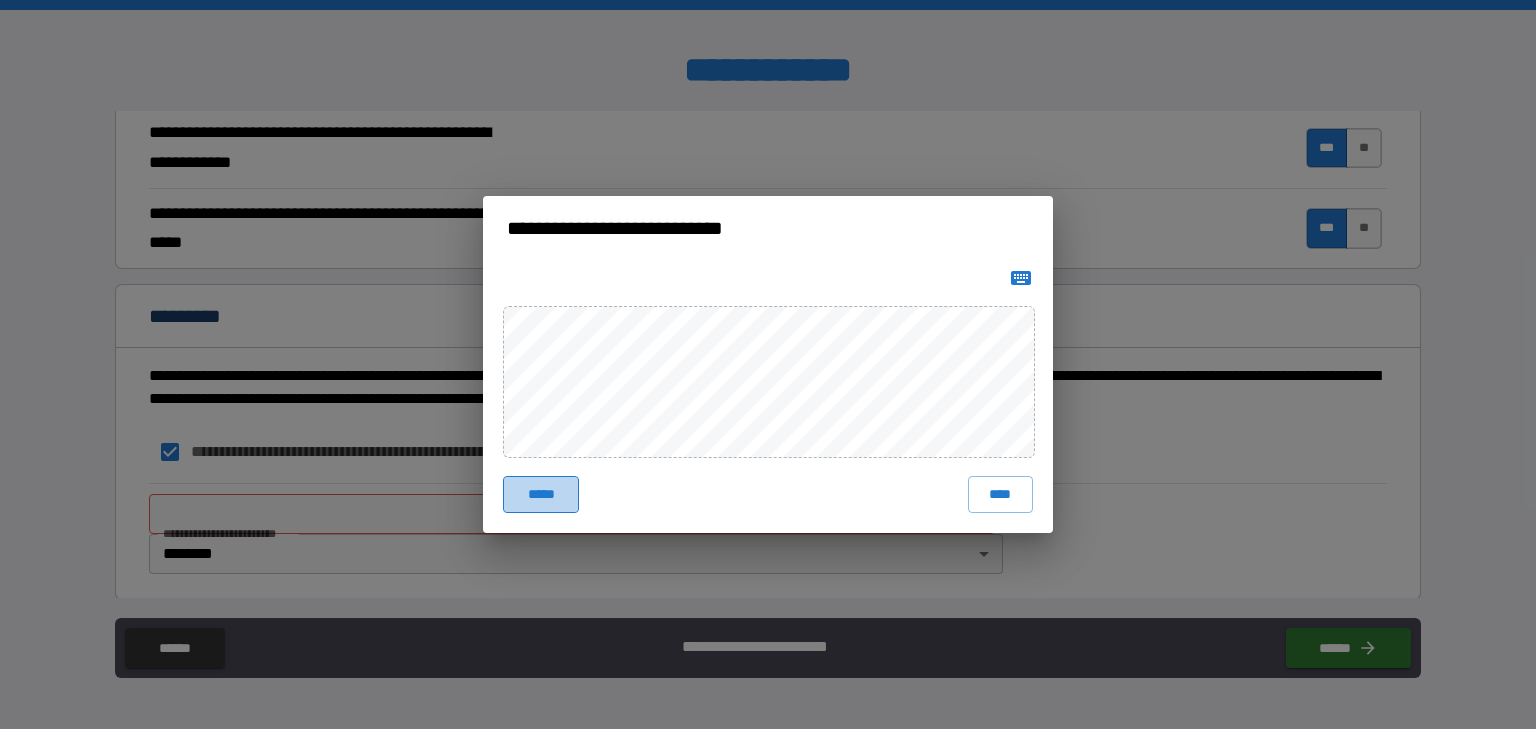 click on "*****" at bounding box center (541, 494) 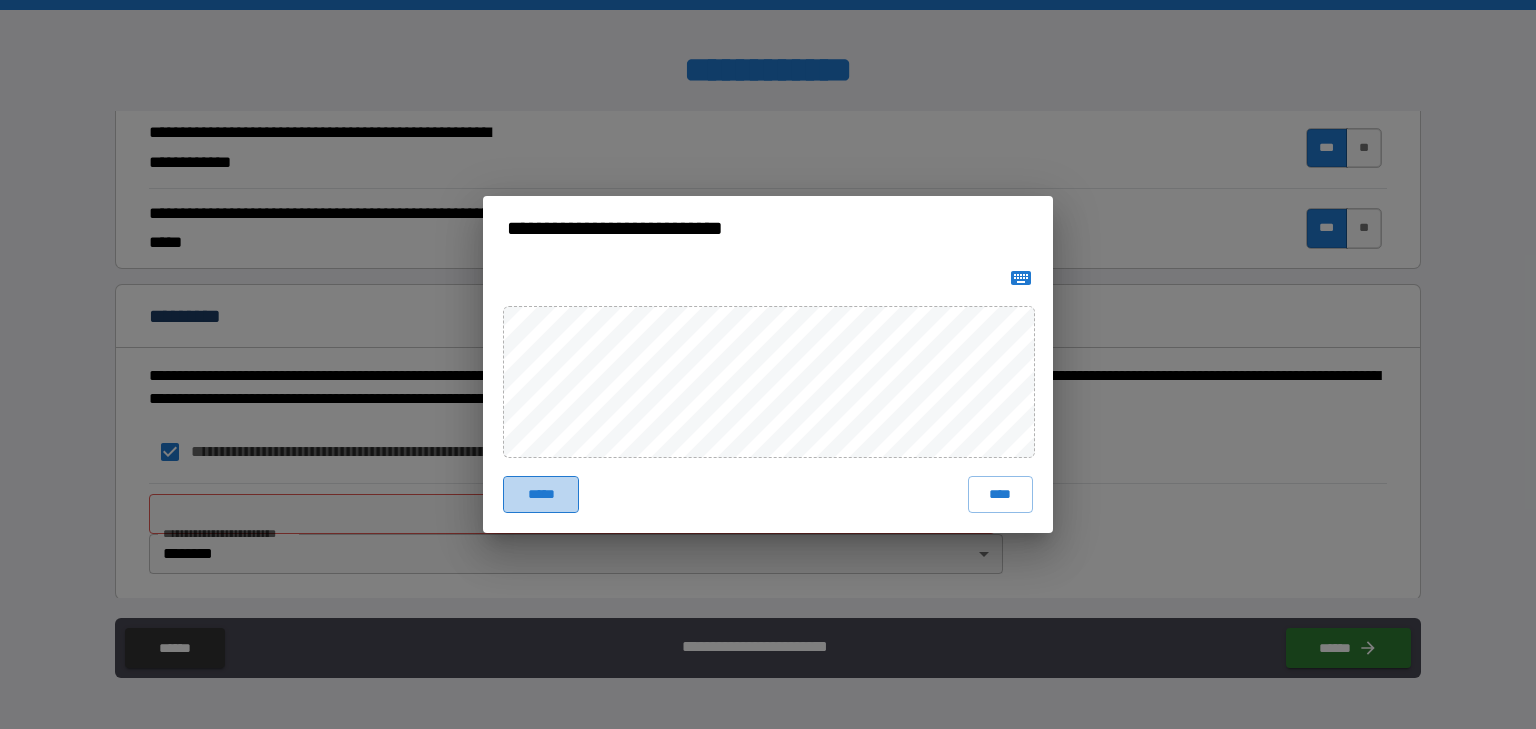 click on "*****" at bounding box center [541, 494] 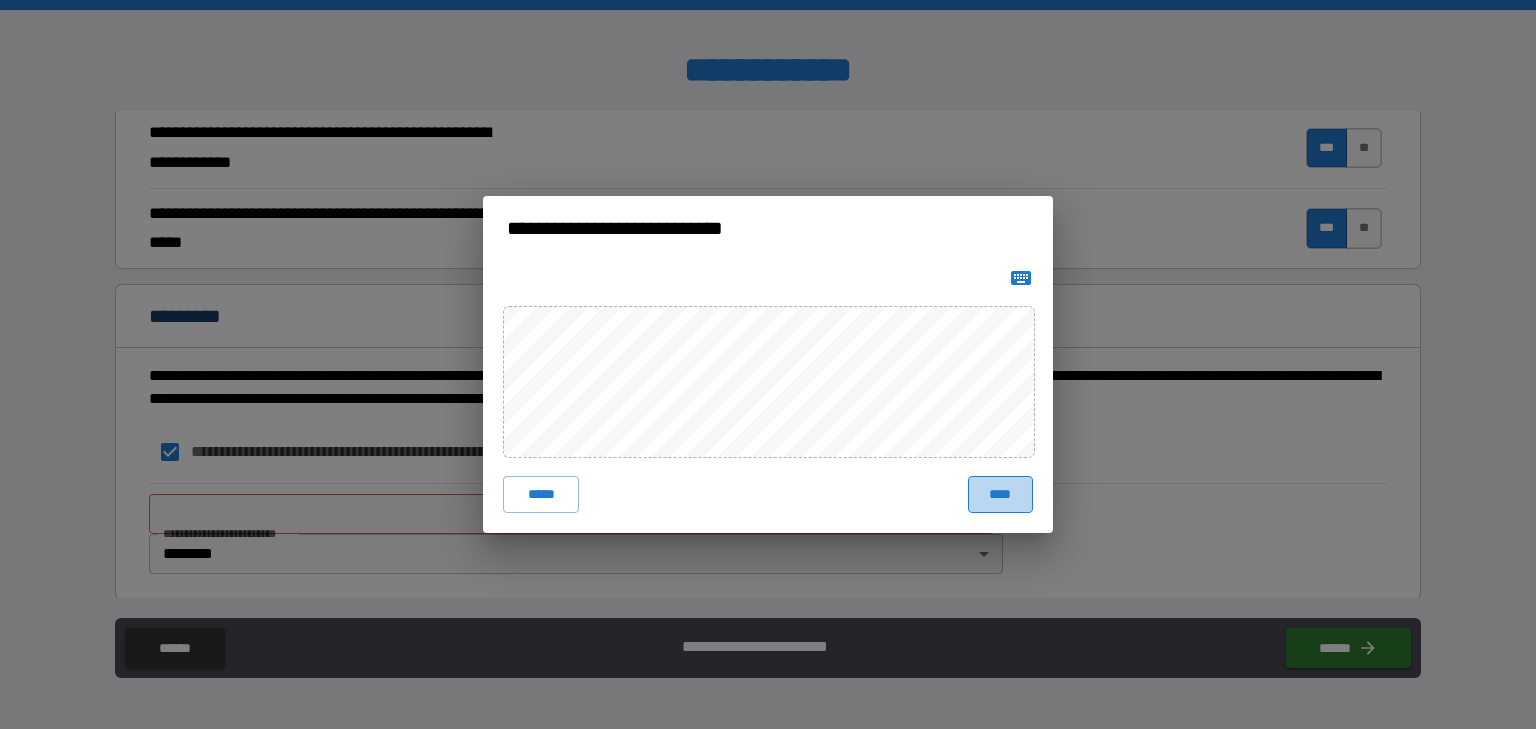 click on "****" at bounding box center (1000, 494) 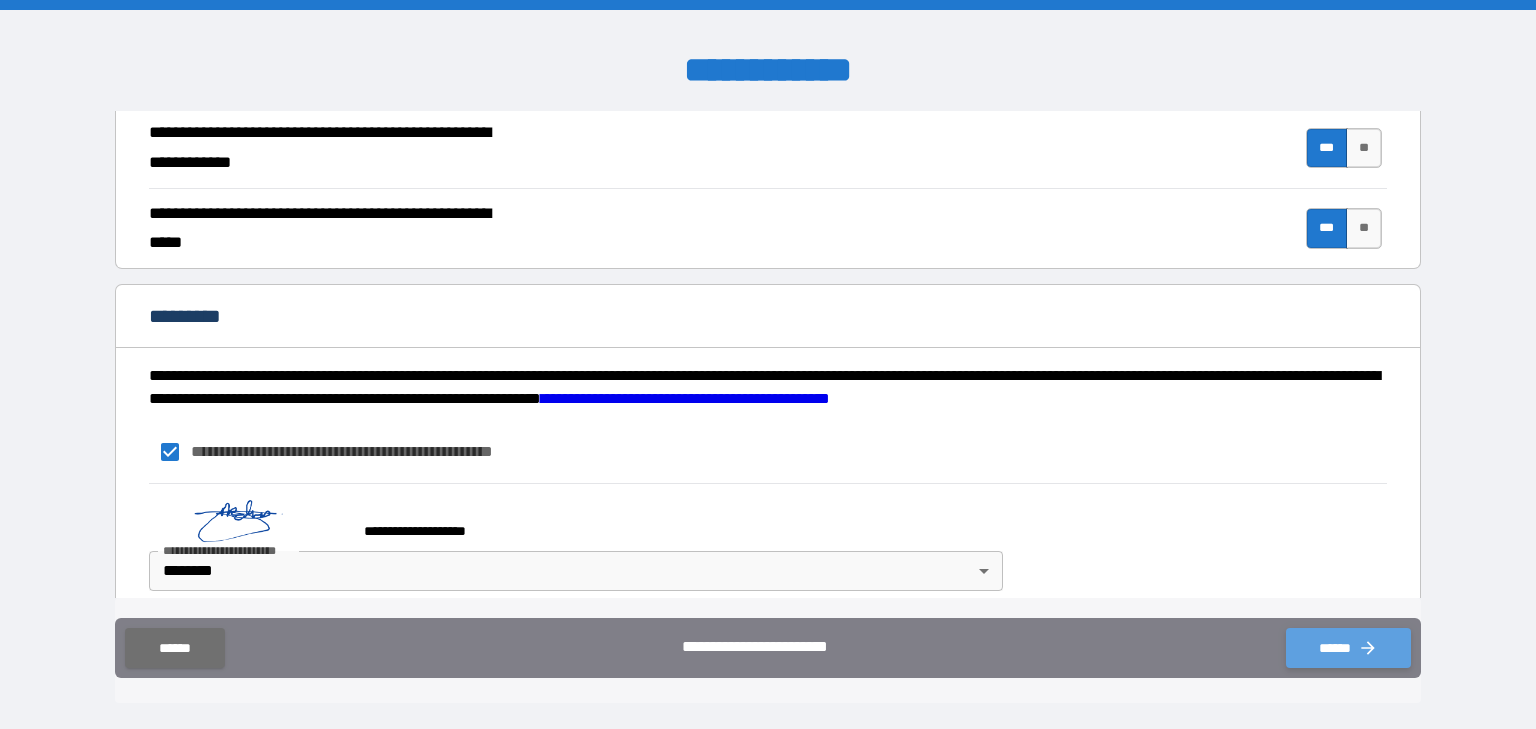 click on "******" at bounding box center (1348, 648) 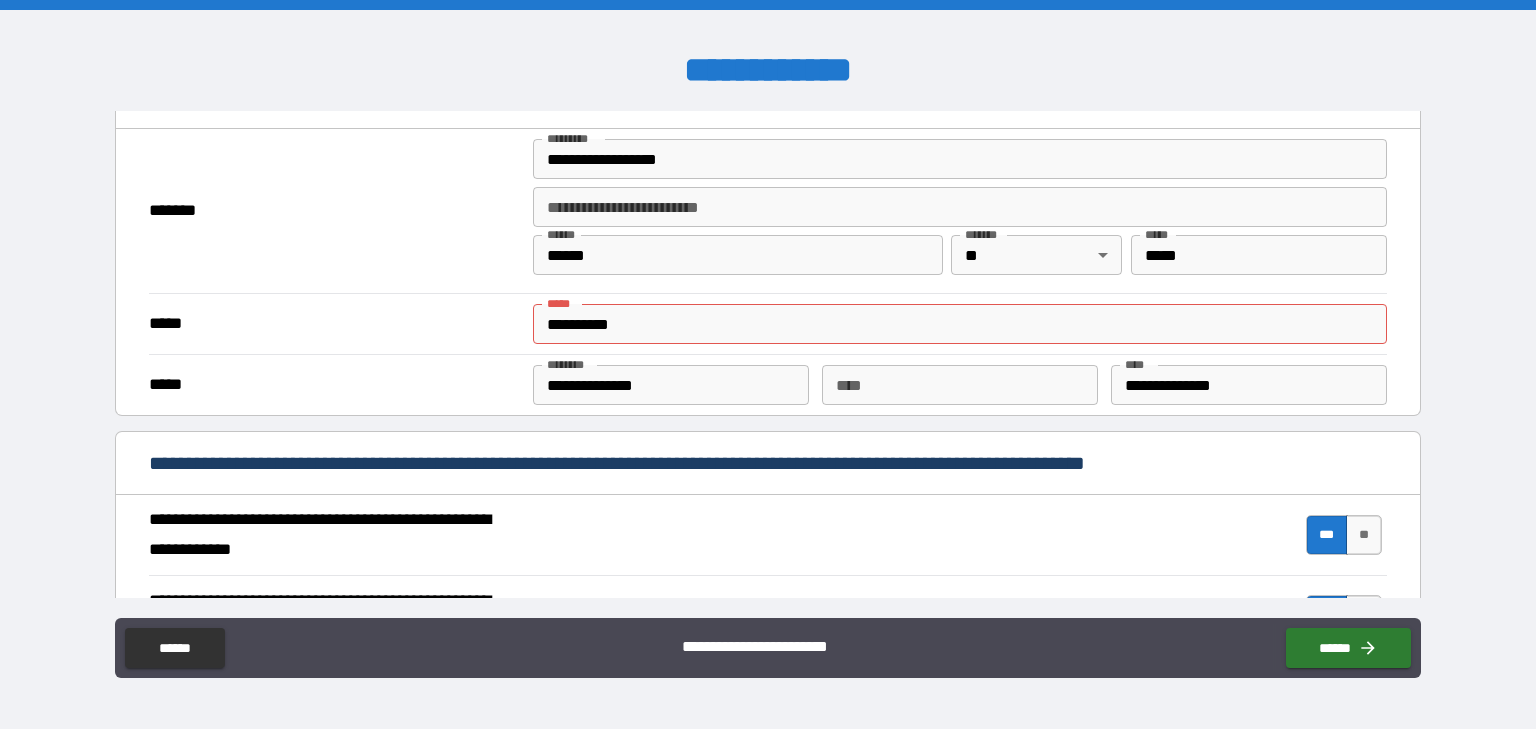 scroll, scrollTop: 1476, scrollLeft: 0, axis: vertical 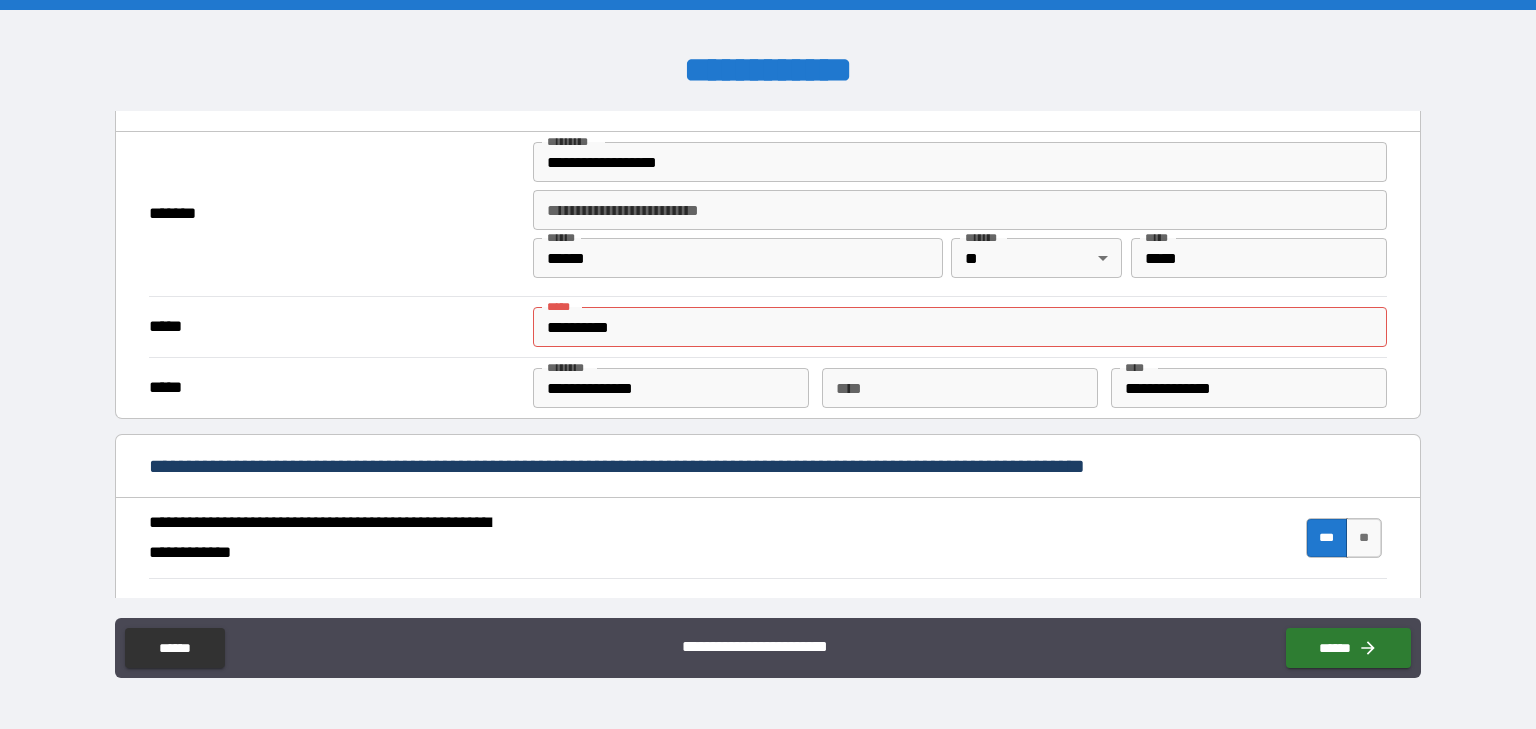 click on "**********" at bounding box center (960, 327) 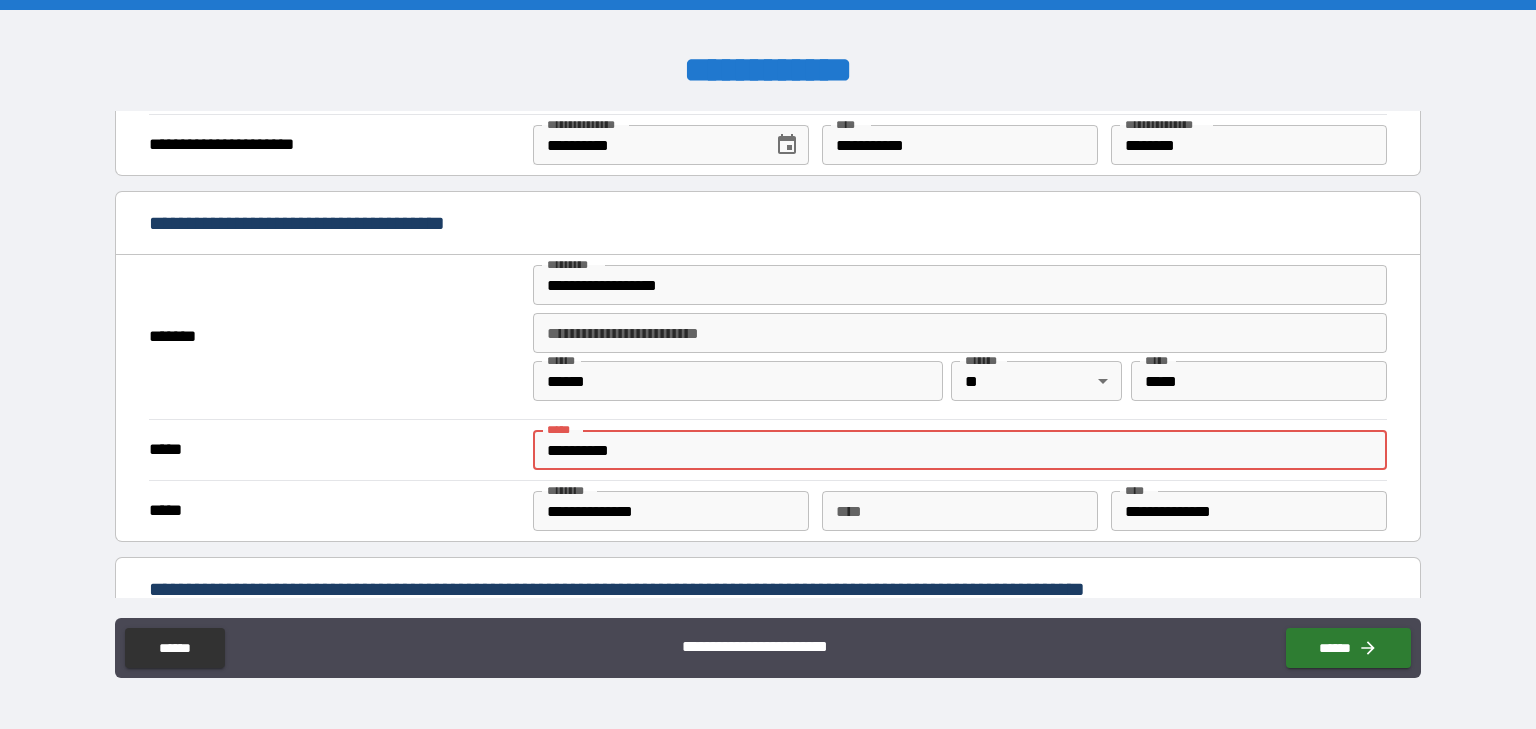 scroll, scrollTop: 1352, scrollLeft: 0, axis: vertical 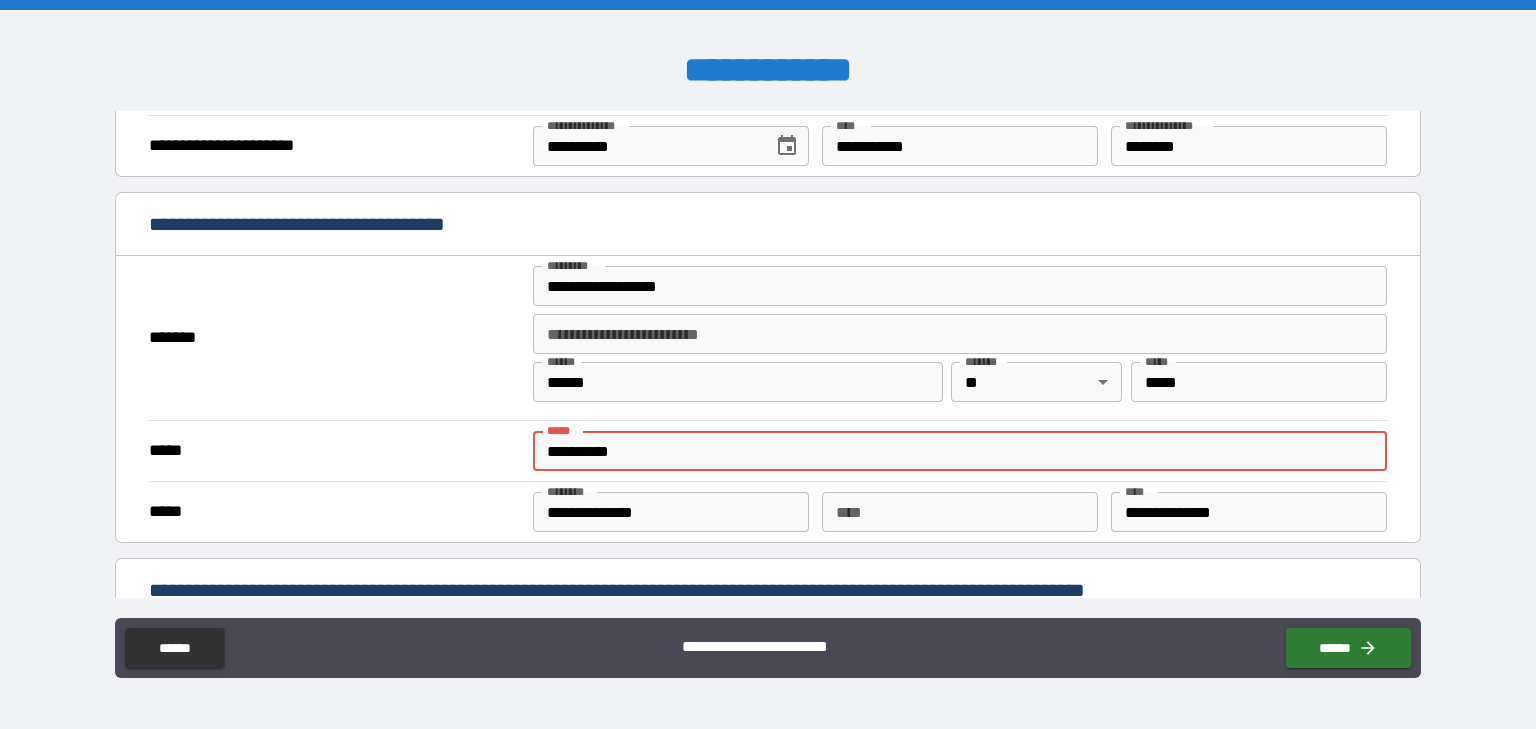 drag, startPoint x: 646, startPoint y: 446, endPoint x: 538, endPoint y: 445, distance: 108.00463 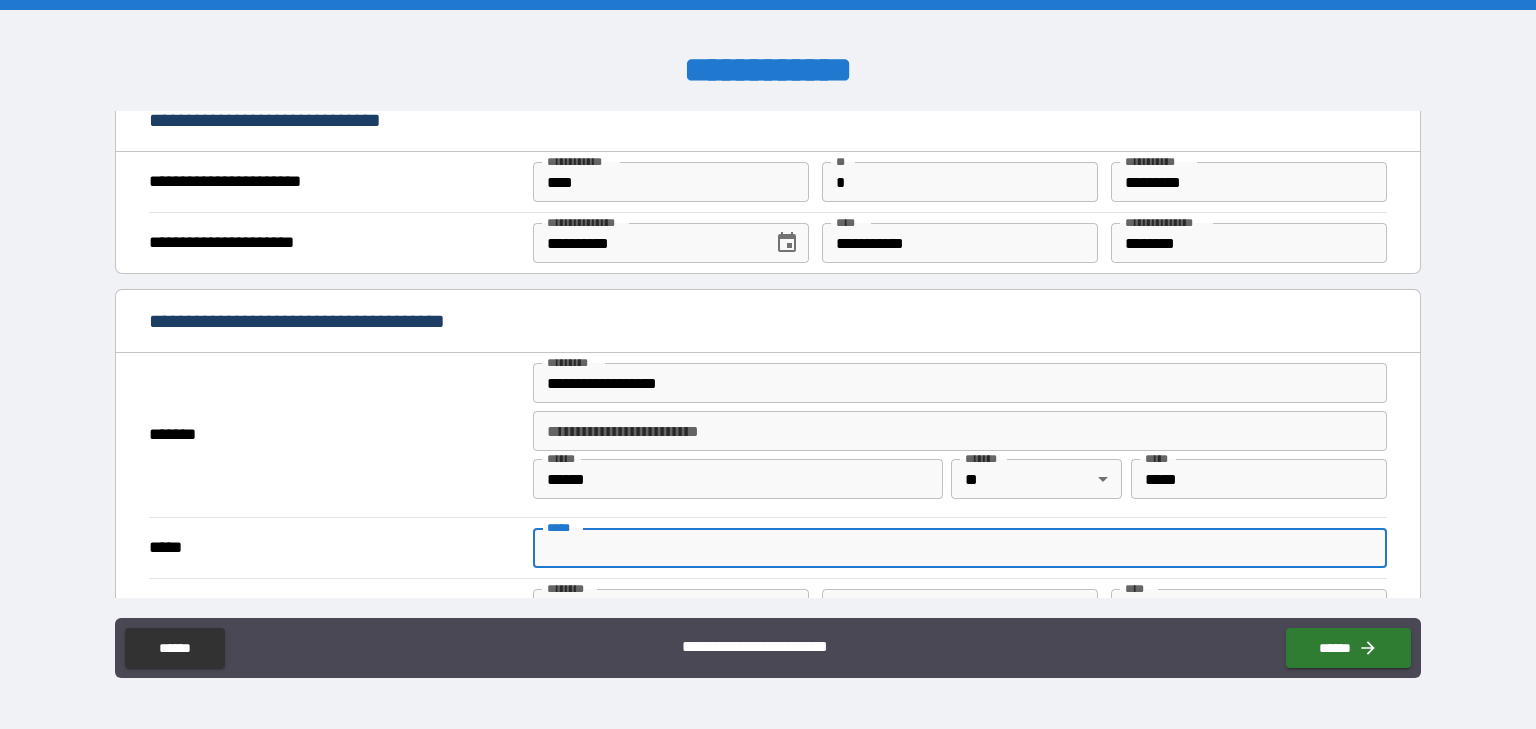 scroll, scrollTop: 1254, scrollLeft: 0, axis: vertical 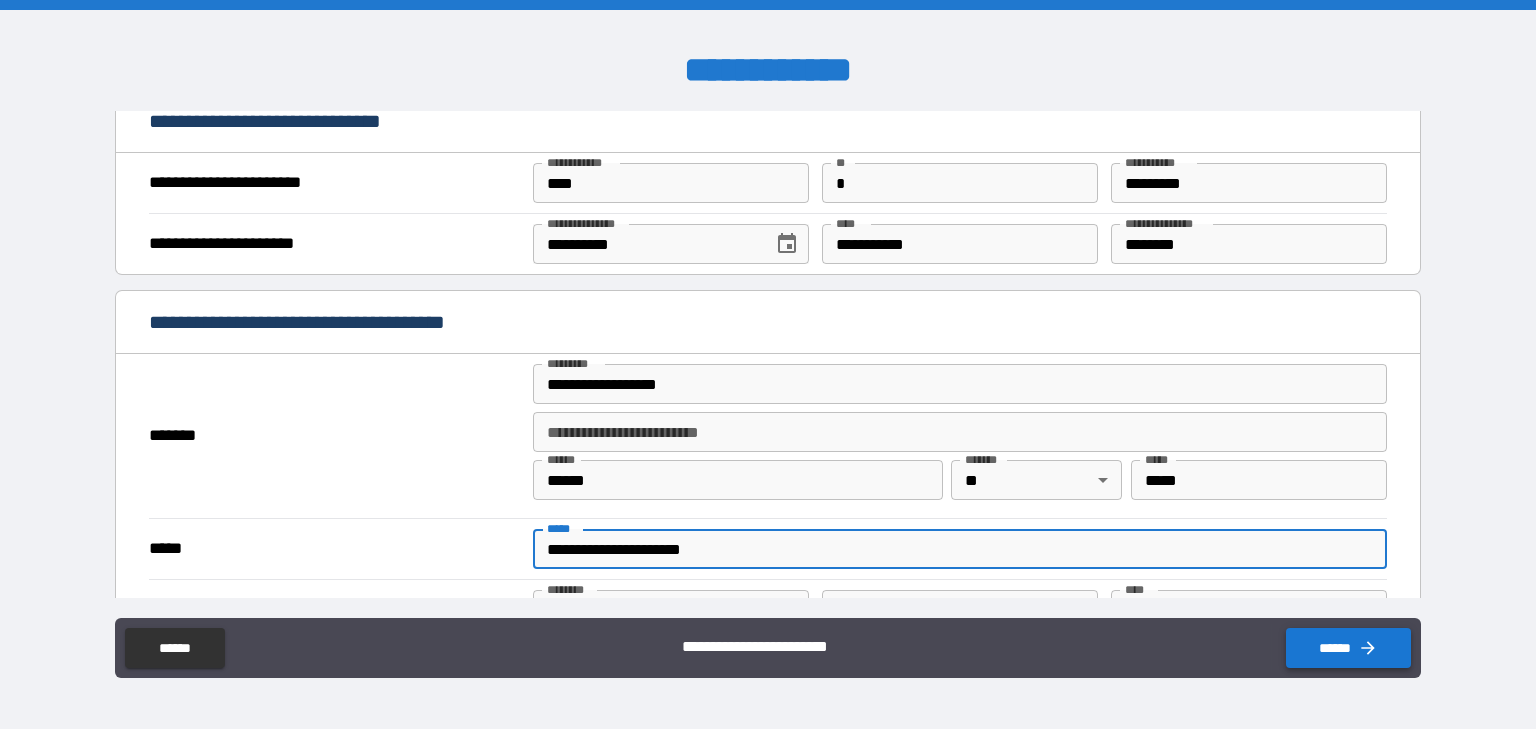 type on "**********" 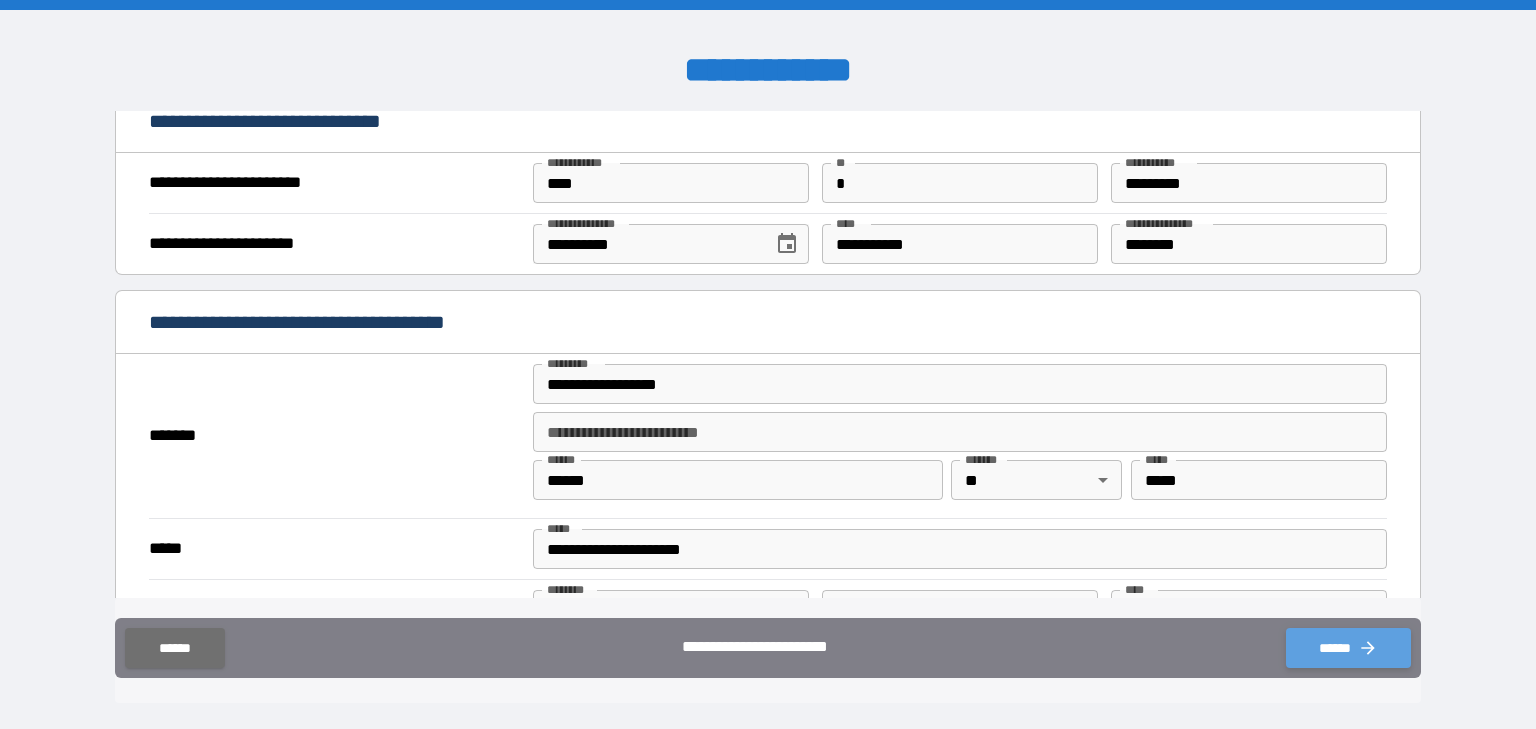 click on "******" at bounding box center (1348, 648) 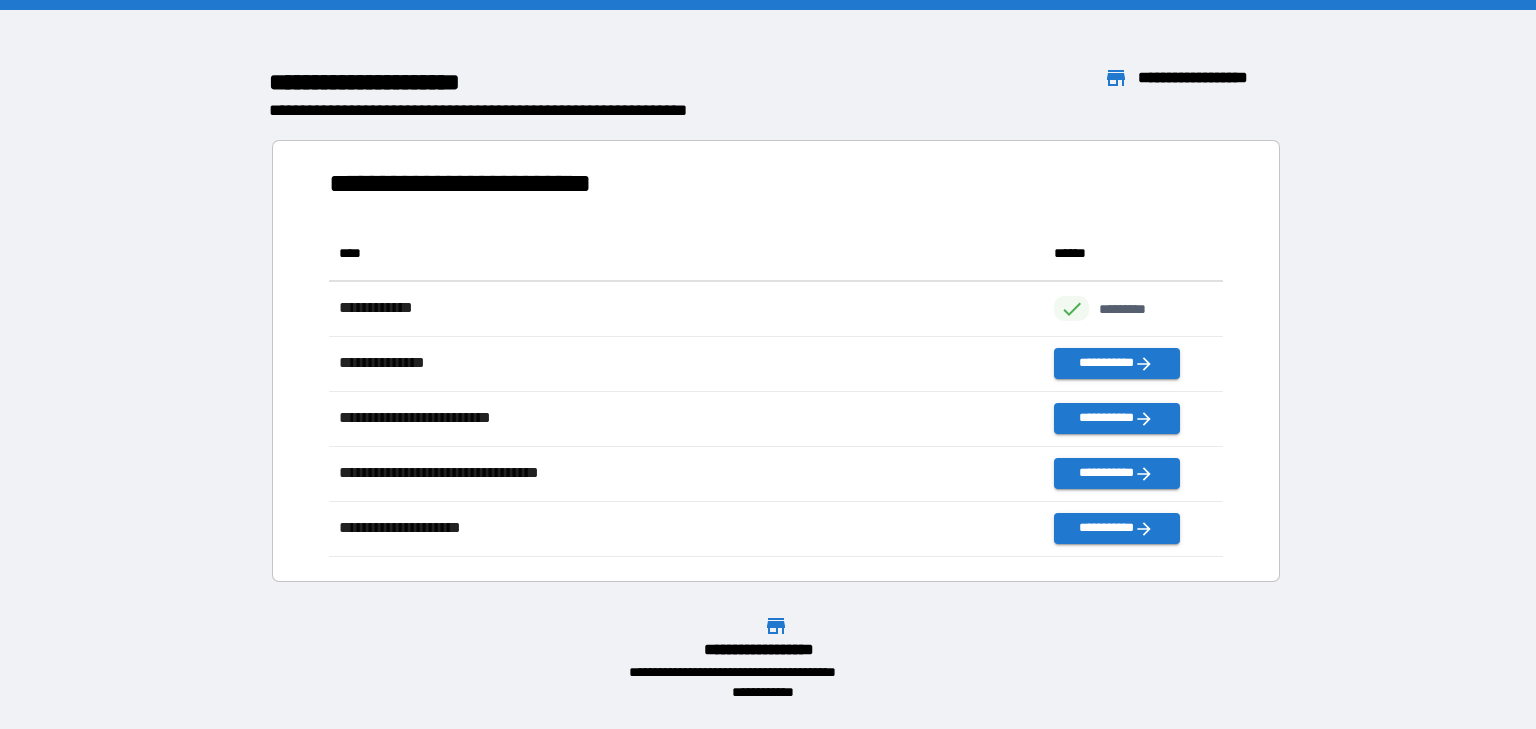 scroll, scrollTop: 16, scrollLeft: 16, axis: both 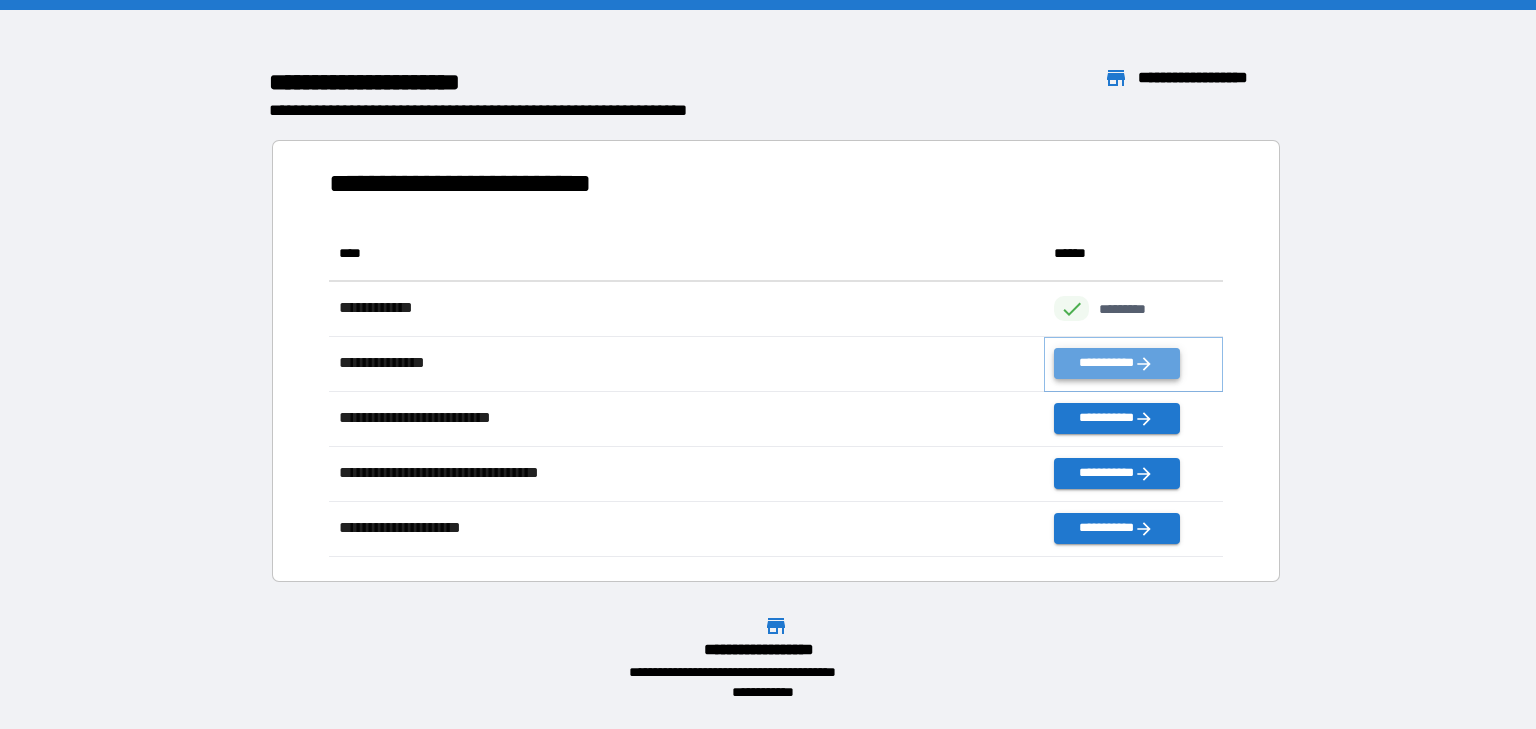 click on "**********" at bounding box center (1116, 363) 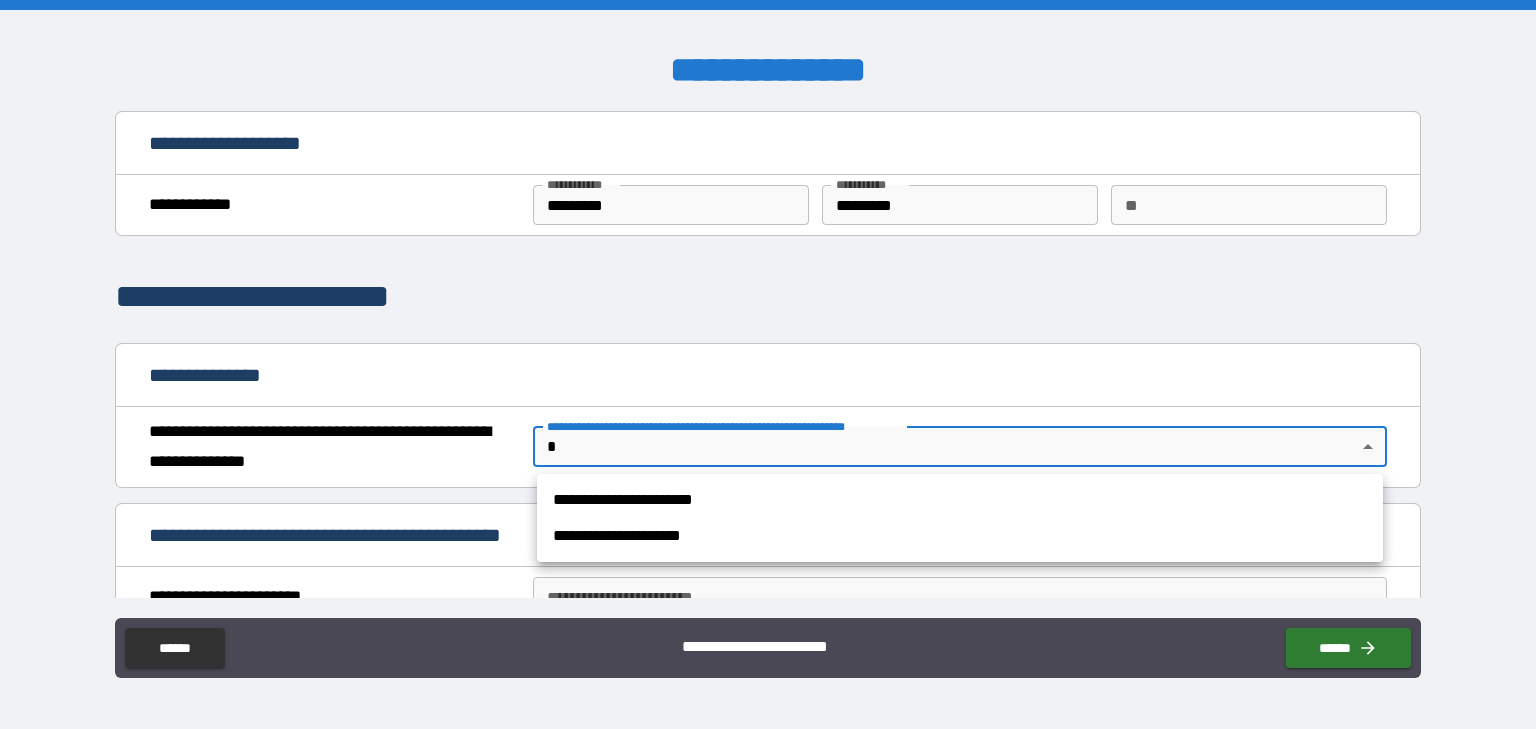 click on "[FIRST] [LAST] [STREET] [CITY], [STATE] [ZIP] [COUNTRY] [PHONE] [EMAIL]" at bounding box center (768, 364) 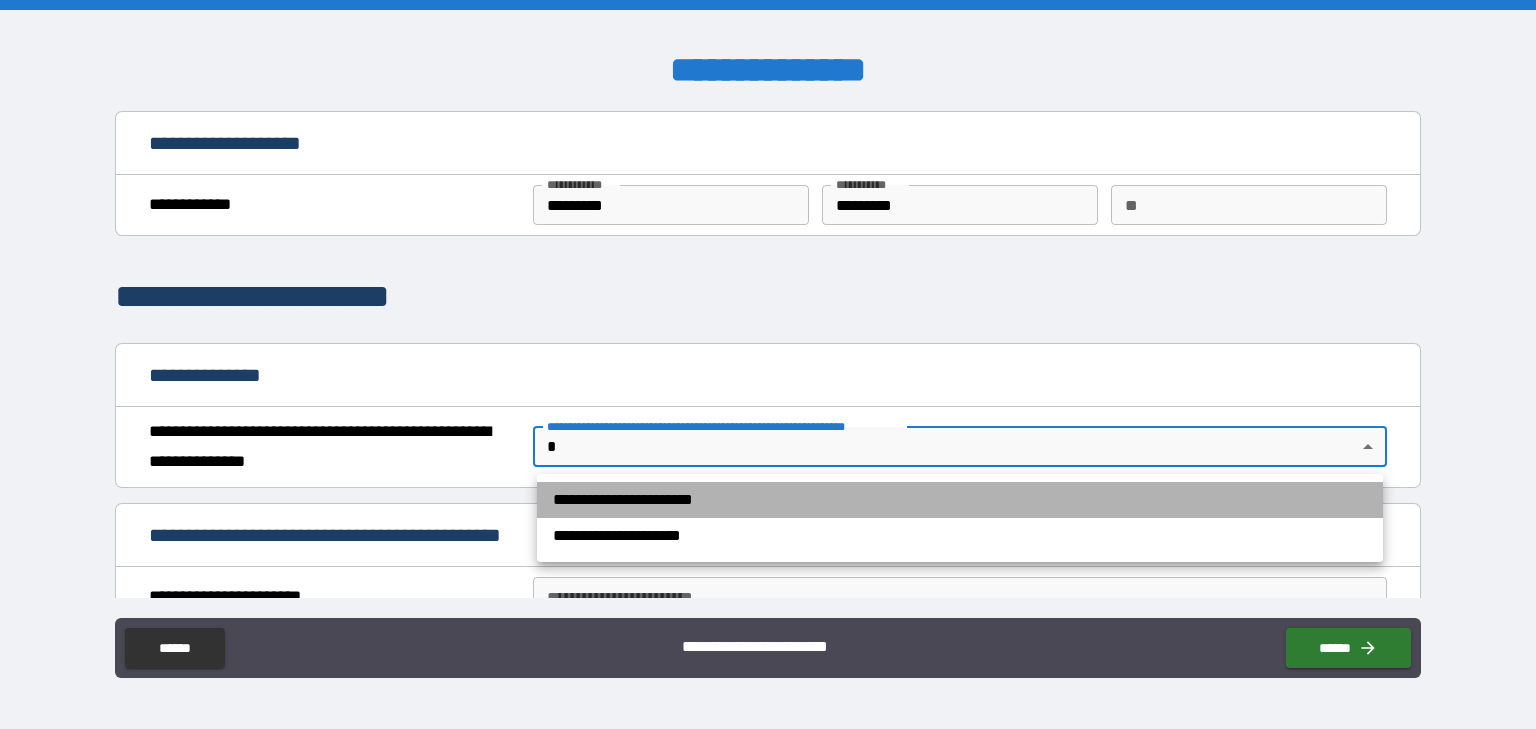 click on "**********" at bounding box center [960, 500] 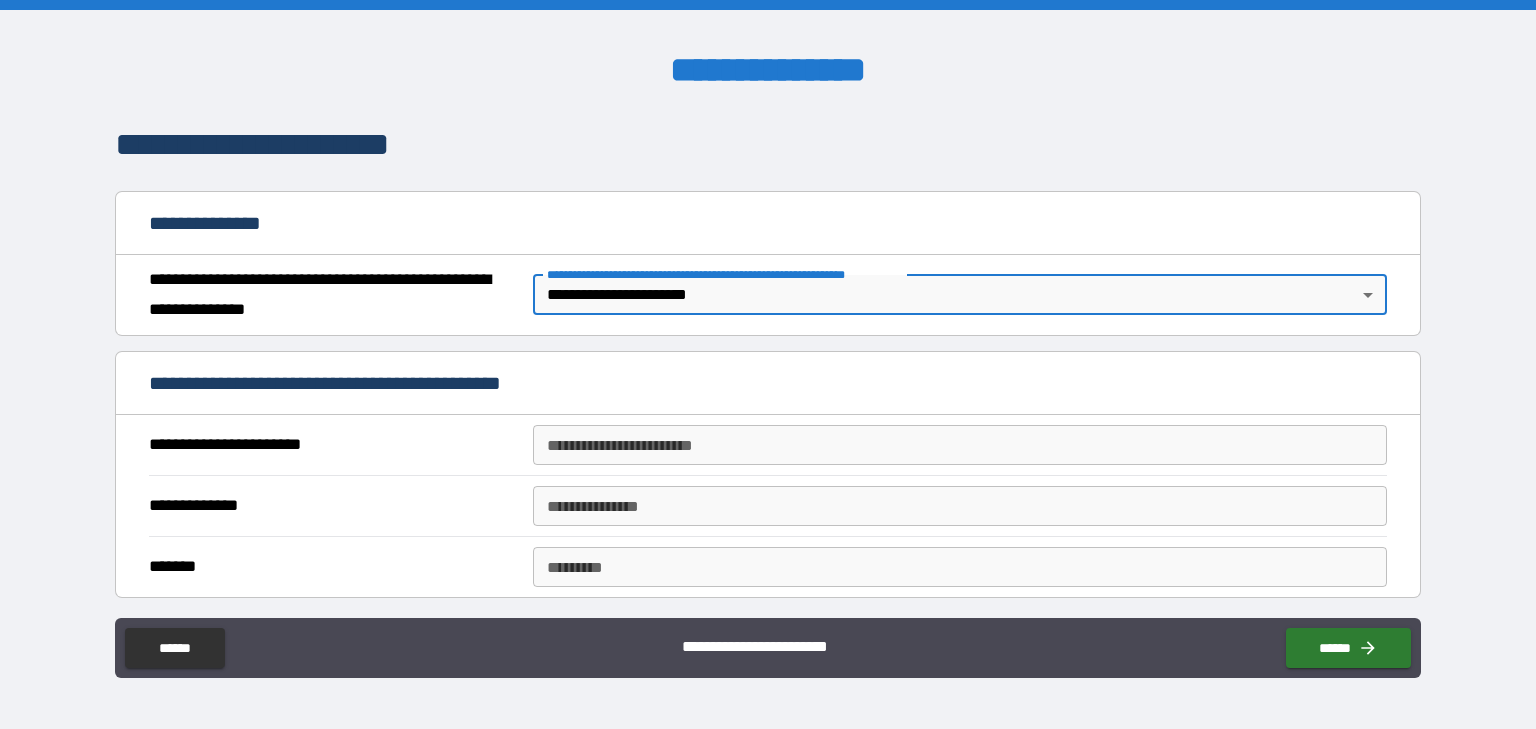 scroll, scrollTop: 153, scrollLeft: 0, axis: vertical 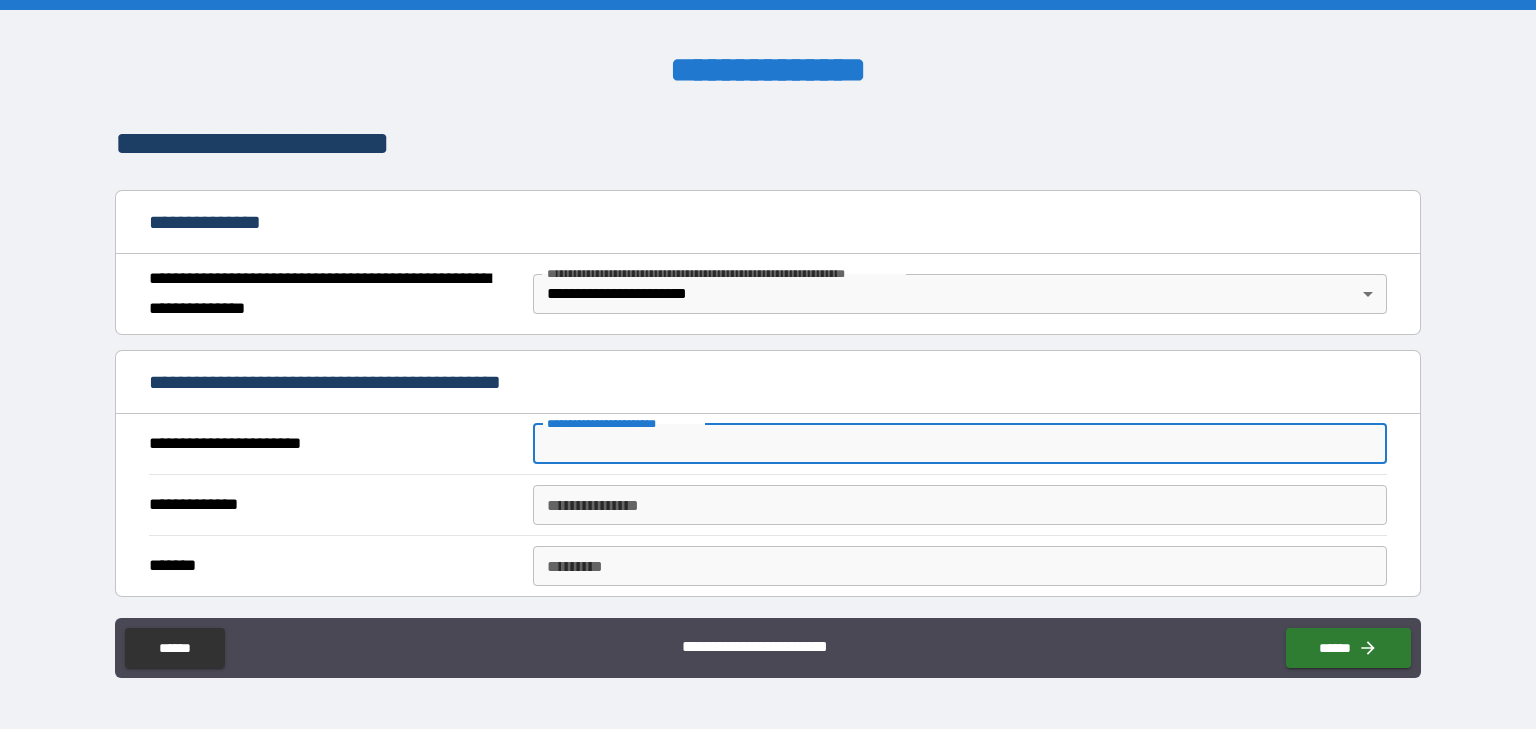 click on "**********" at bounding box center [960, 444] 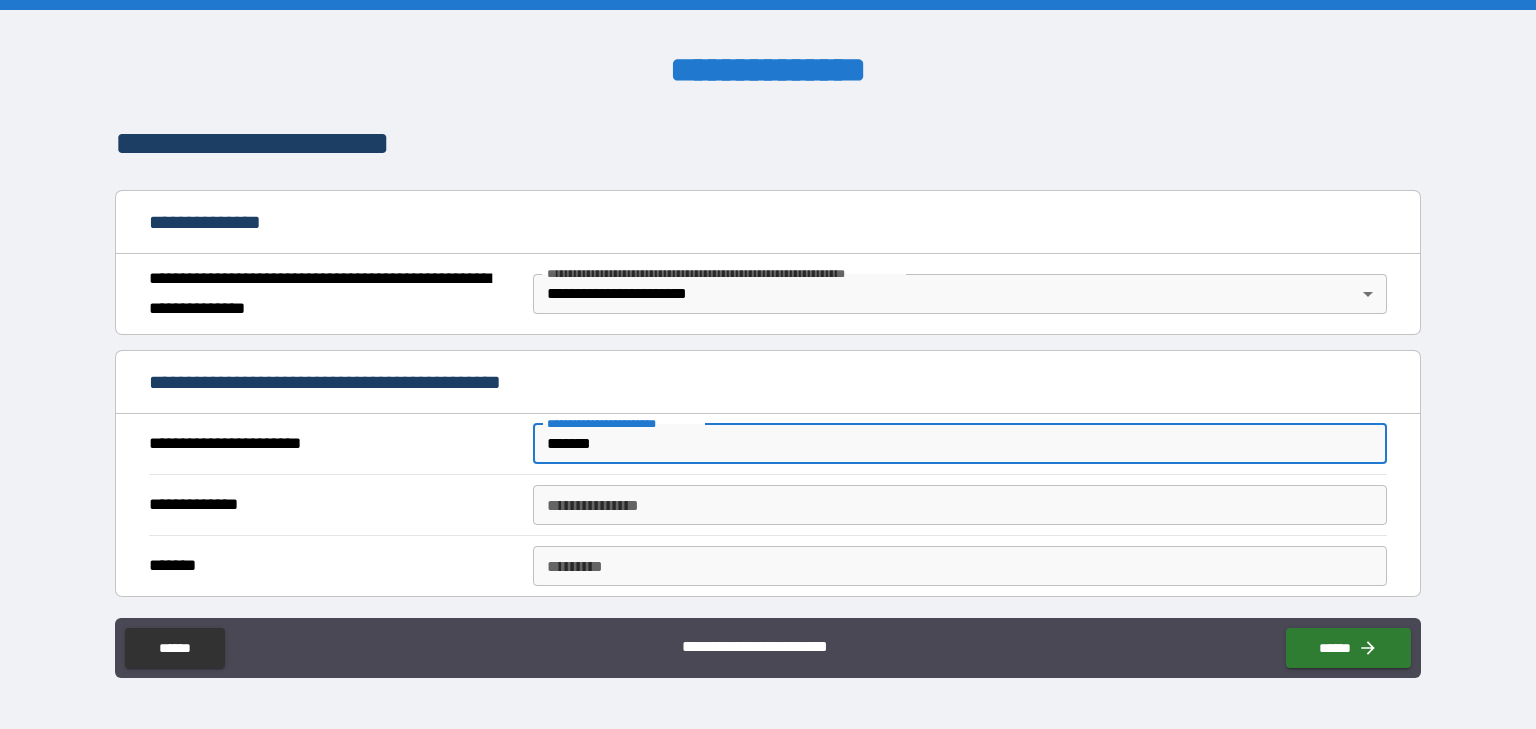 type on "*******" 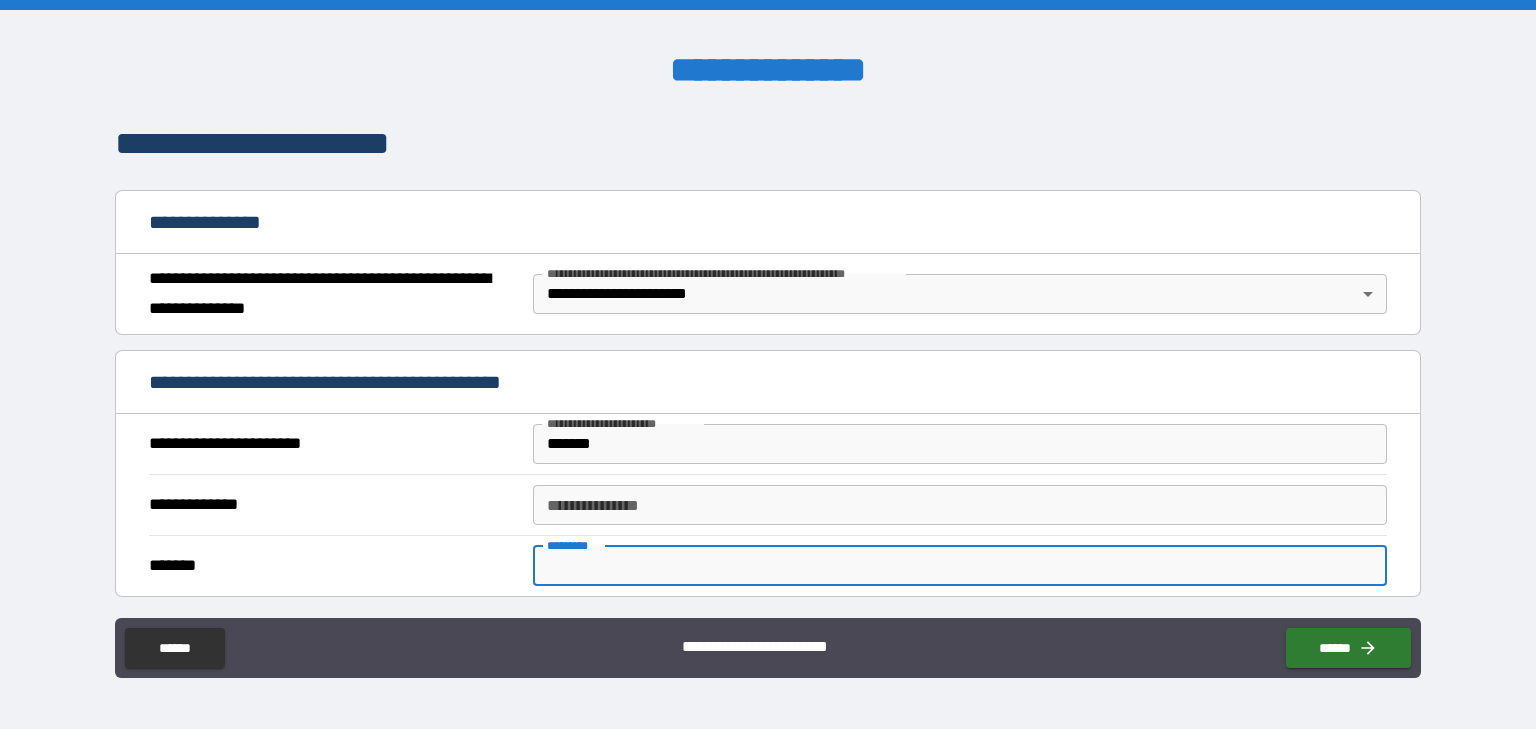 click on "*******   *" at bounding box center (960, 566) 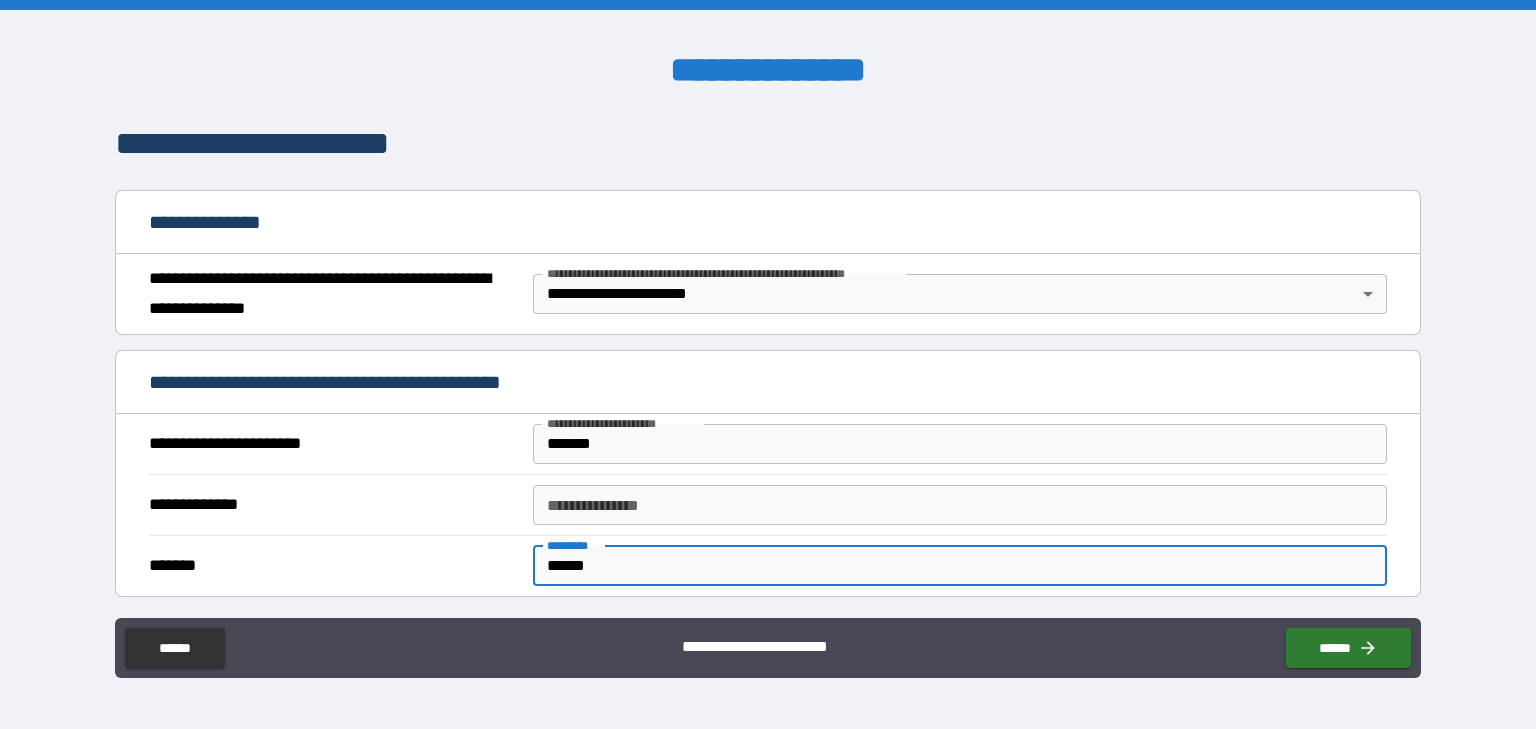type on "******" 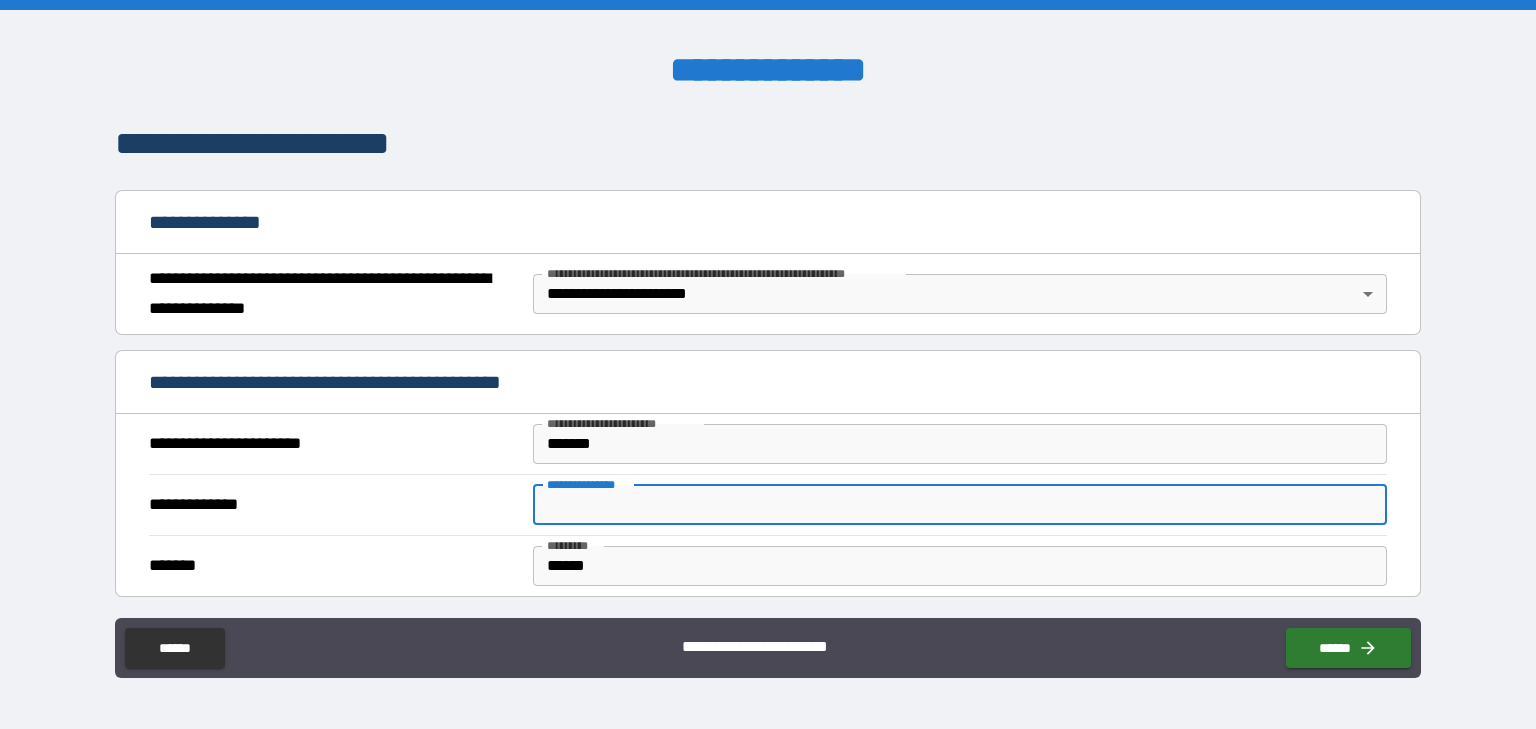 click on "**********" at bounding box center (960, 505) 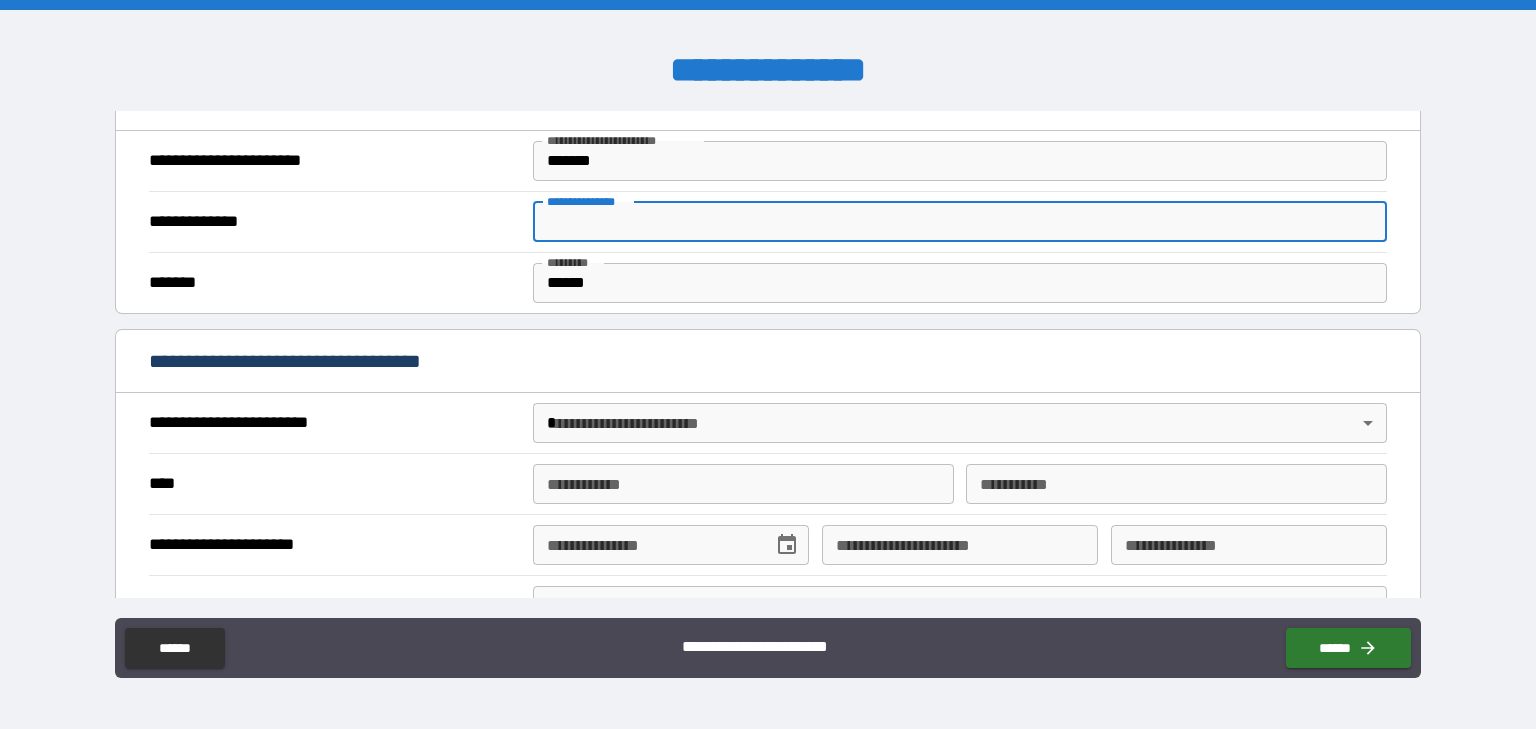 scroll, scrollTop: 439, scrollLeft: 0, axis: vertical 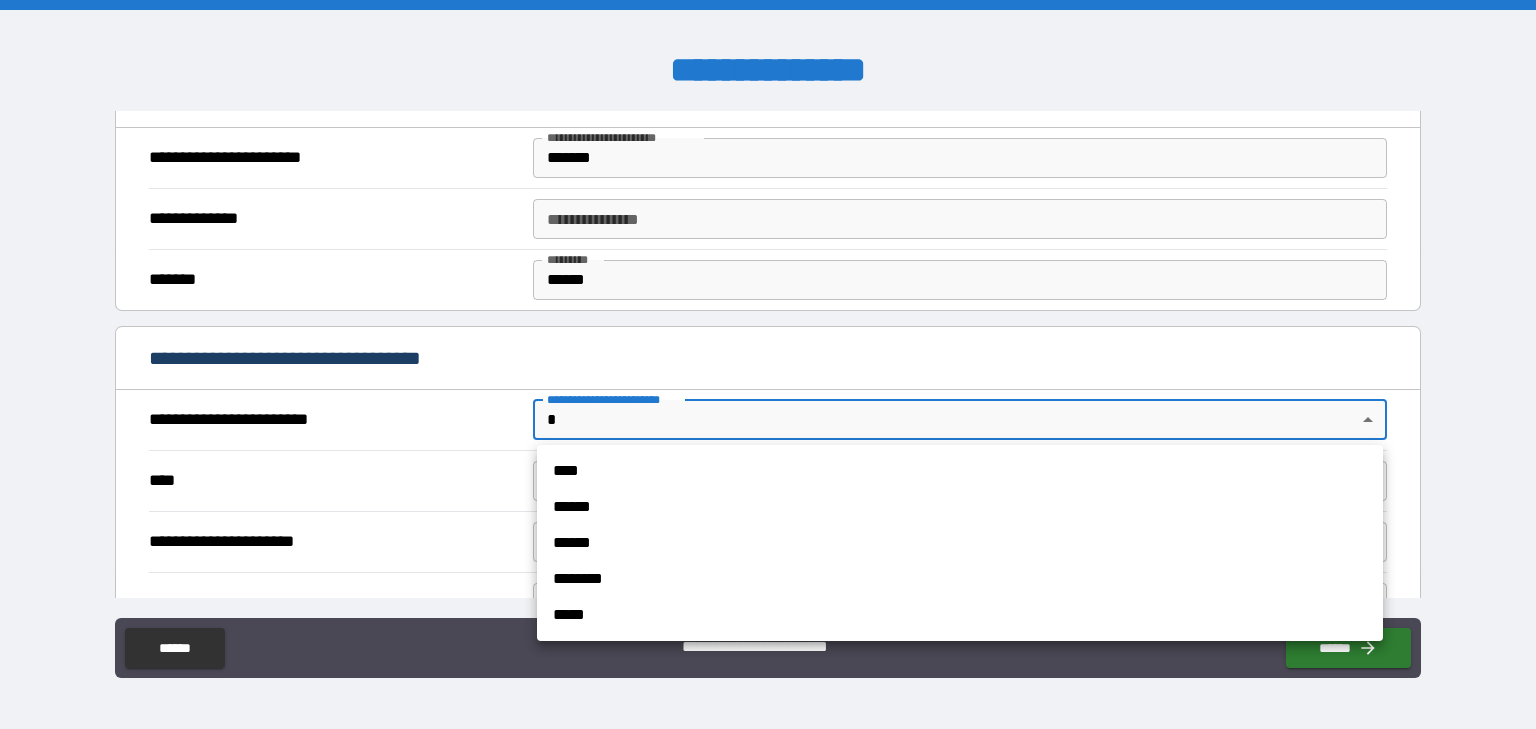 click on "[FIRST] [LAST] [STREET] [CITY], [STATE] [ZIP] [COUNTRY] [PHONE] [EMAIL]" at bounding box center [768, 364] 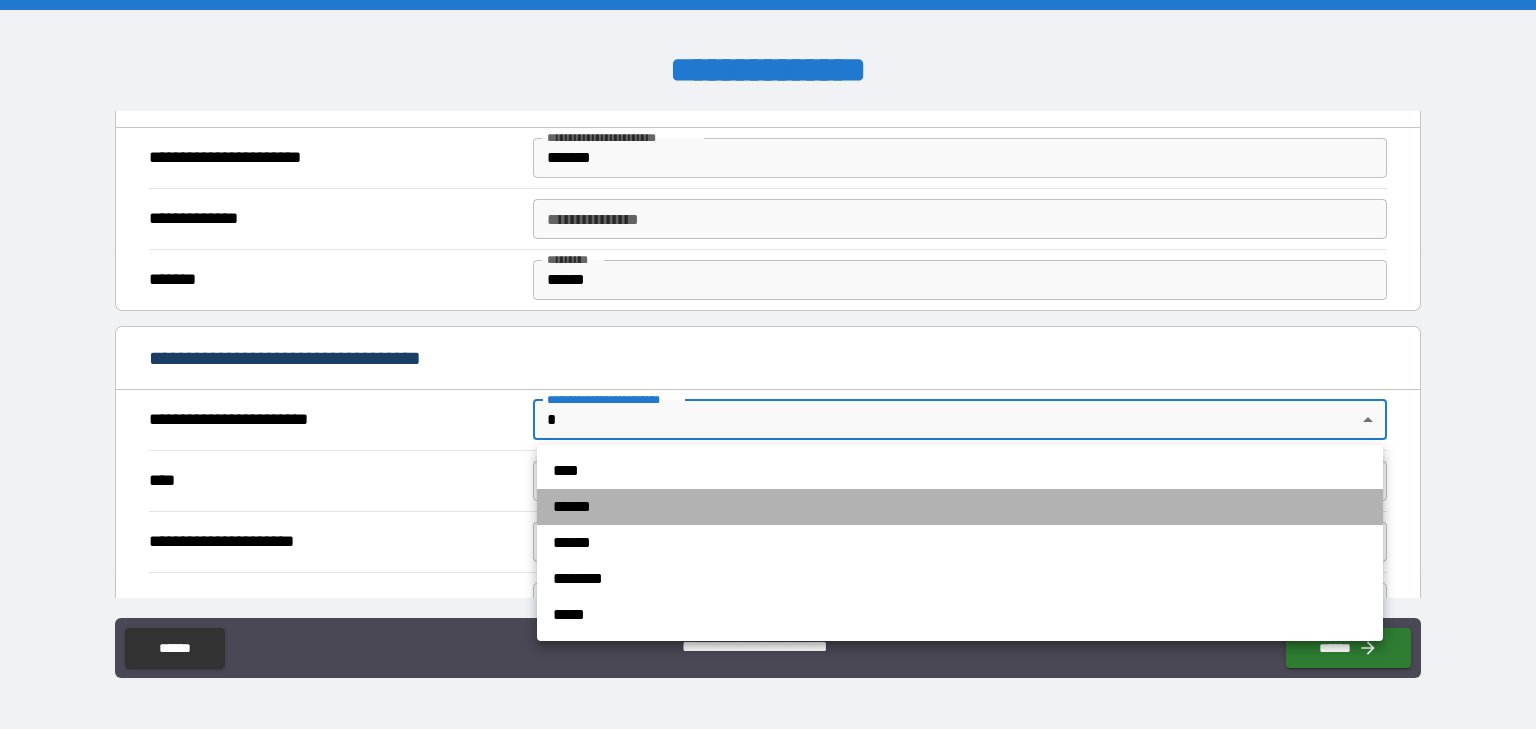 click on "******" at bounding box center [960, 507] 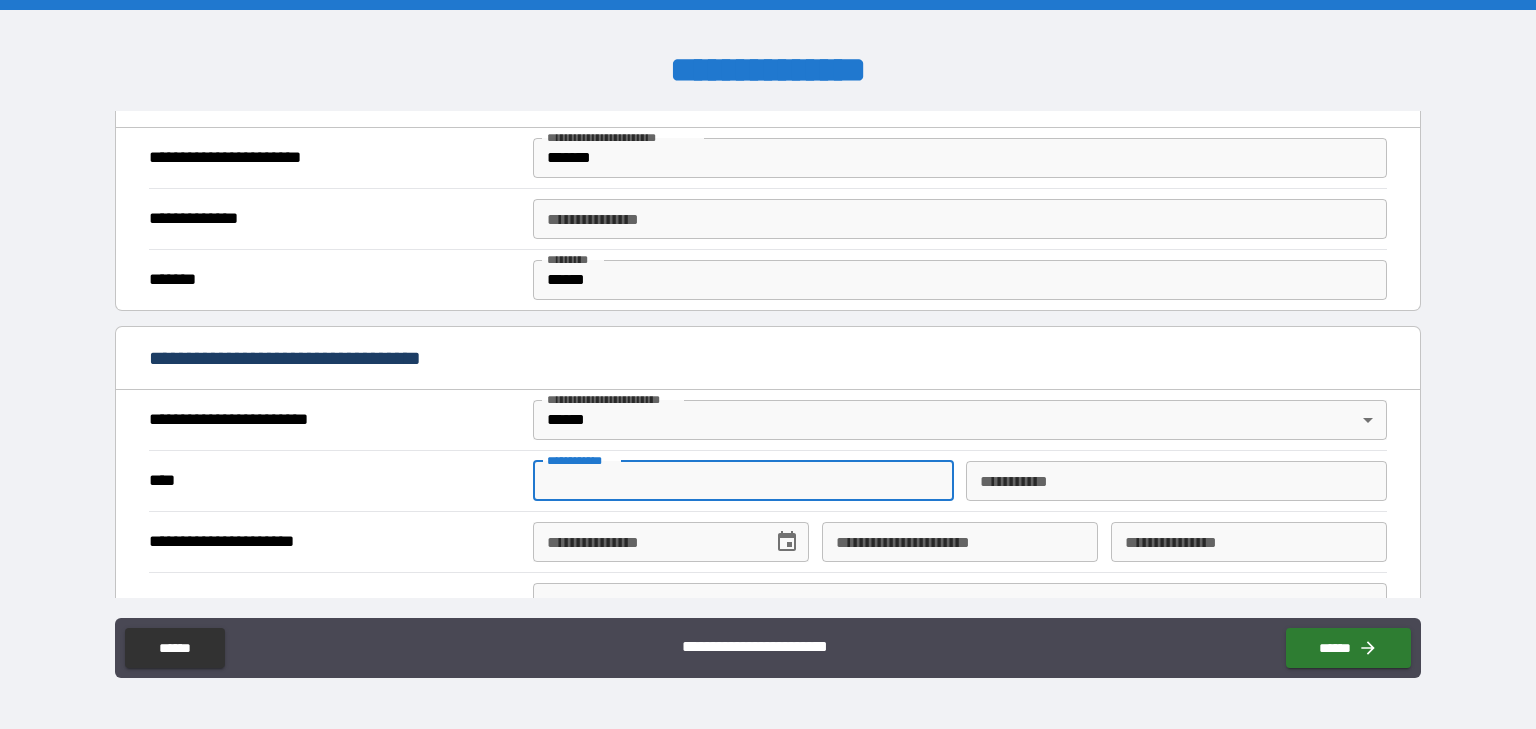 click on "**********" at bounding box center [743, 481] 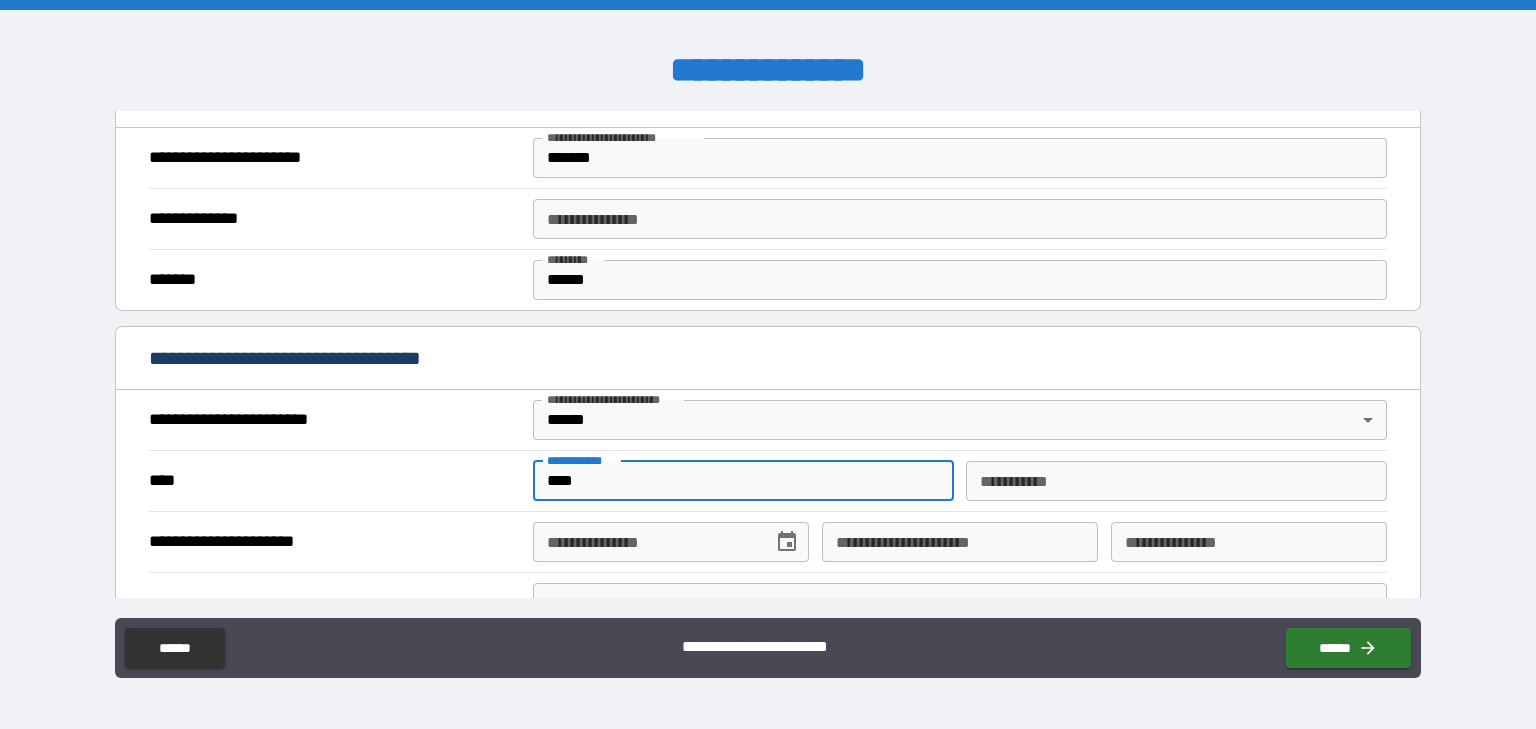 type on "****" 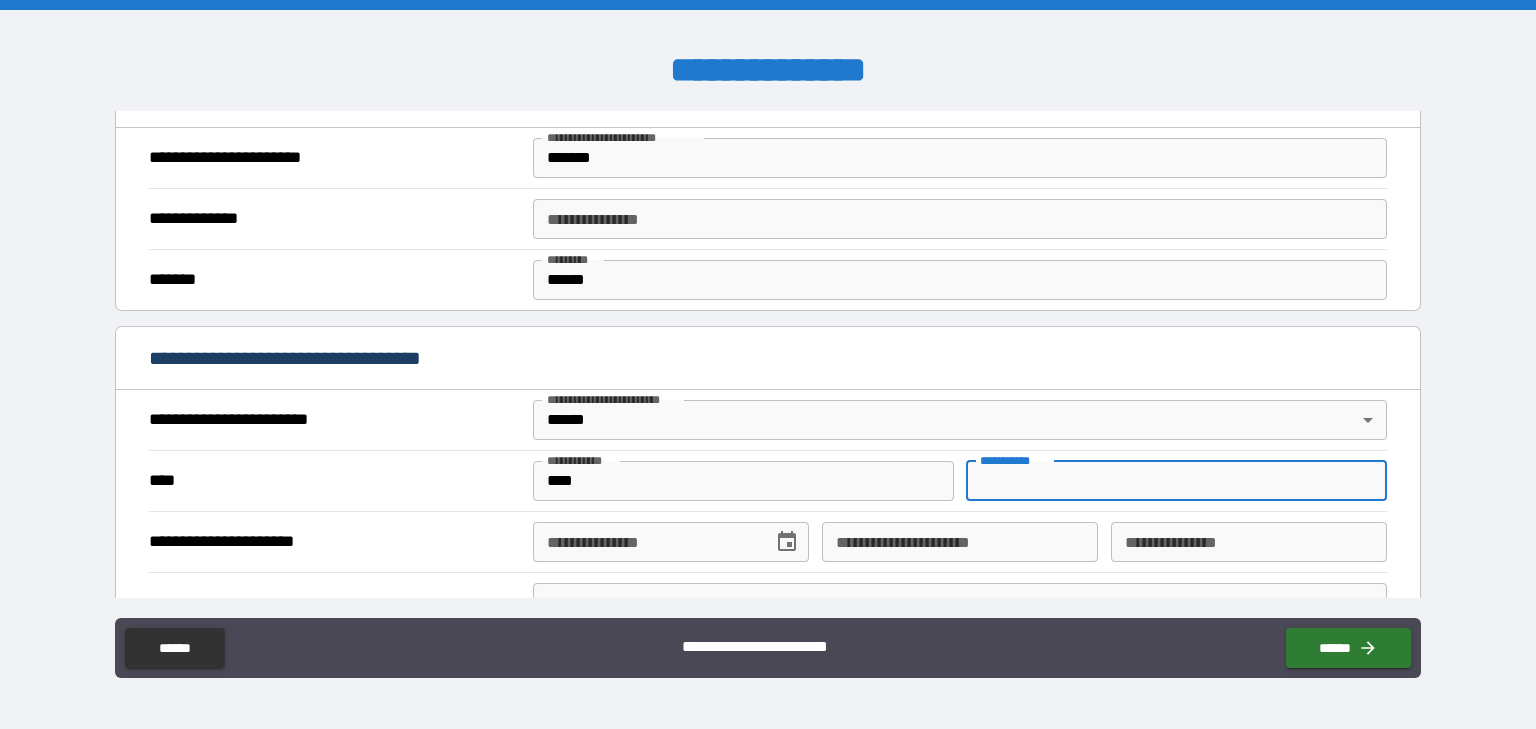 click on "*********   *" at bounding box center [1176, 481] 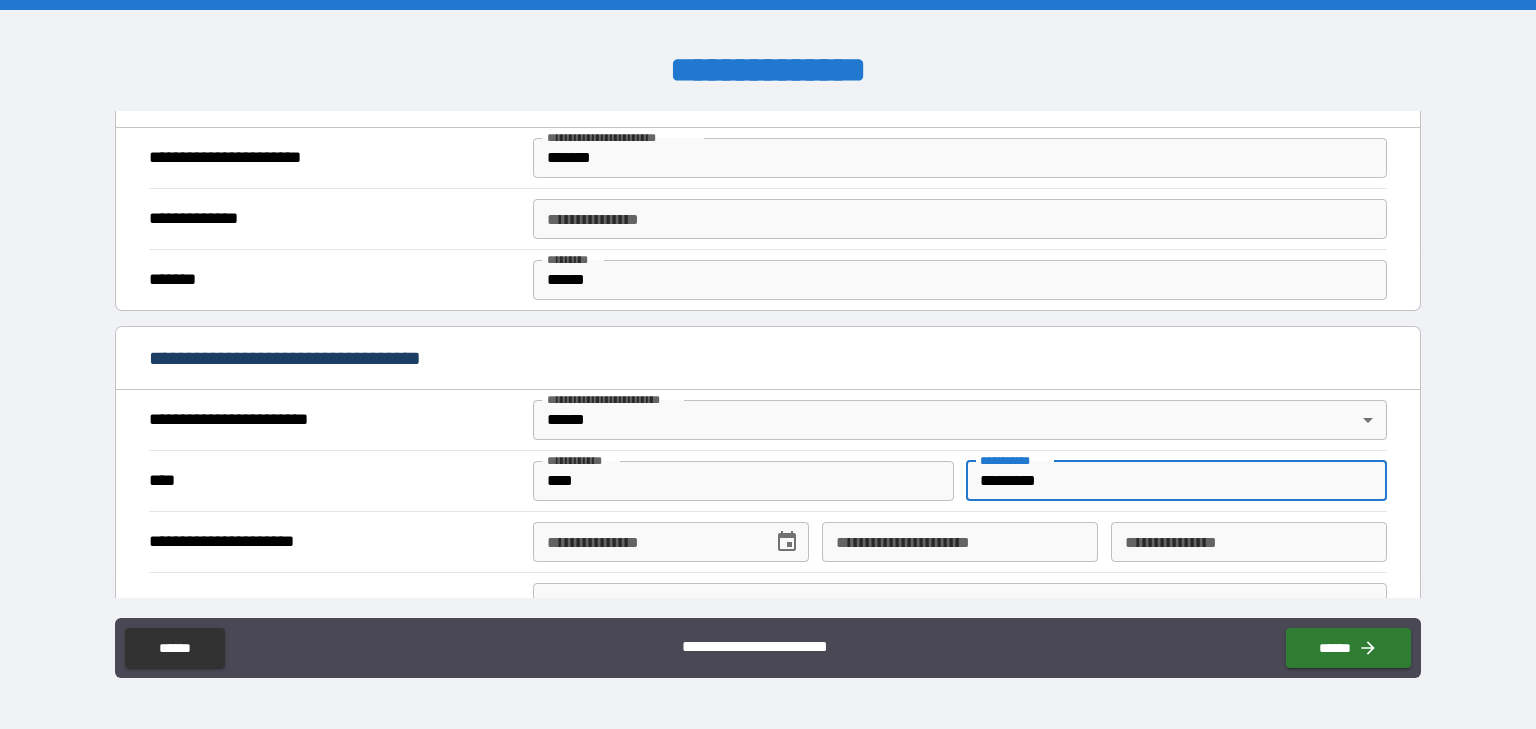 type on "*********" 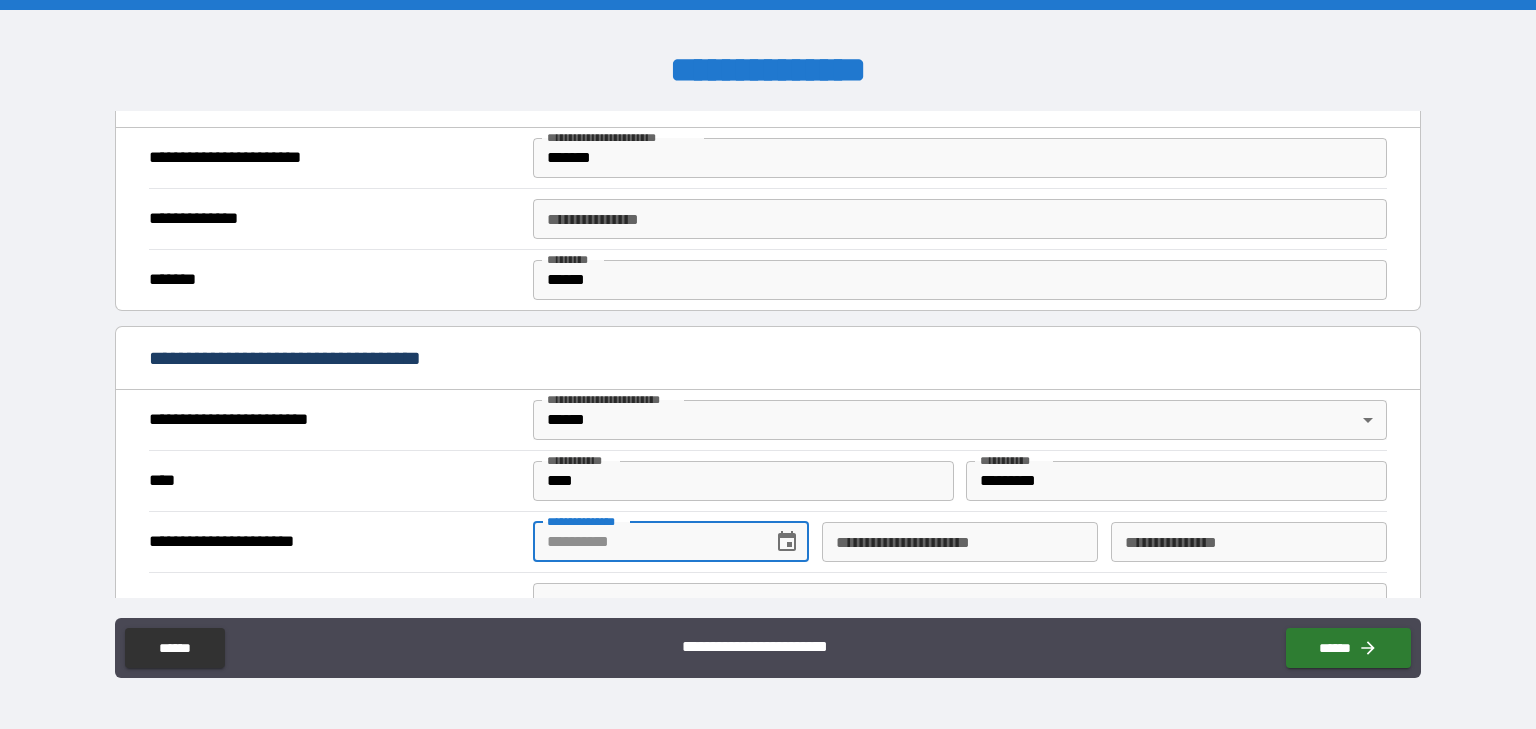 click on "**********" at bounding box center [646, 542] 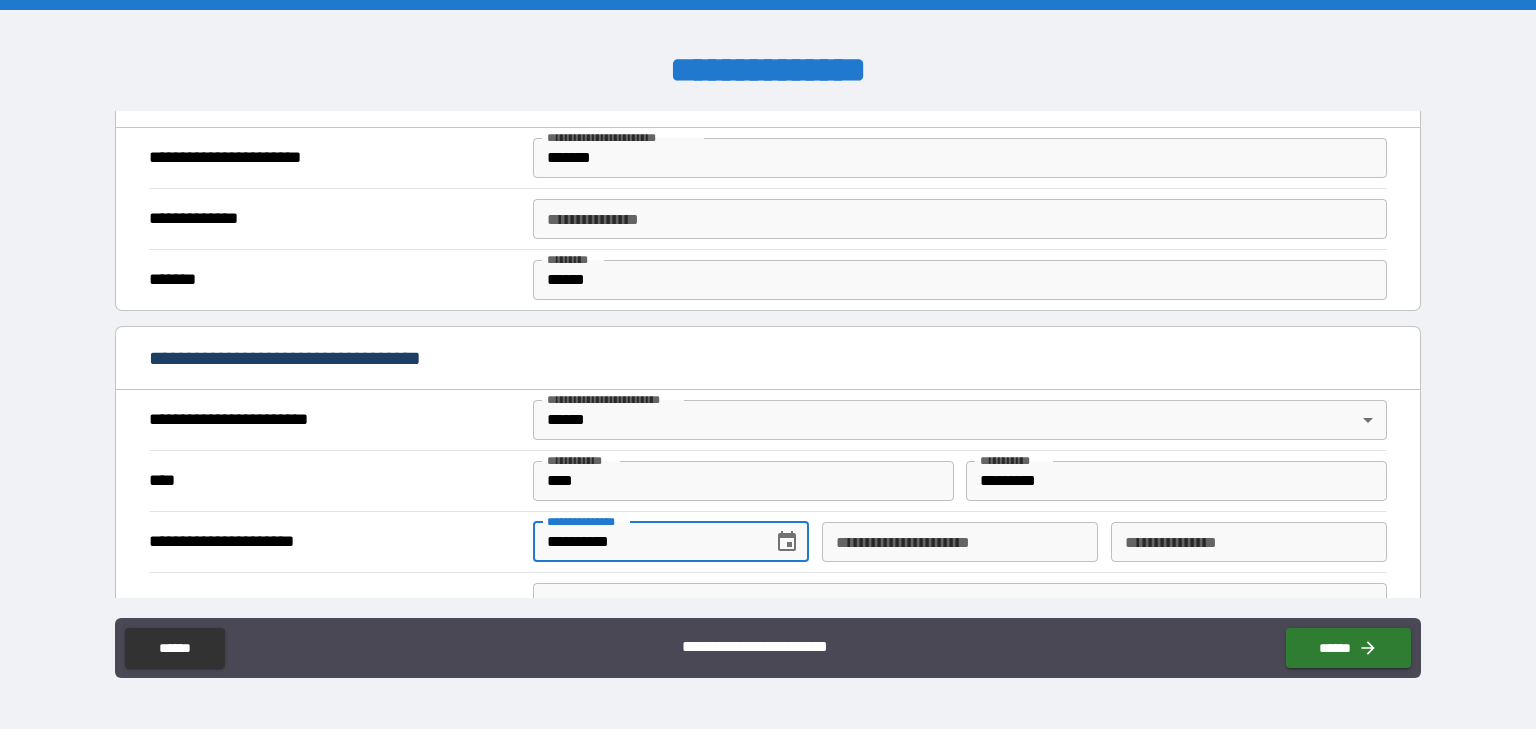 type on "**********" 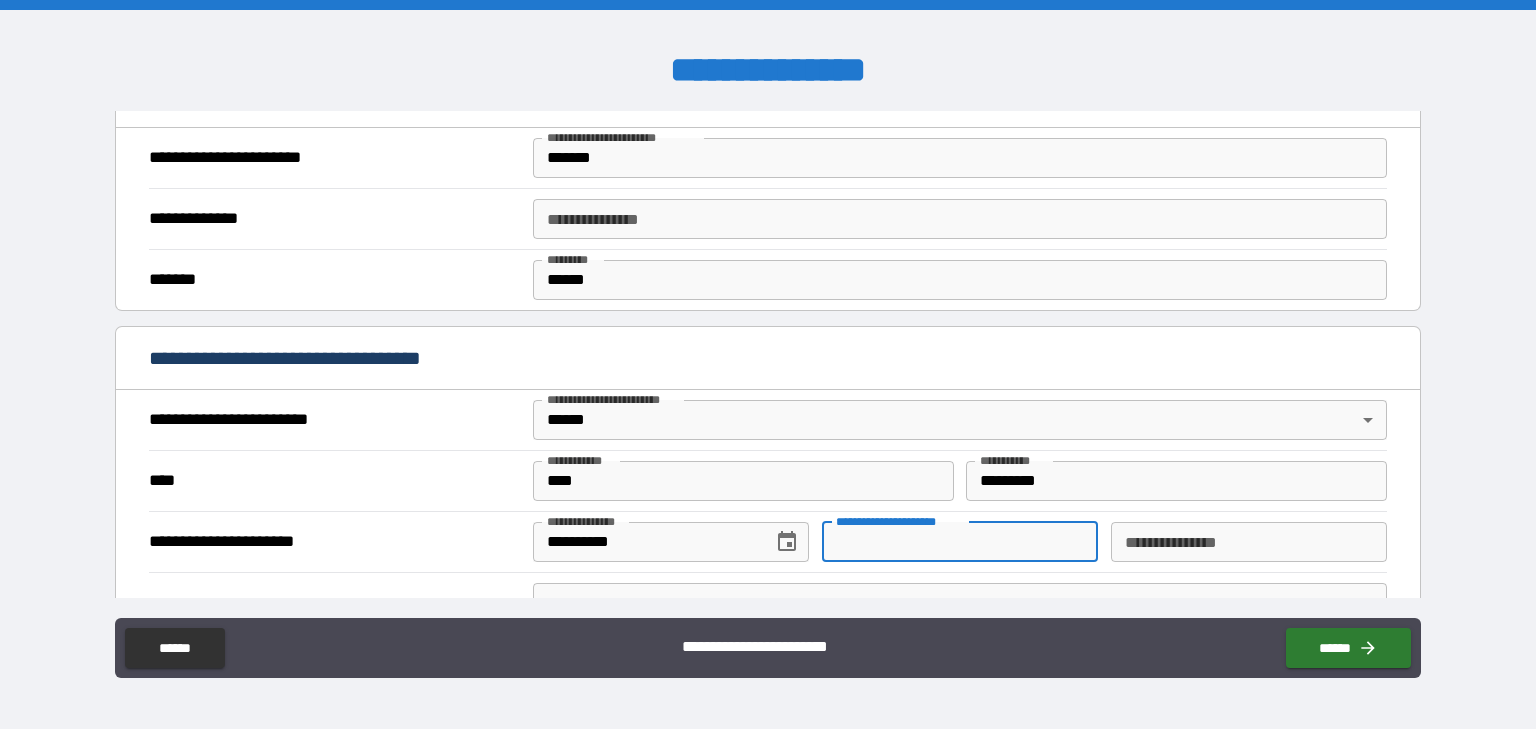 click on "**********" at bounding box center [960, 542] 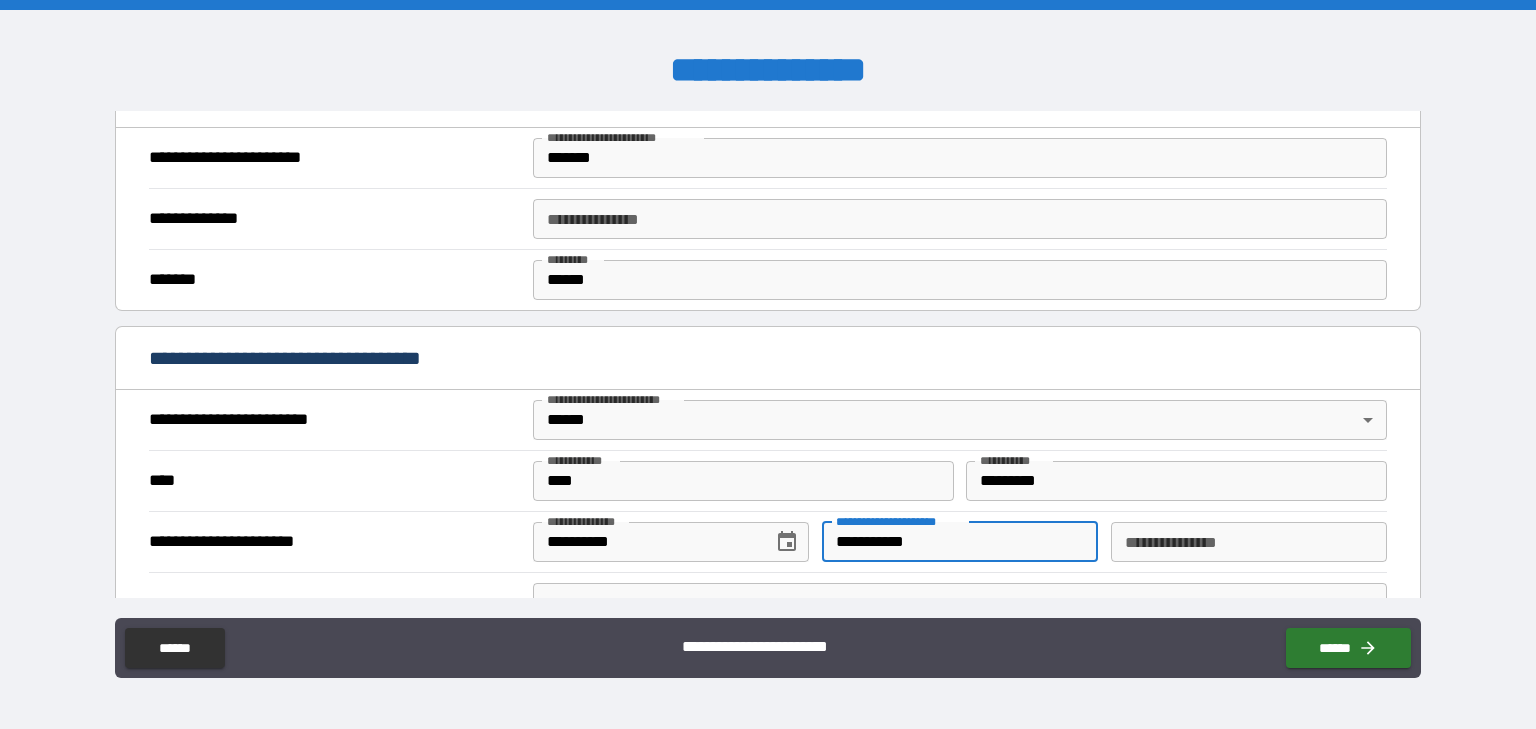 type on "**********" 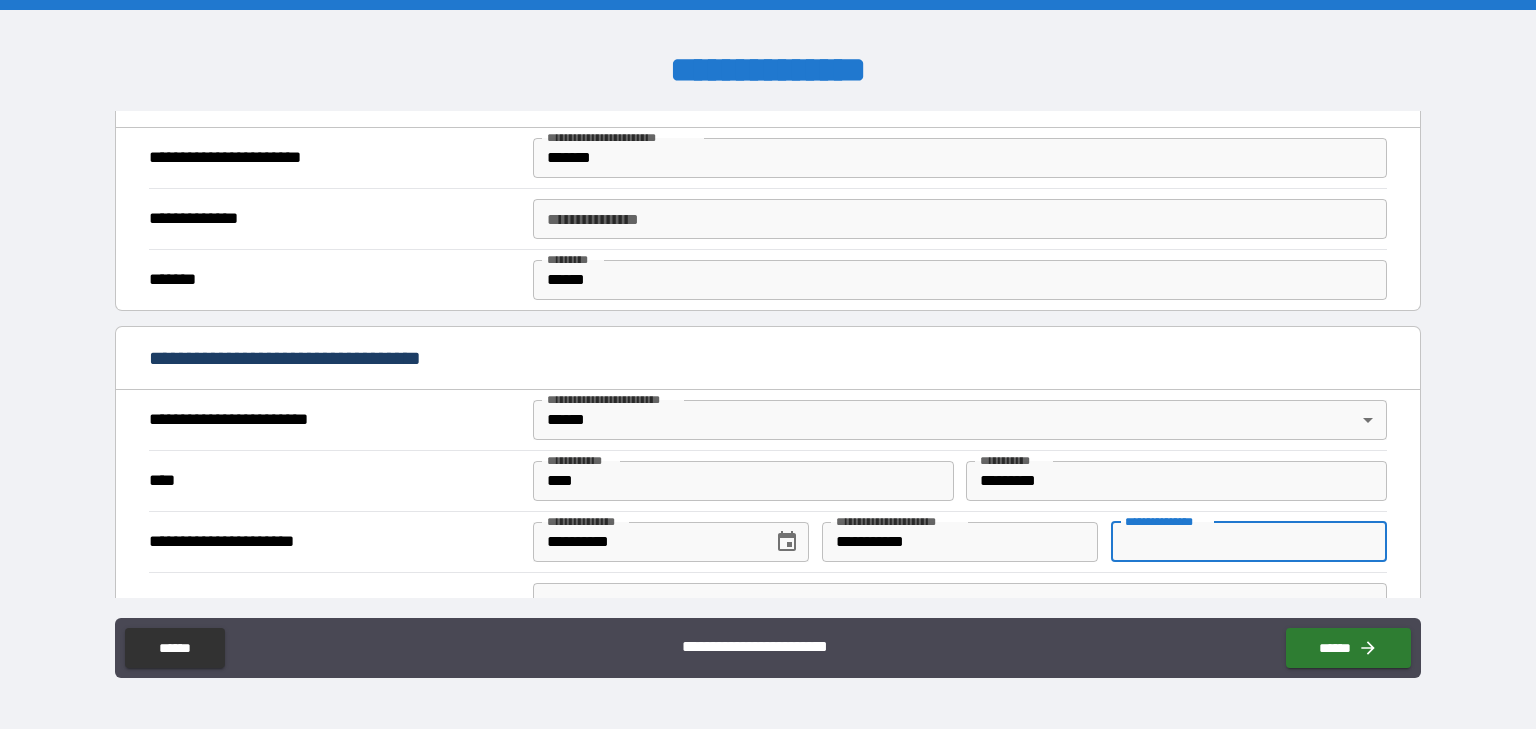 click on "**********" at bounding box center (1249, 542) 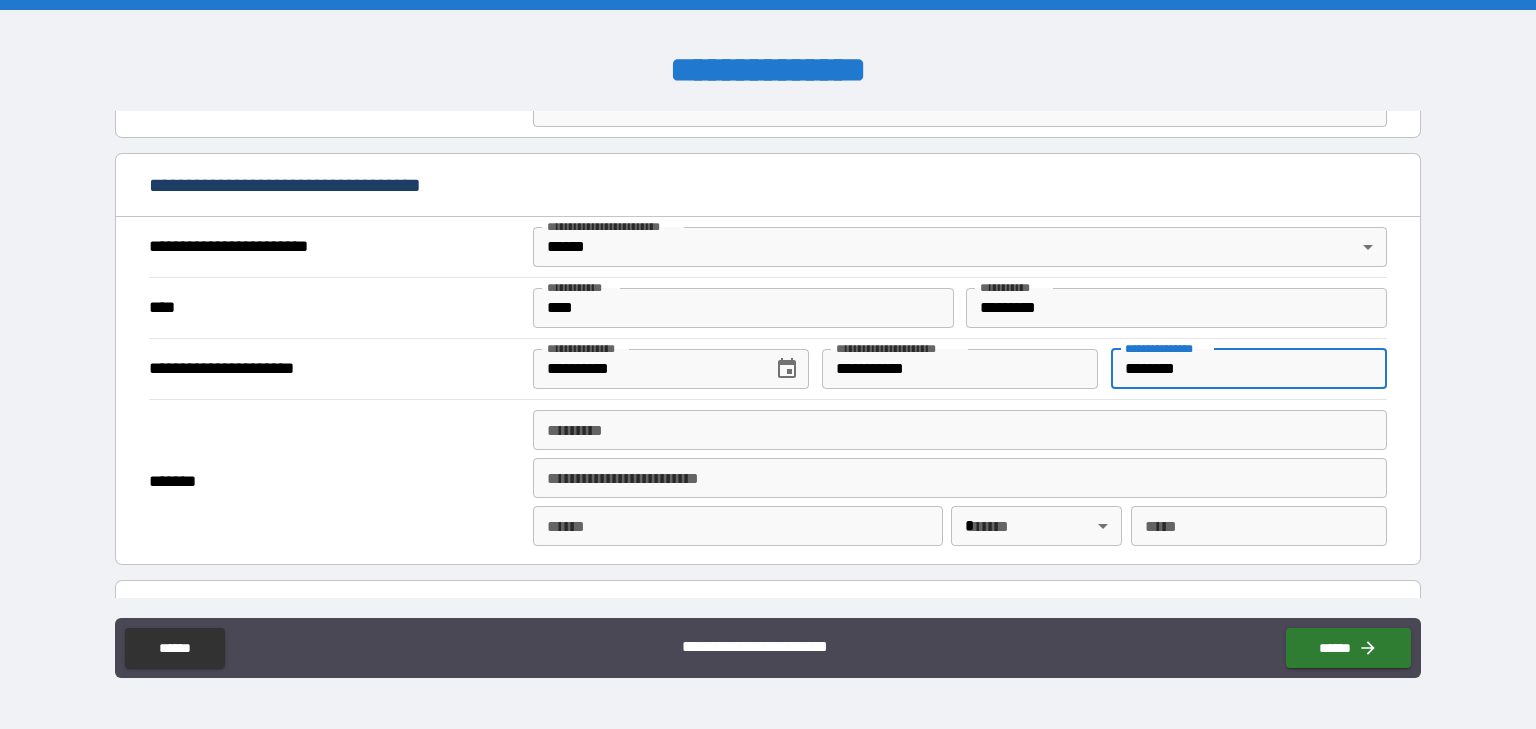 scroll, scrollTop: 632, scrollLeft: 0, axis: vertical 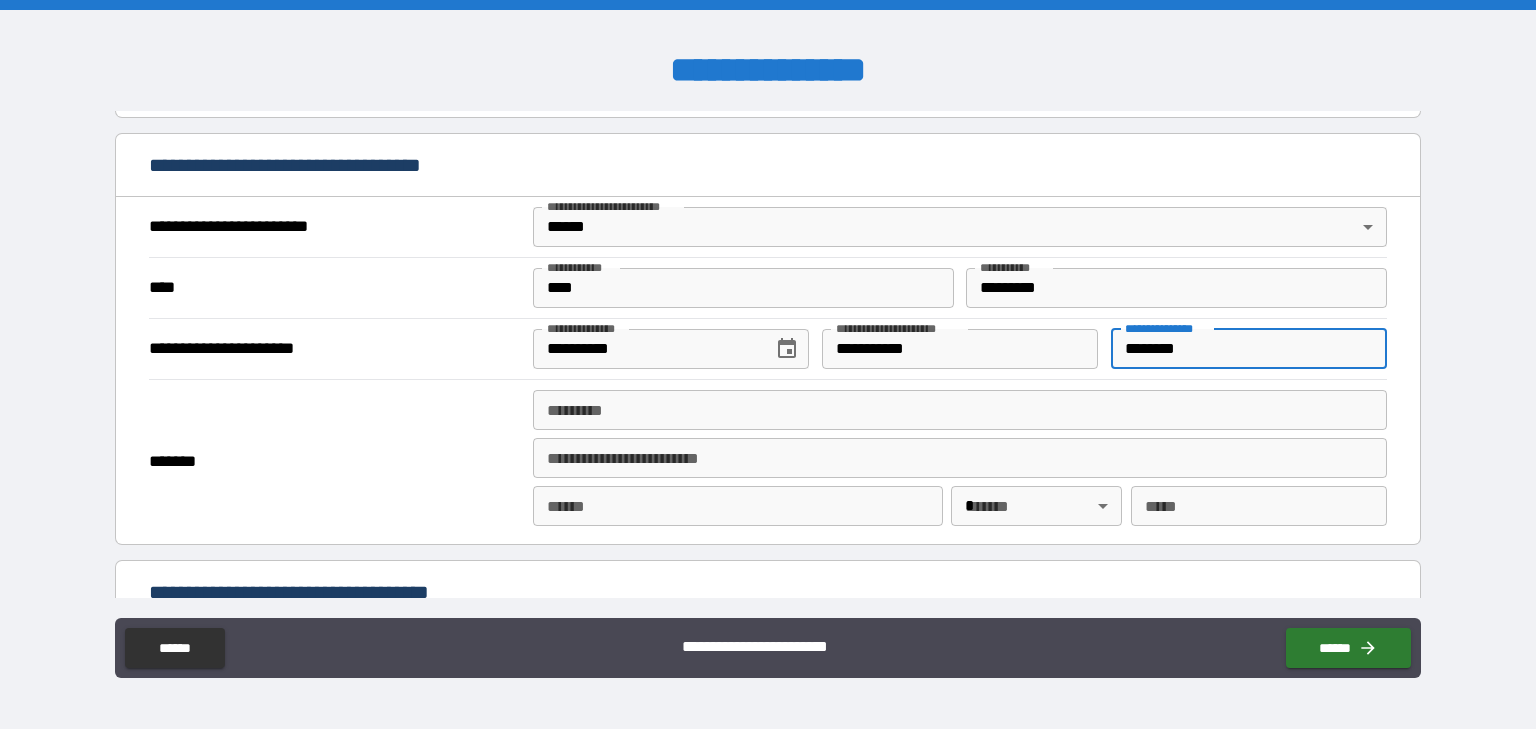 type on "********" 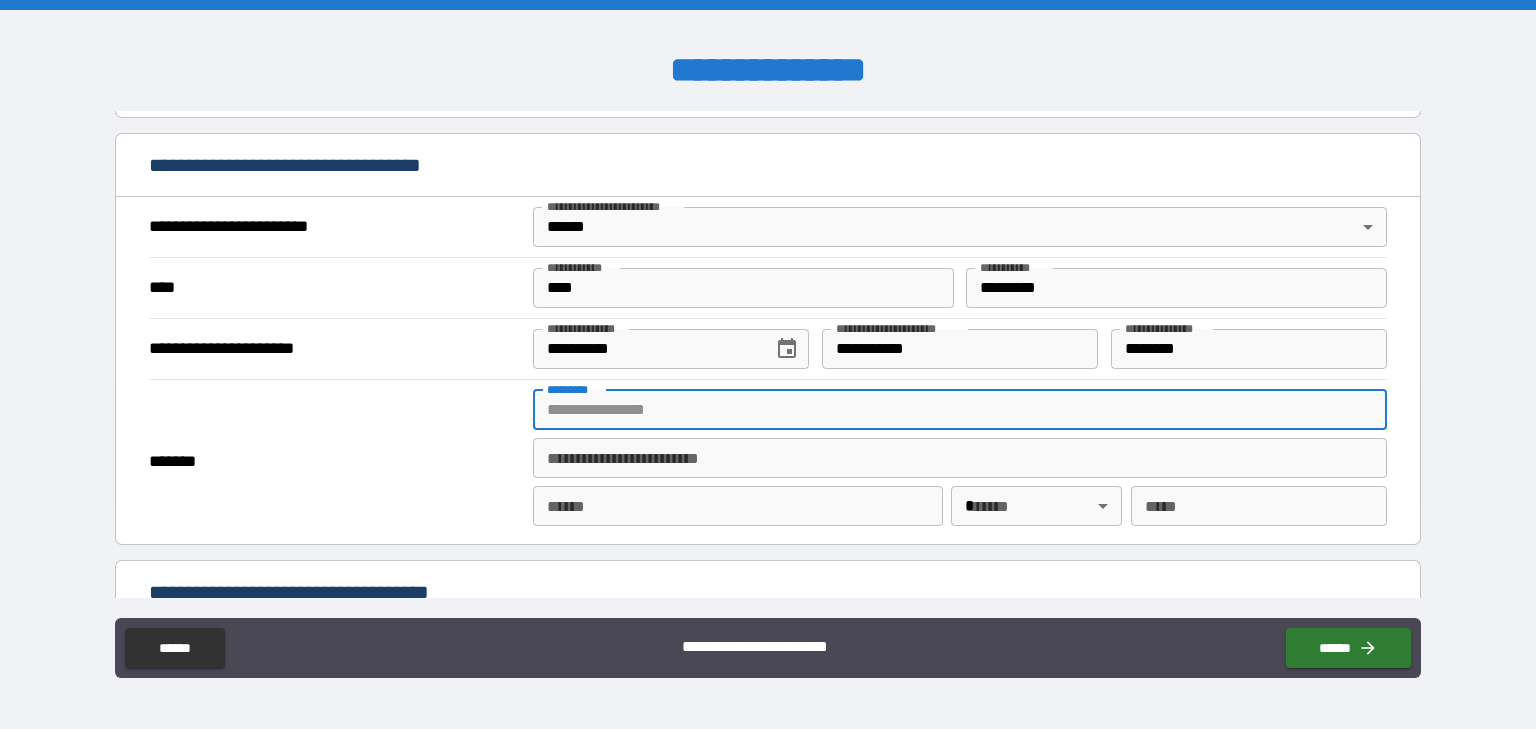 click on "*******   *" at bounding box center [960, 410] 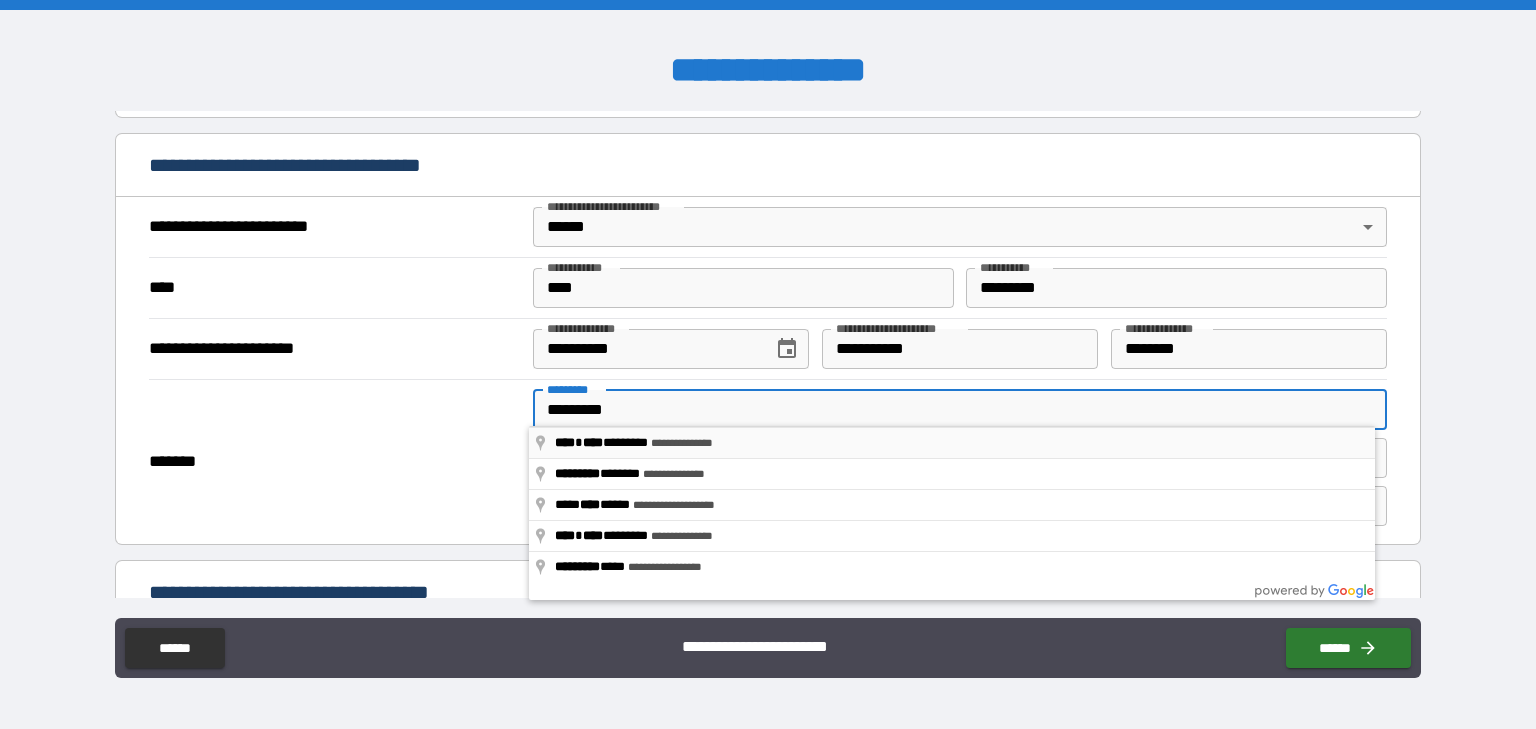 type on "**********" 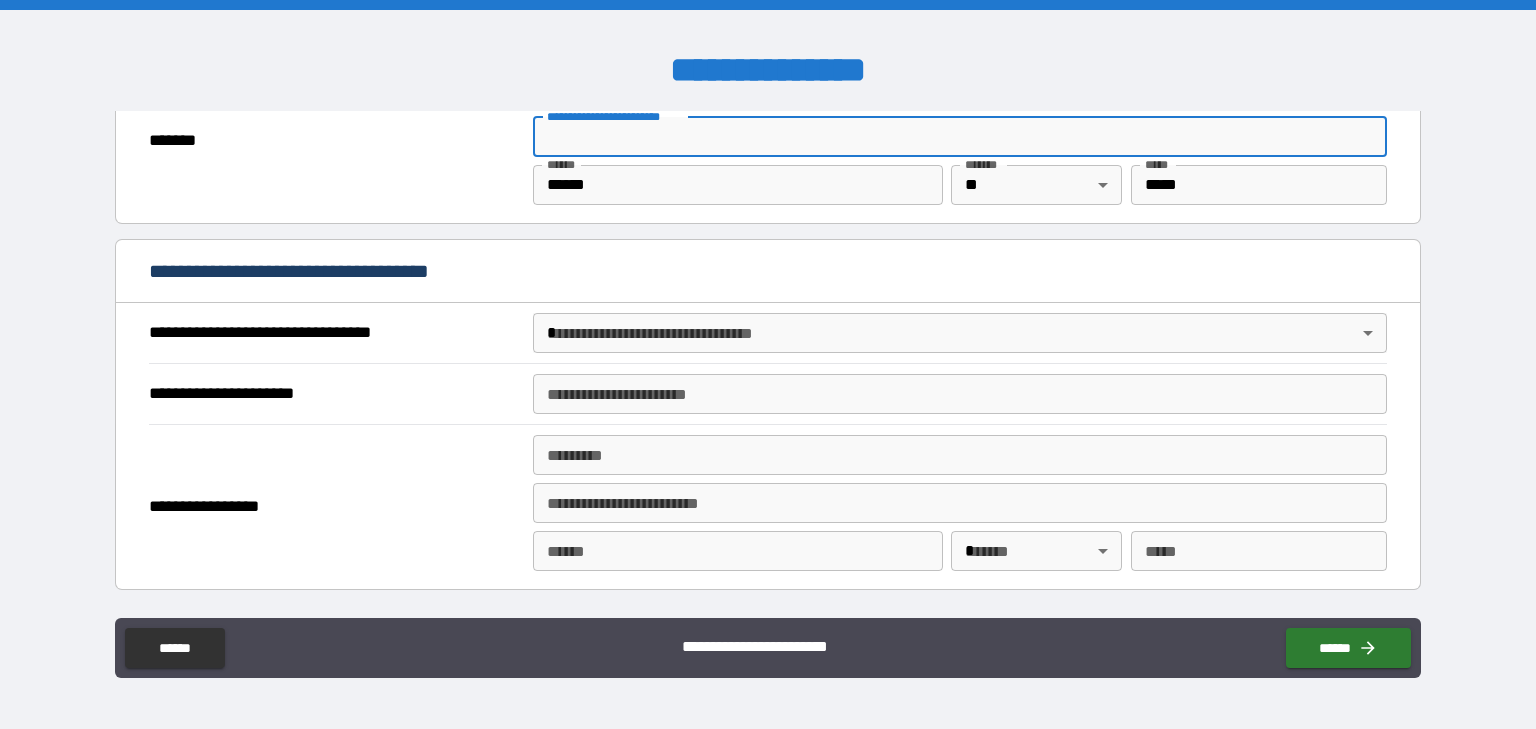 scroll, scrollTop: 942, scrollLeft: 0, axis: vertical 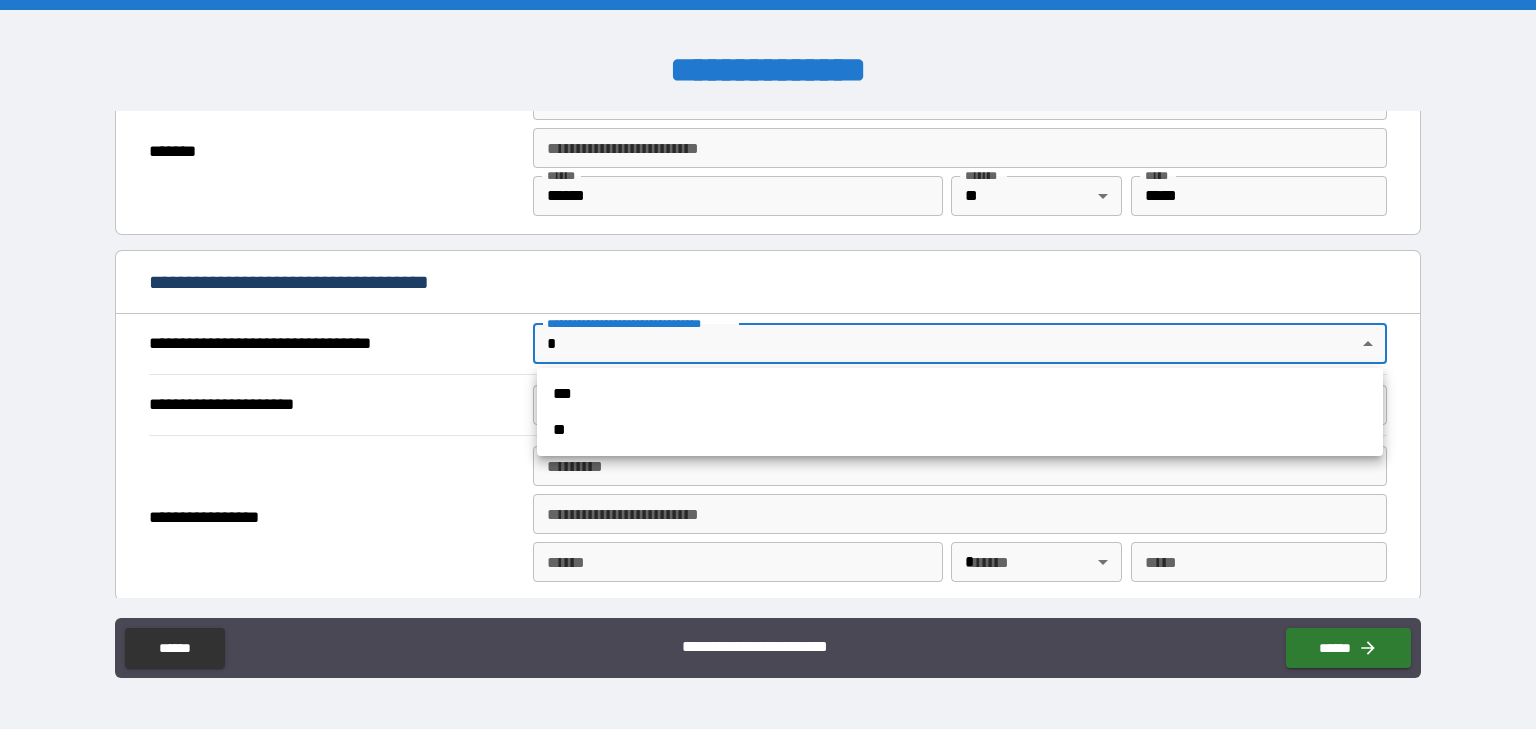 click on "[FIRST] [LAST] [STREET] [CITY], [STATE] [ZIP] [COUNTRY] [PHONE] [EMAIL]" at bounding box center (768, 364) 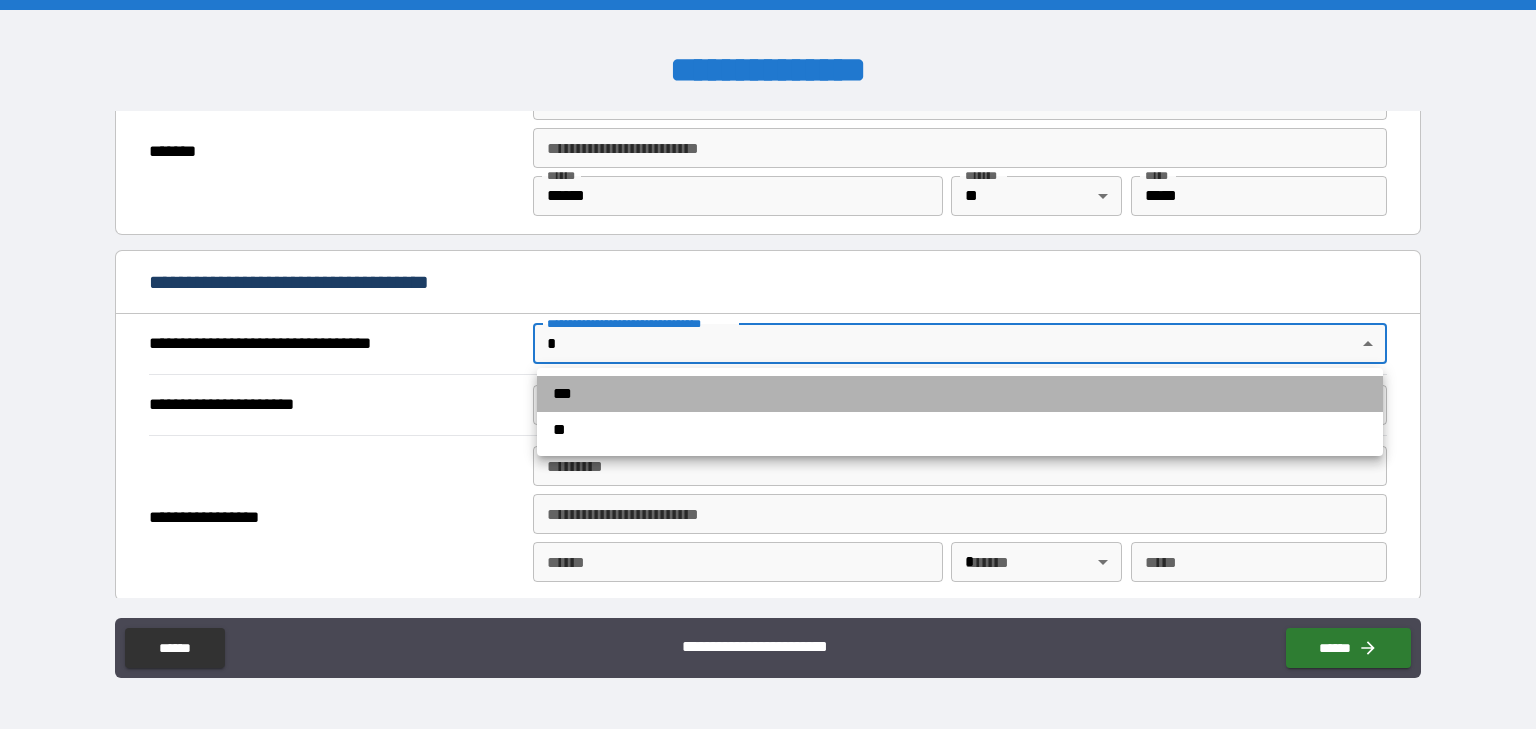 click on "***" at bounding box center (960, 394) 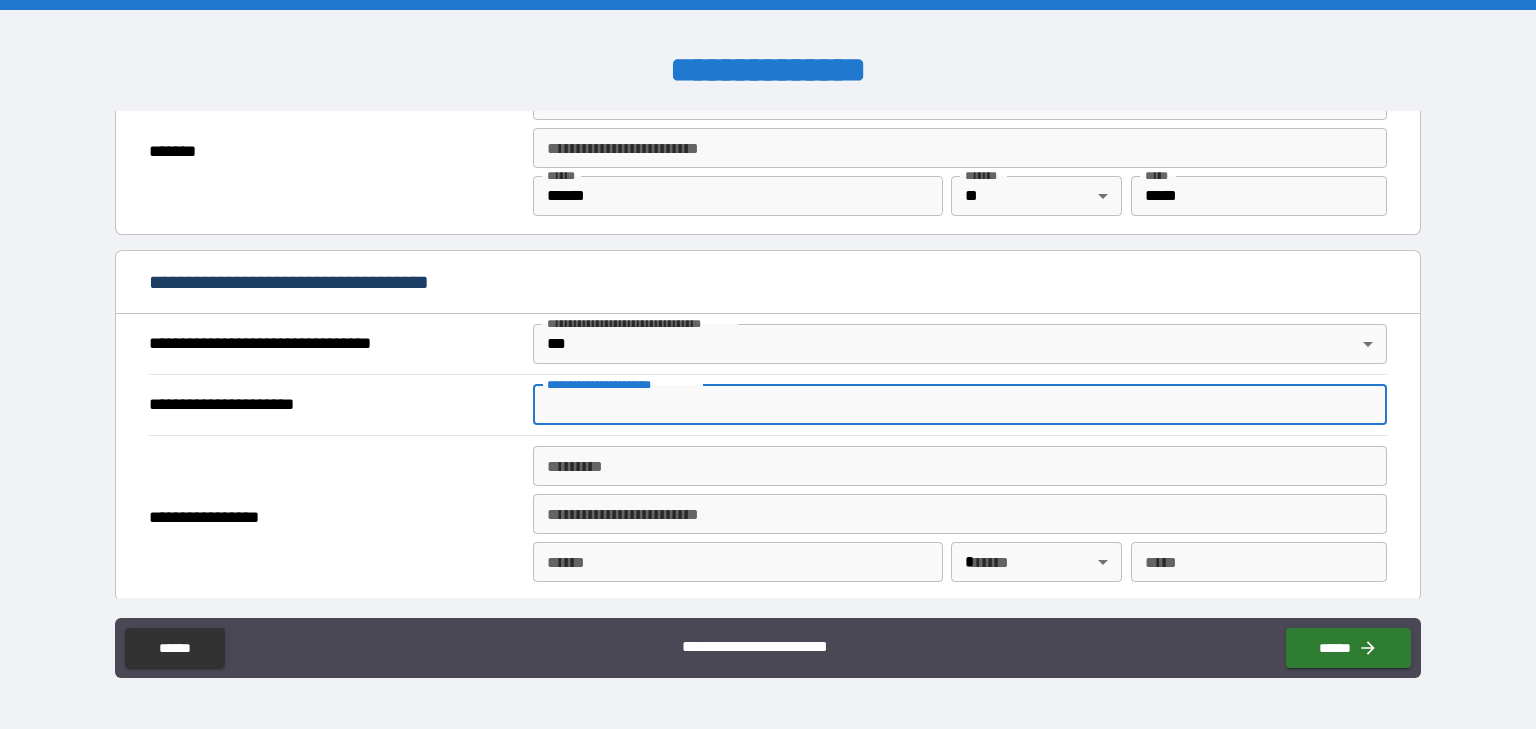 click on "**********" at bounding box center (960, 405) 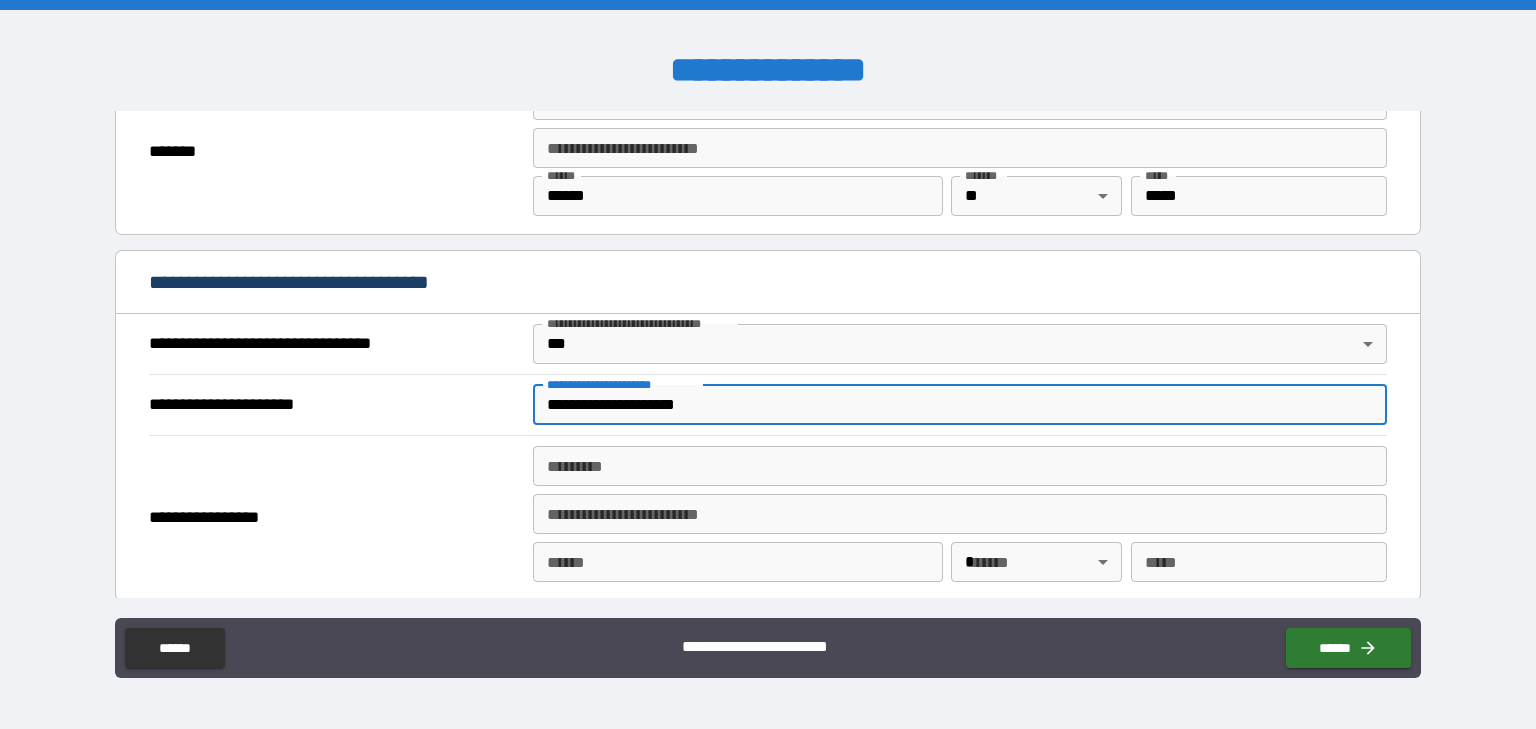 type on "**********" 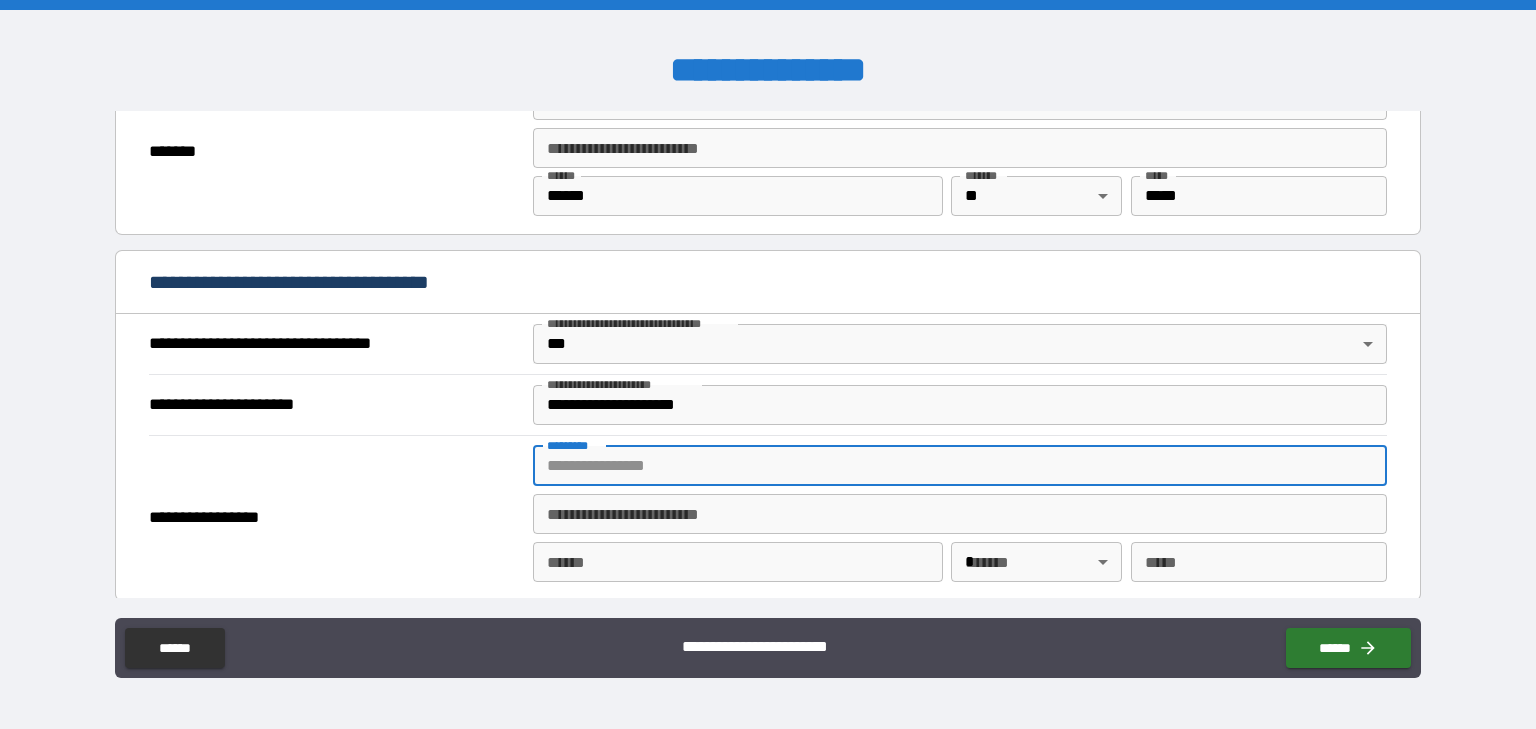 click on "*******   *" at bounding box center (960, 466) 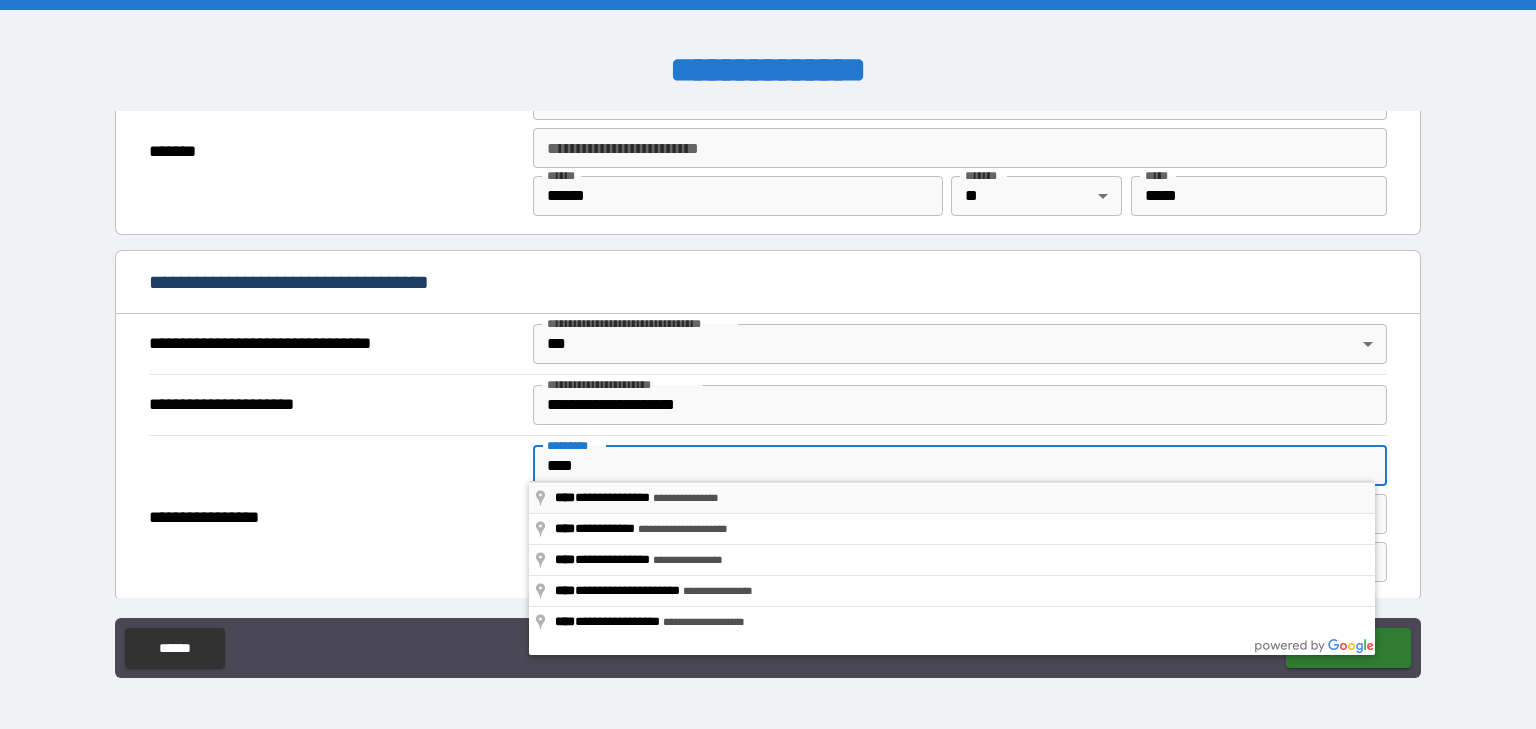 type on "**********" 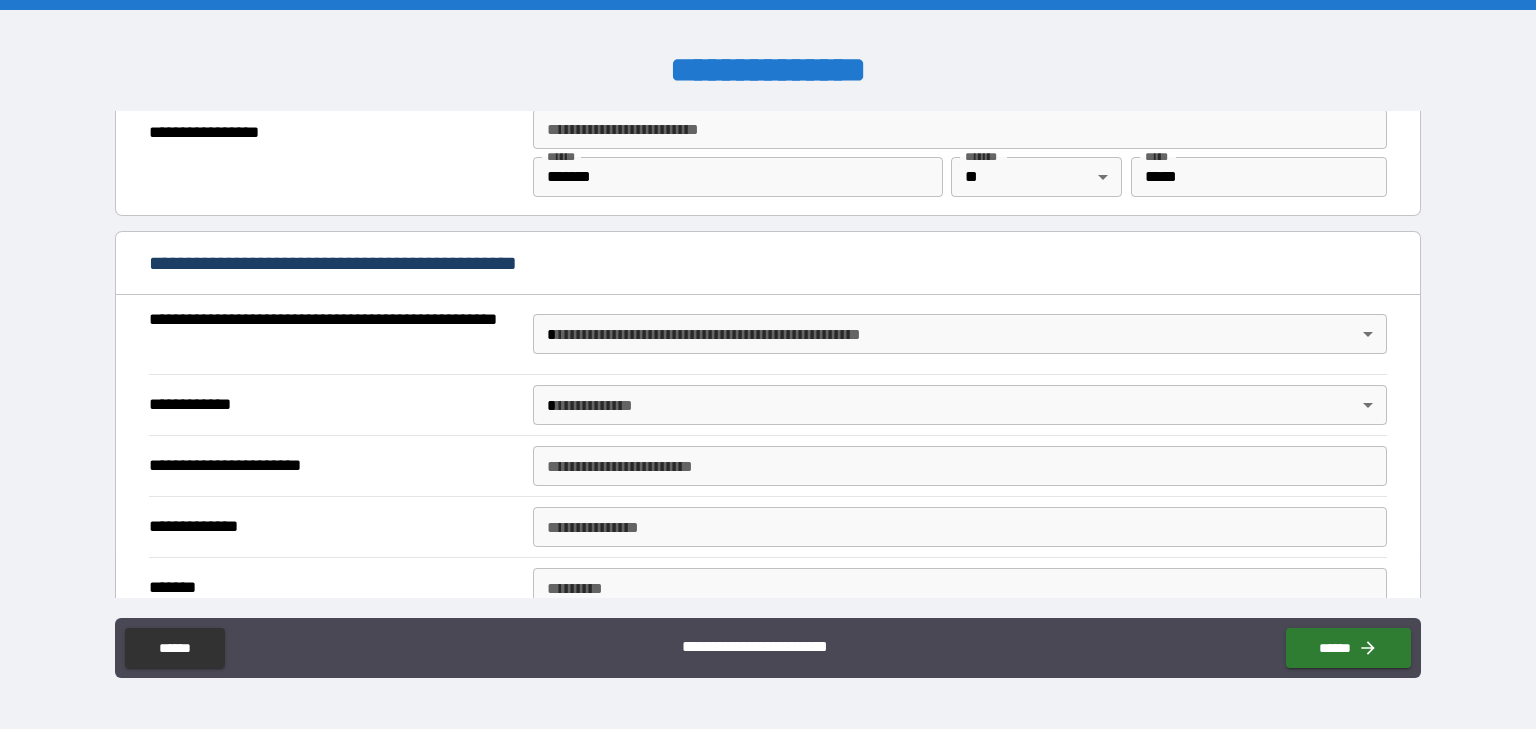 scroll, scrollTop: 1284, scrollLeft: 0, axis: vertical 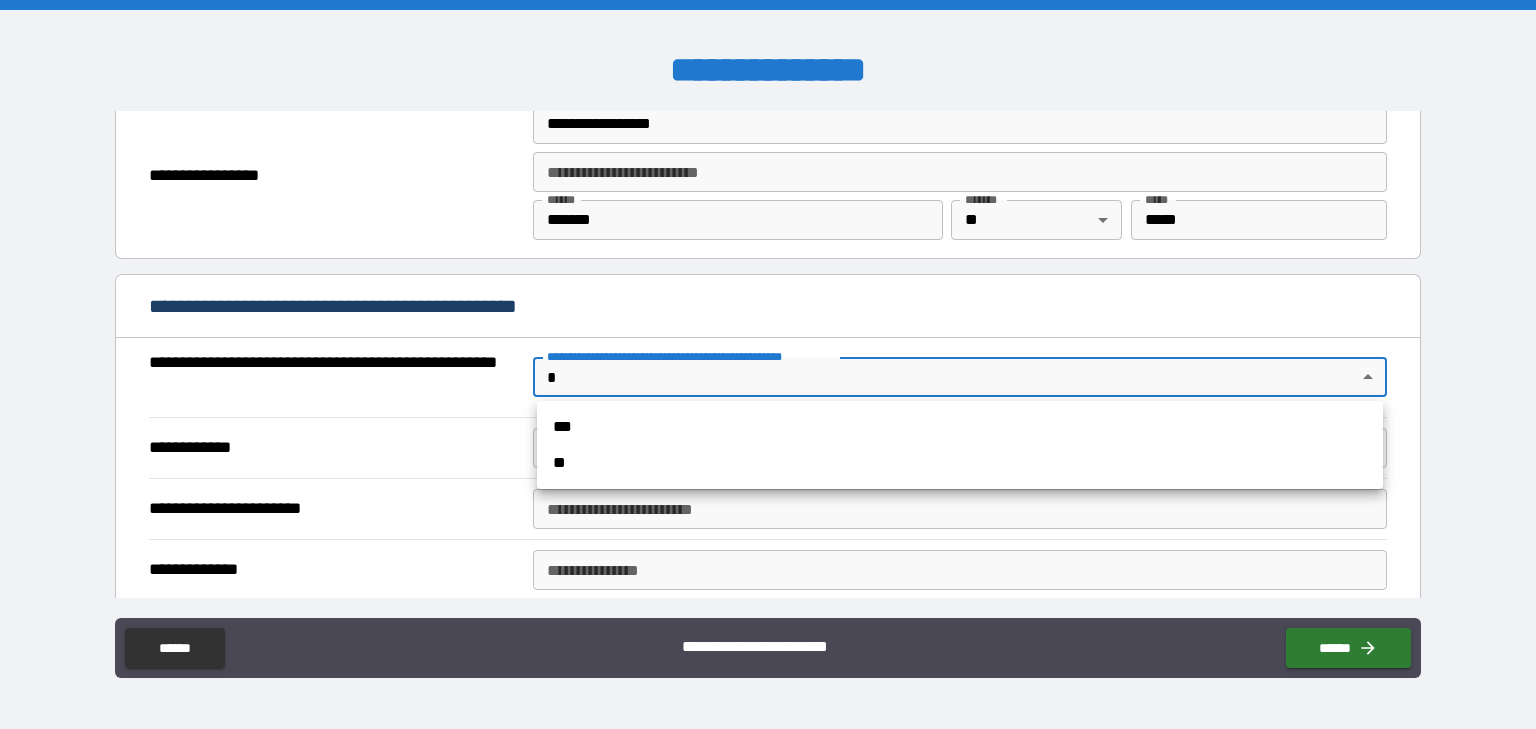 click on "[FIRST] [LAST] [STREET] [CITY], [STATE] [ZIP] [COUNTRY] [PHONE] [EMAIL]" at bounding box center [768, 364] 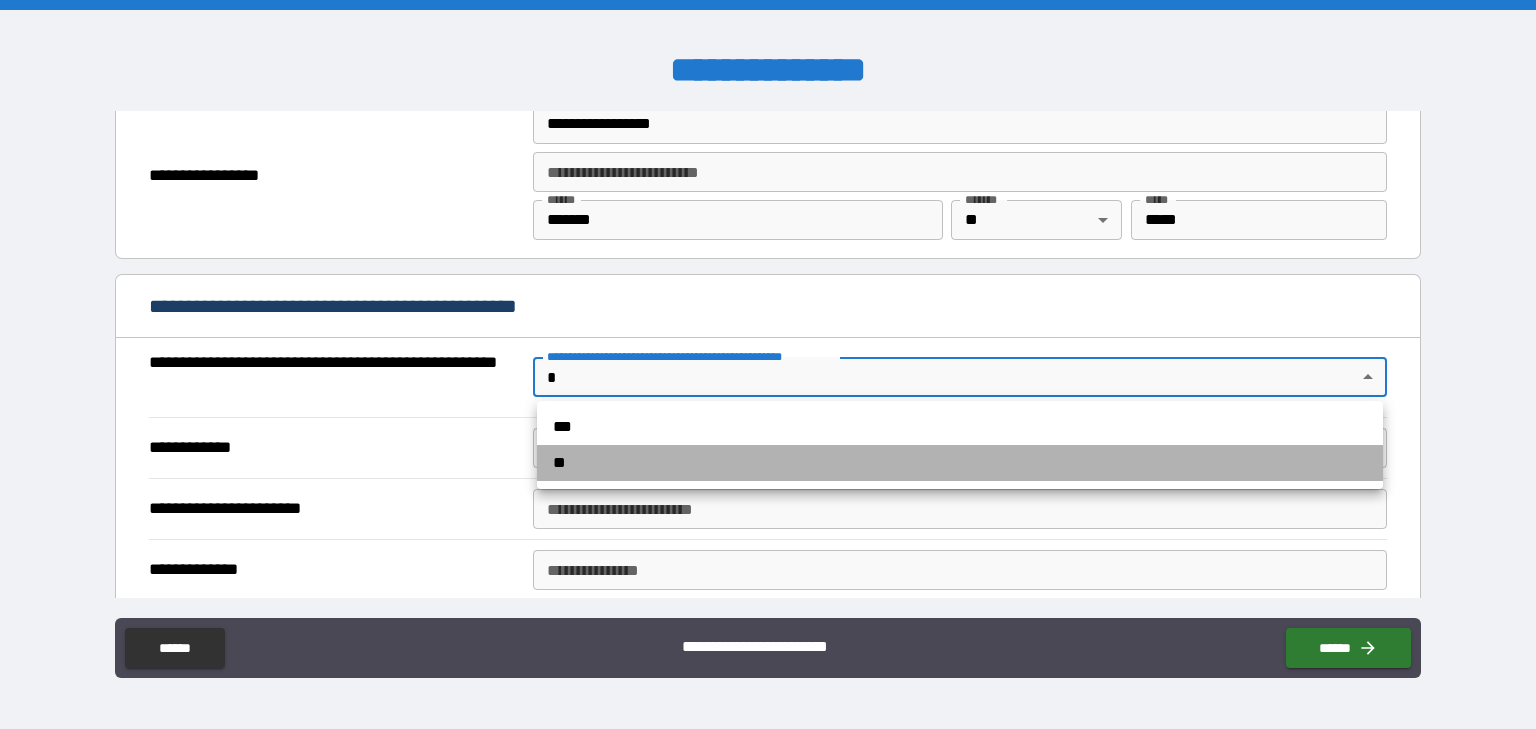 click on "**" at bounding box center [960, 463] 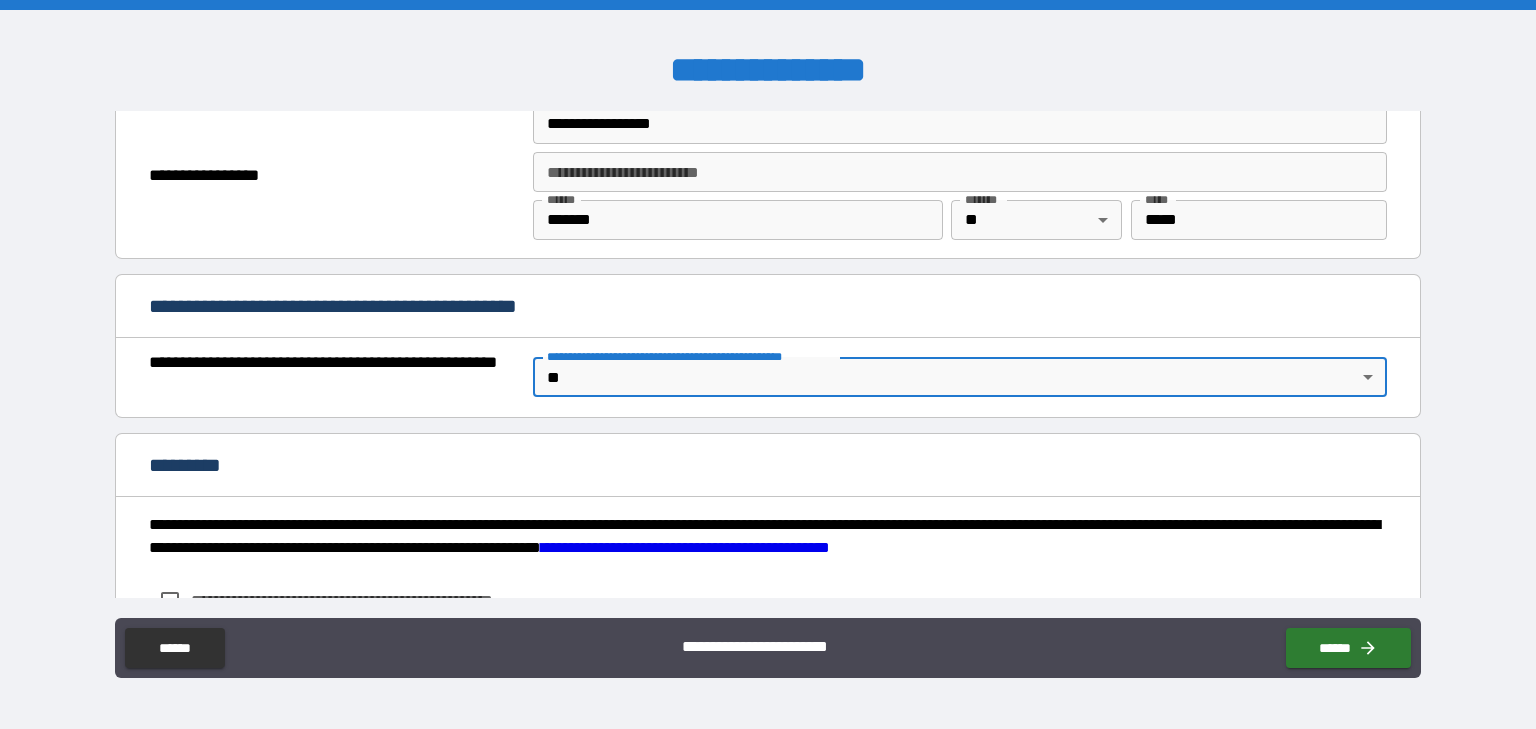 scroll, scrollTop: 1434, scrollLeft: 0, axis: vertical 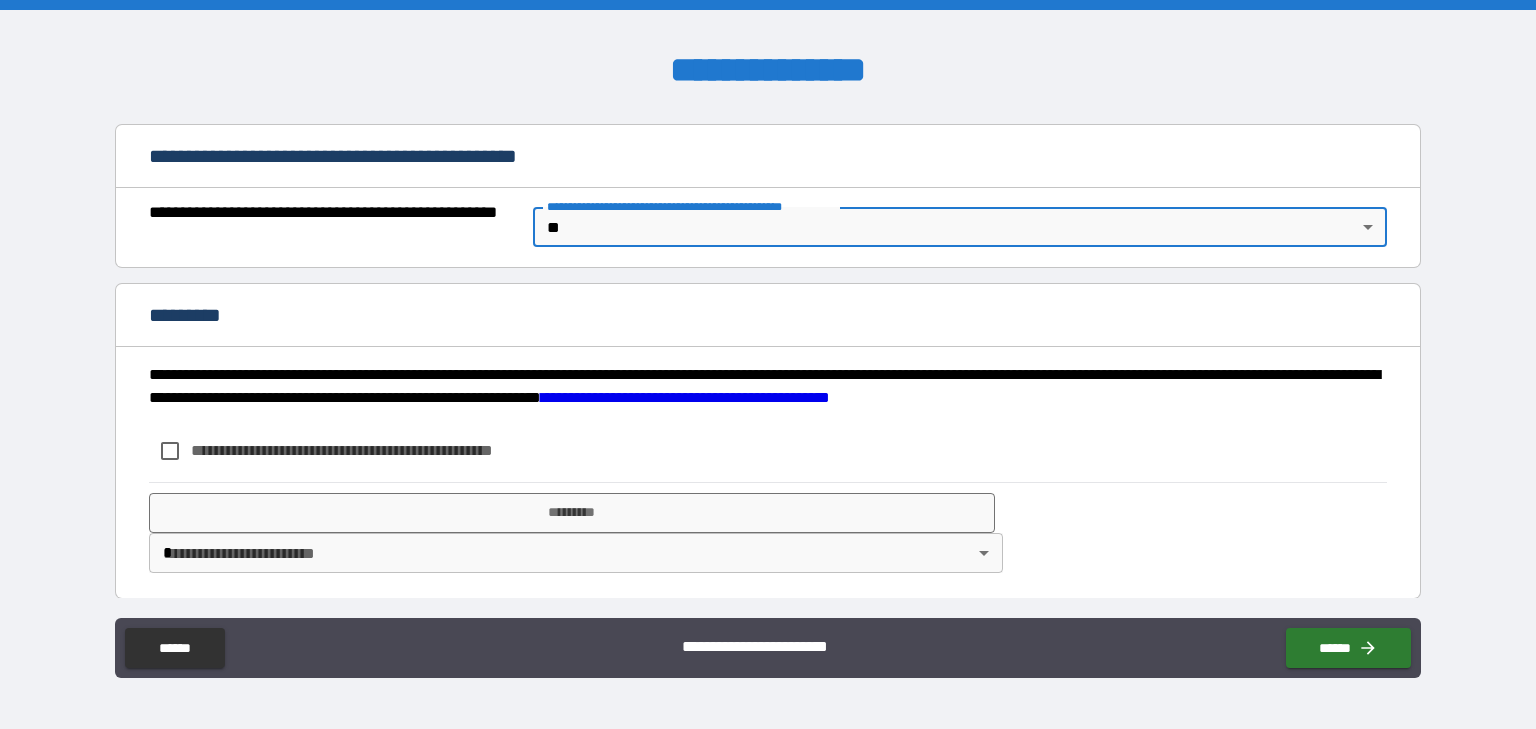 click on "**********" at bounding box center (375, 450) 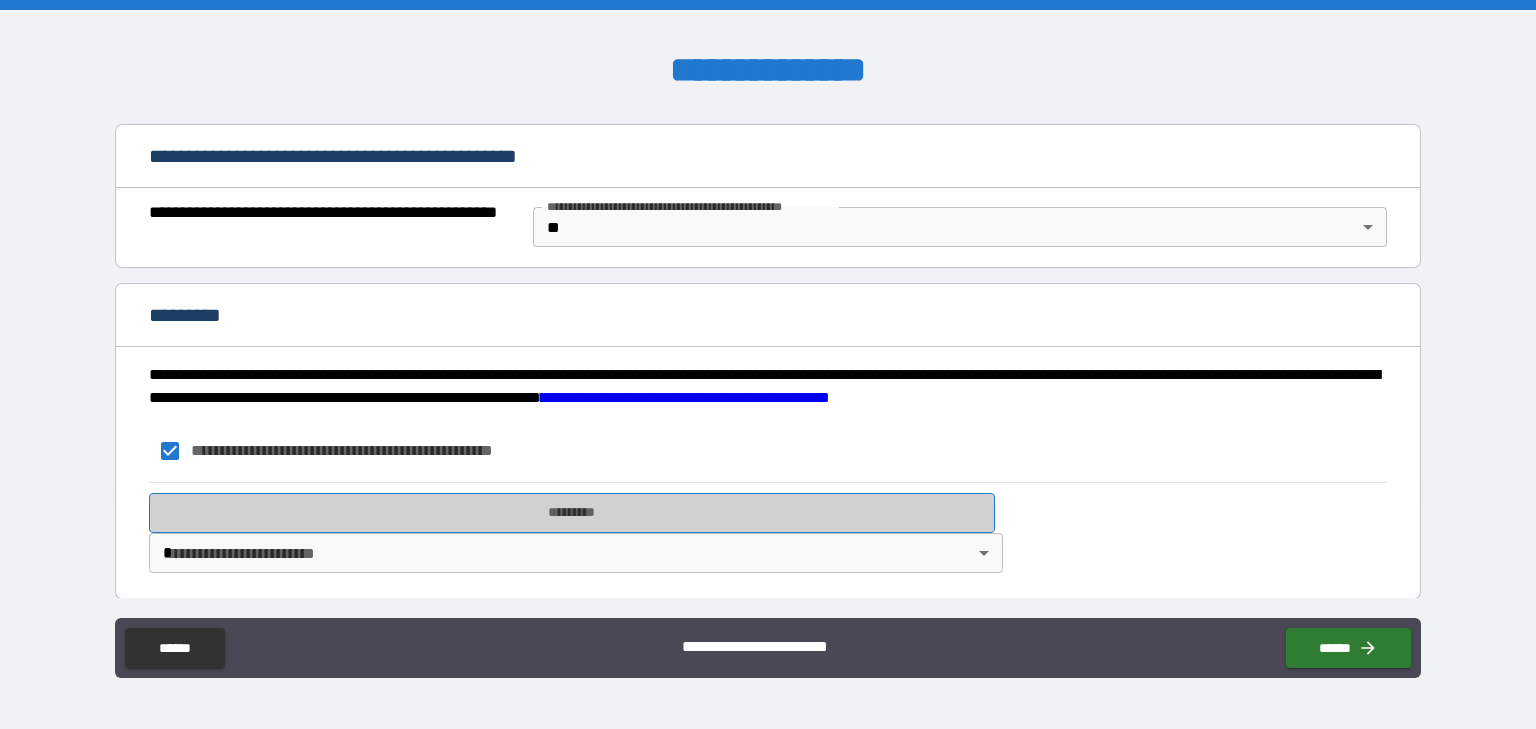 click on "*********" at bounding box center [572, 513] 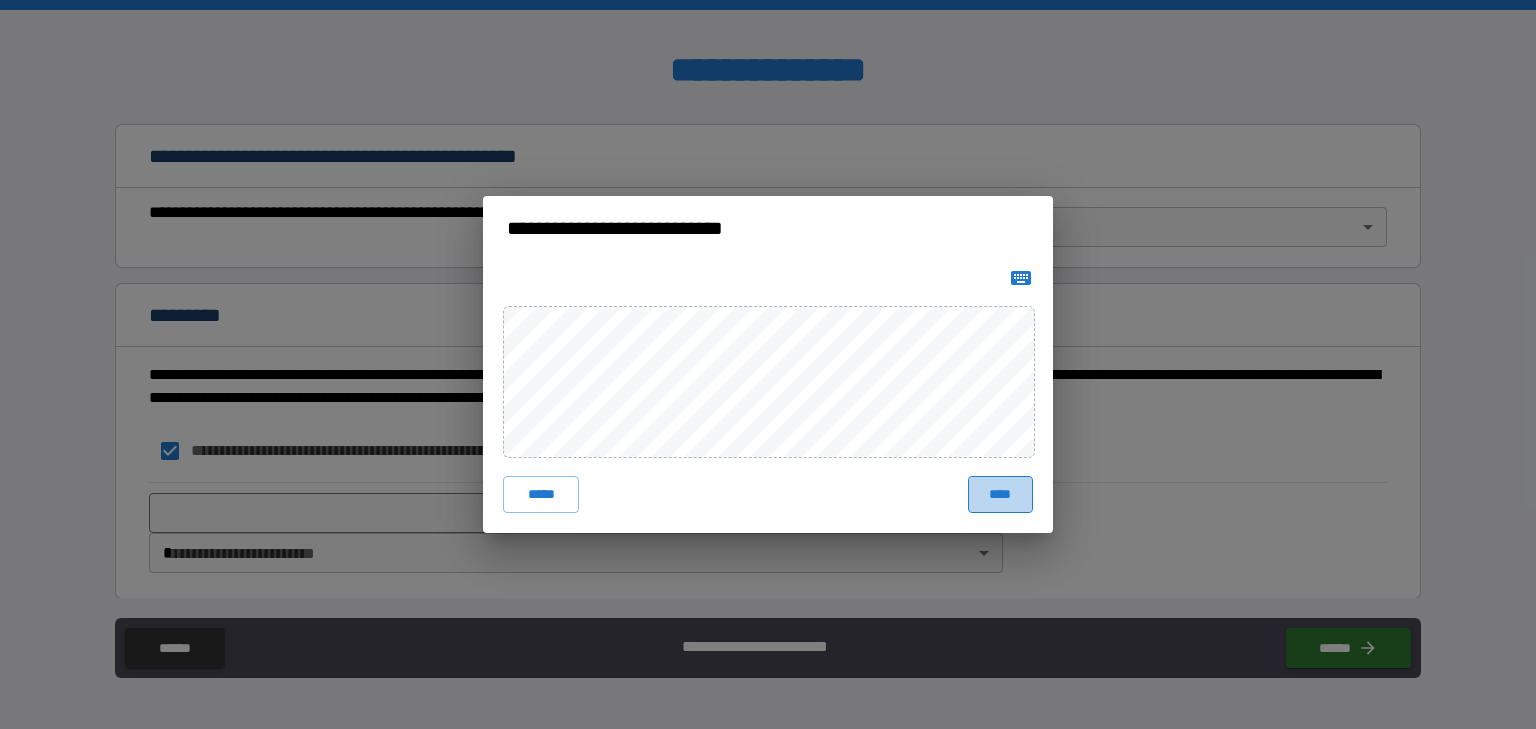 click on "****" at bounding box center [1000, 494] 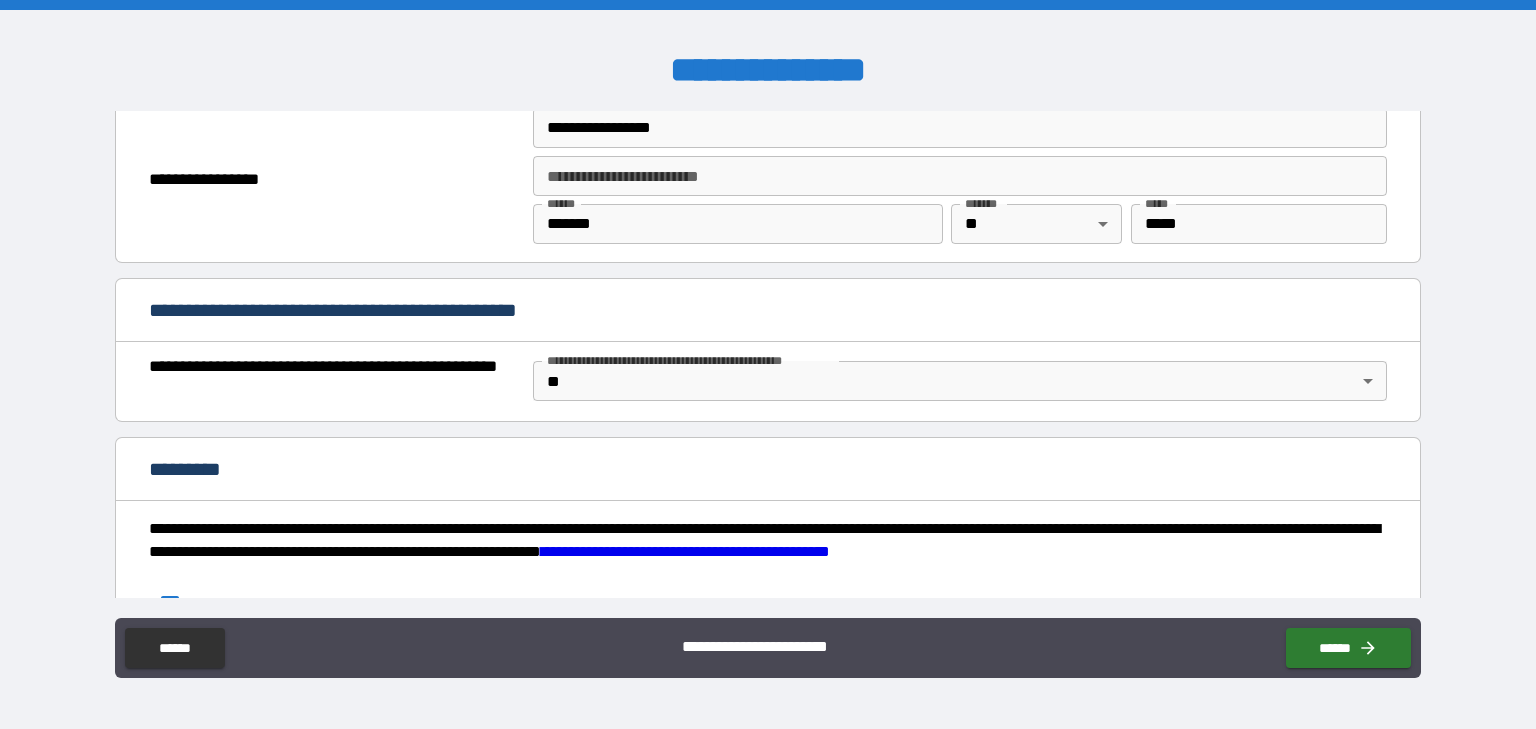 scroll, scrollTop: 1451, scrollLeft: 0, axis: vertical 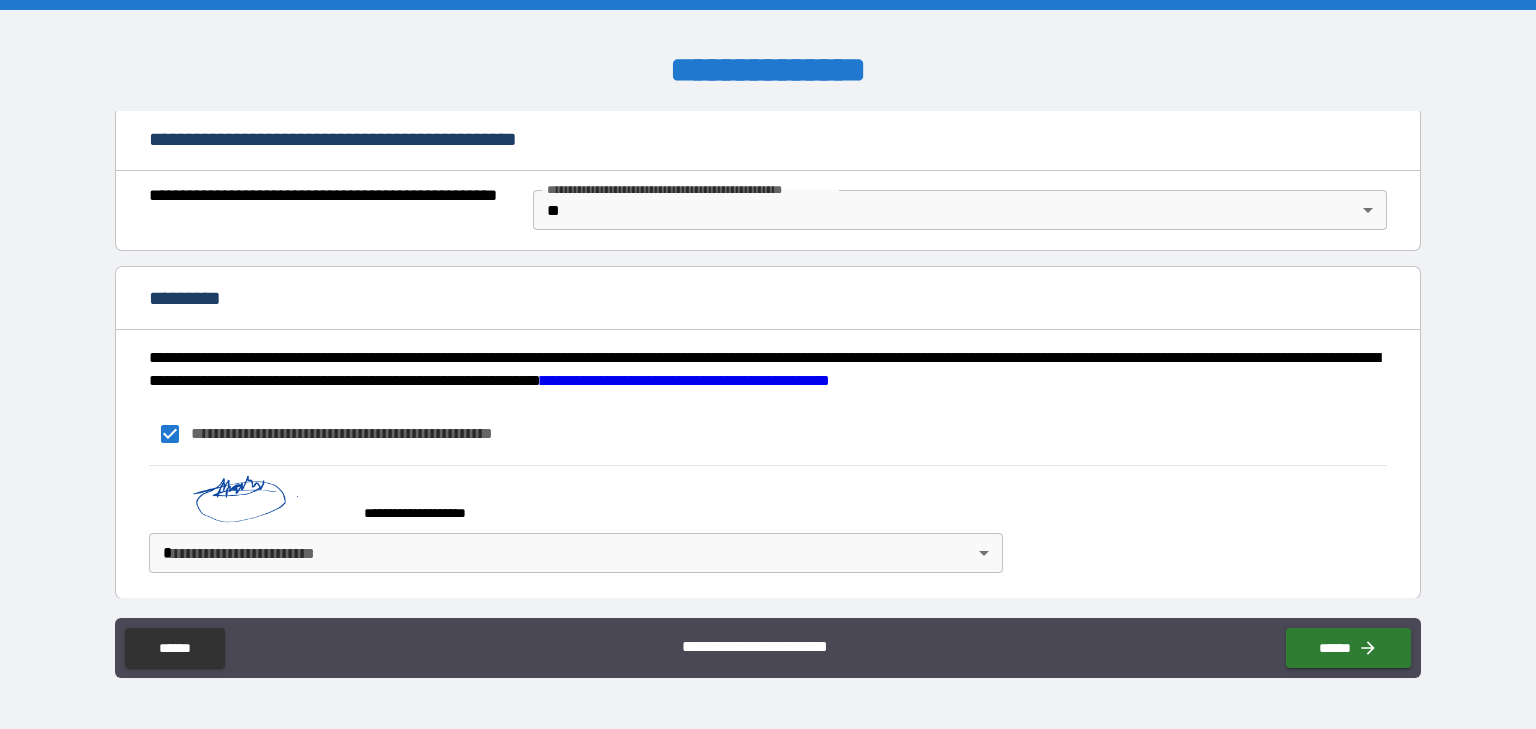 click on "**********" at bounding box center (572, 504) 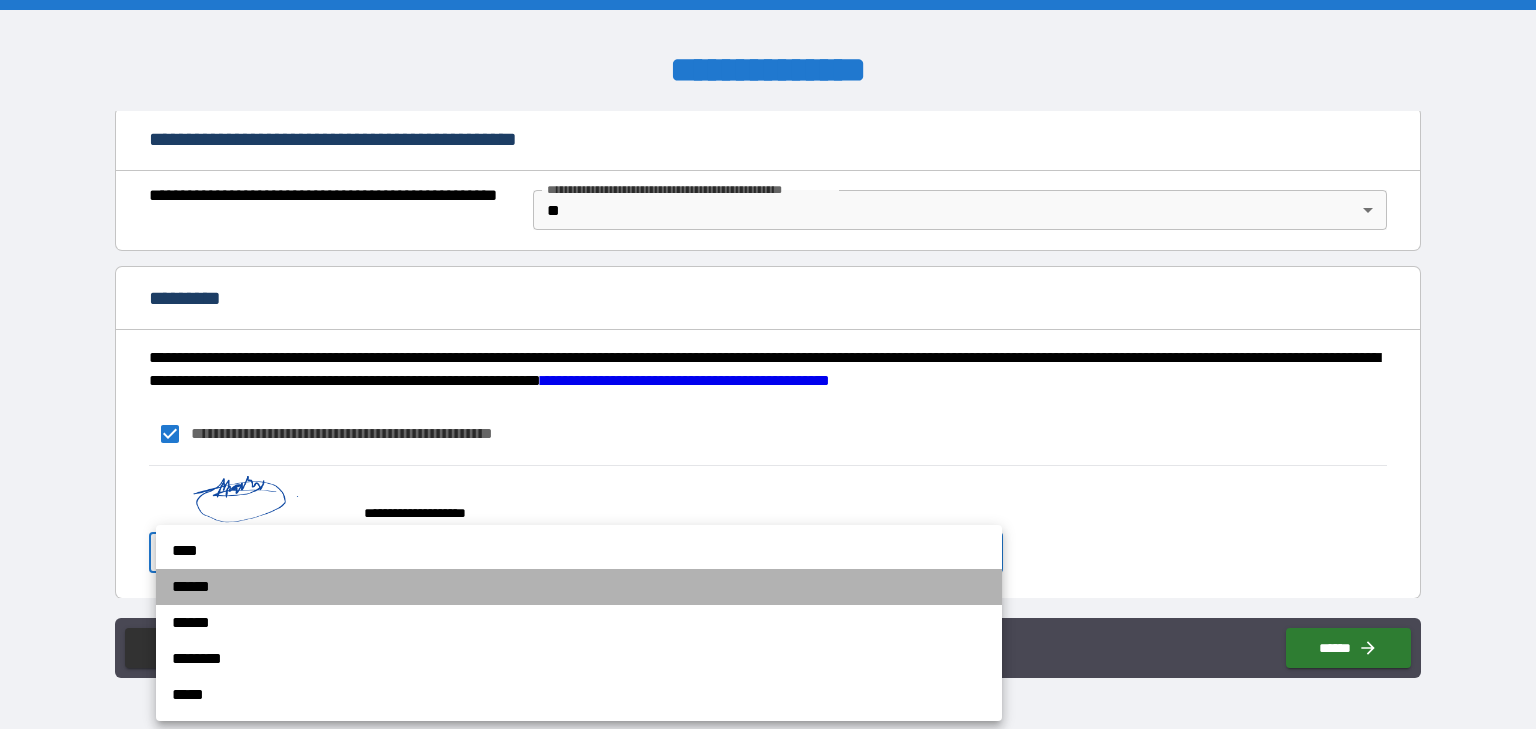 click on "******" at bounding box center (579, 587) 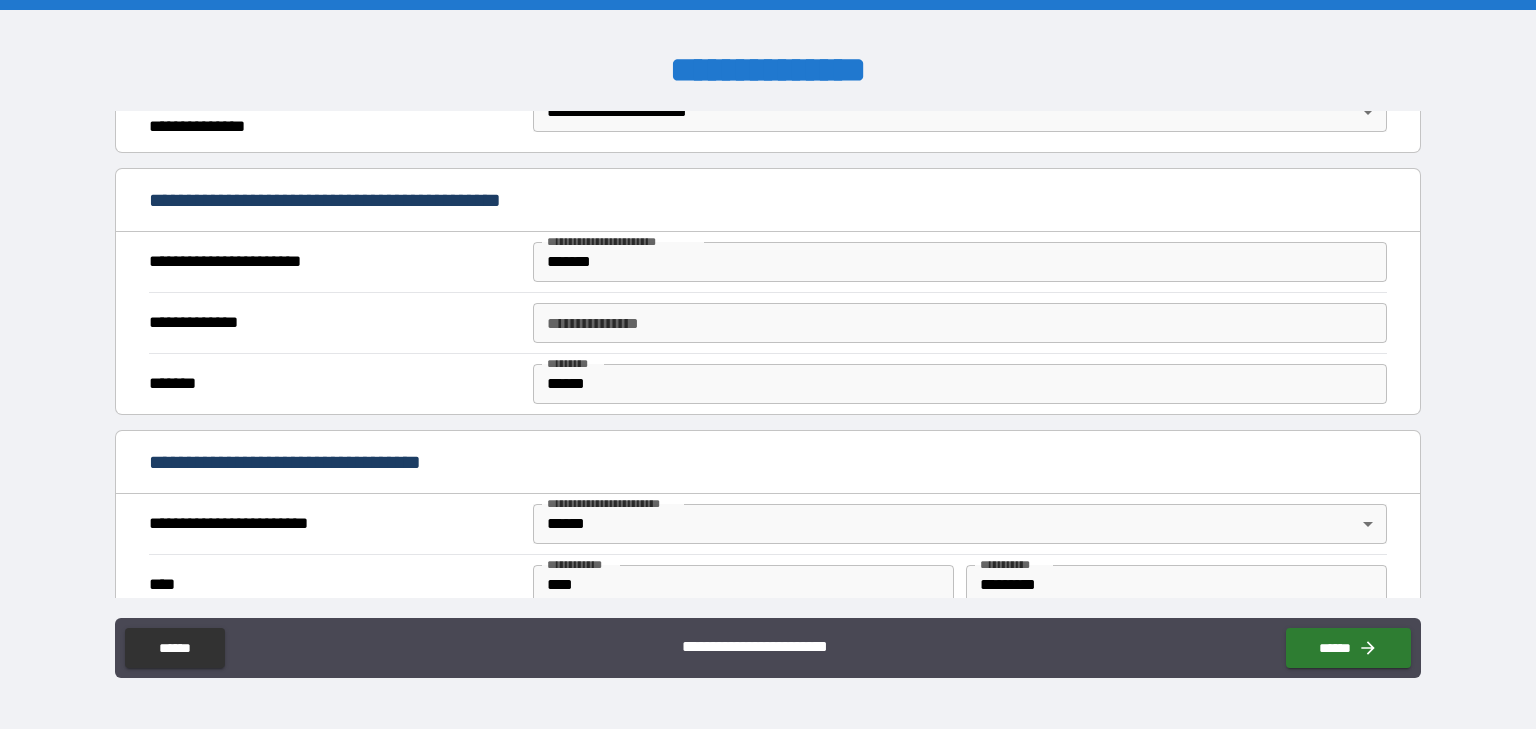 scroll, scrollTop: 205, scrollLeft: 0, axis: vertical 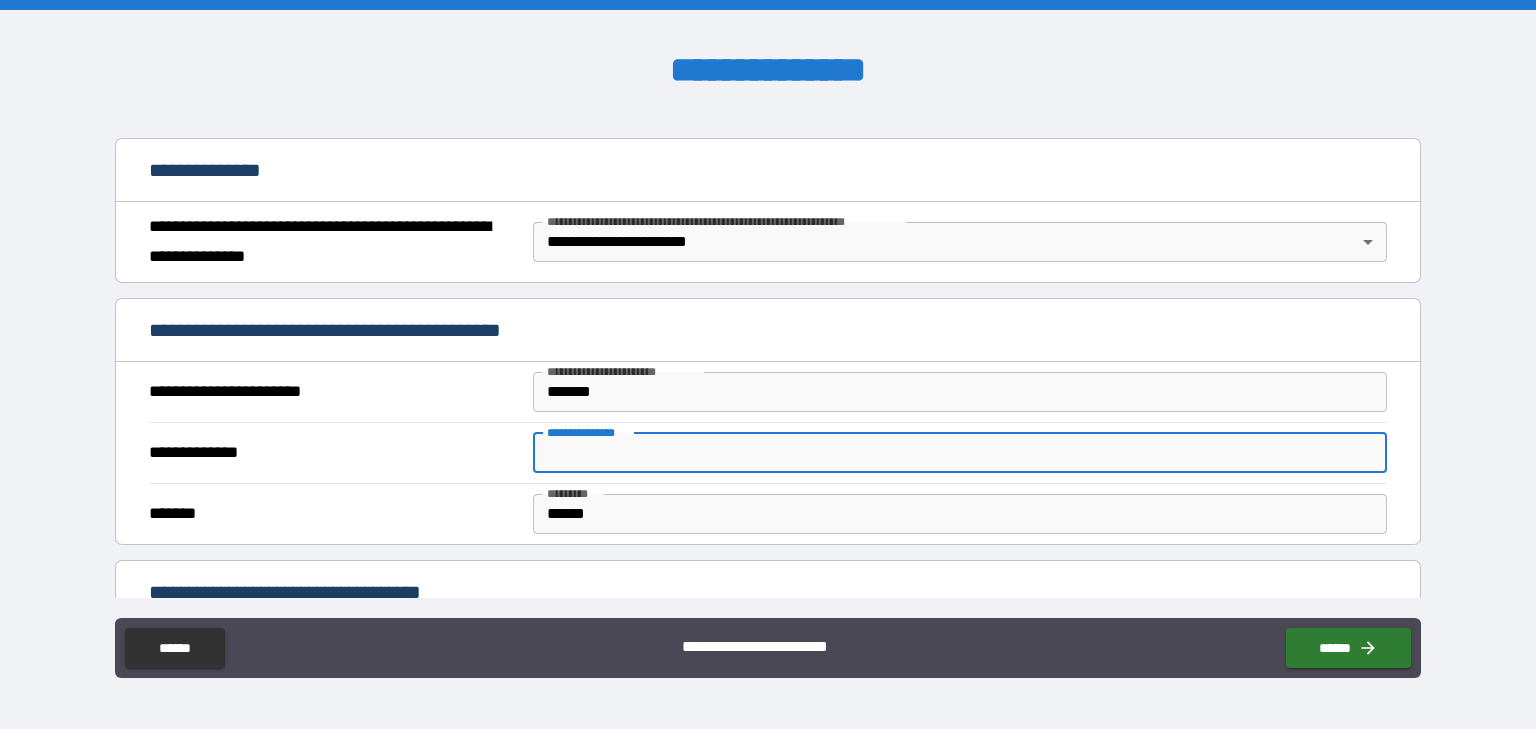 click on "**********" at bounding box center [960, 453] 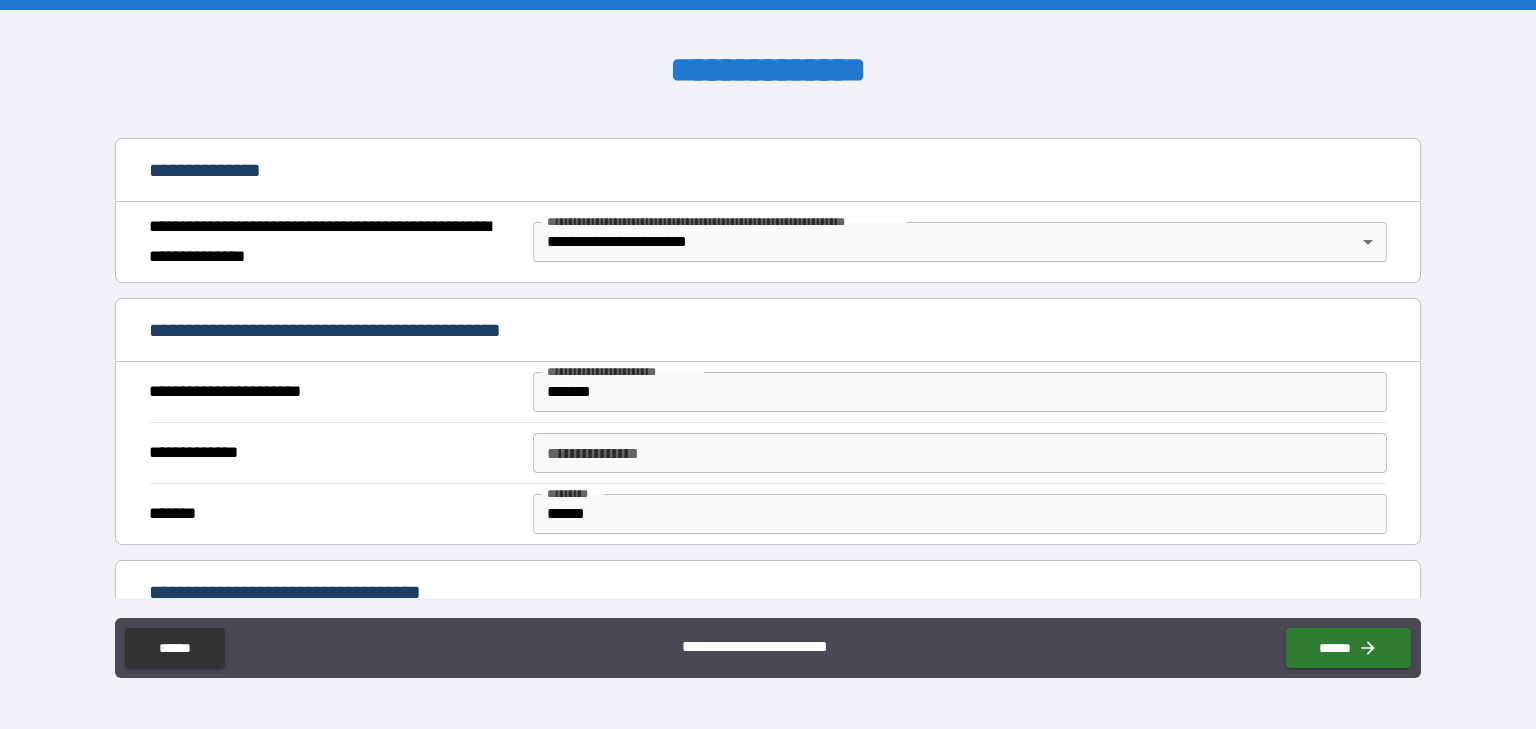 click on "[FIRST] [LAST] [STREET] [CITY], [STATE] [ZIP] [COUNTRY] [PHONE] [EMAIL]" at bounding box center [768, 367] 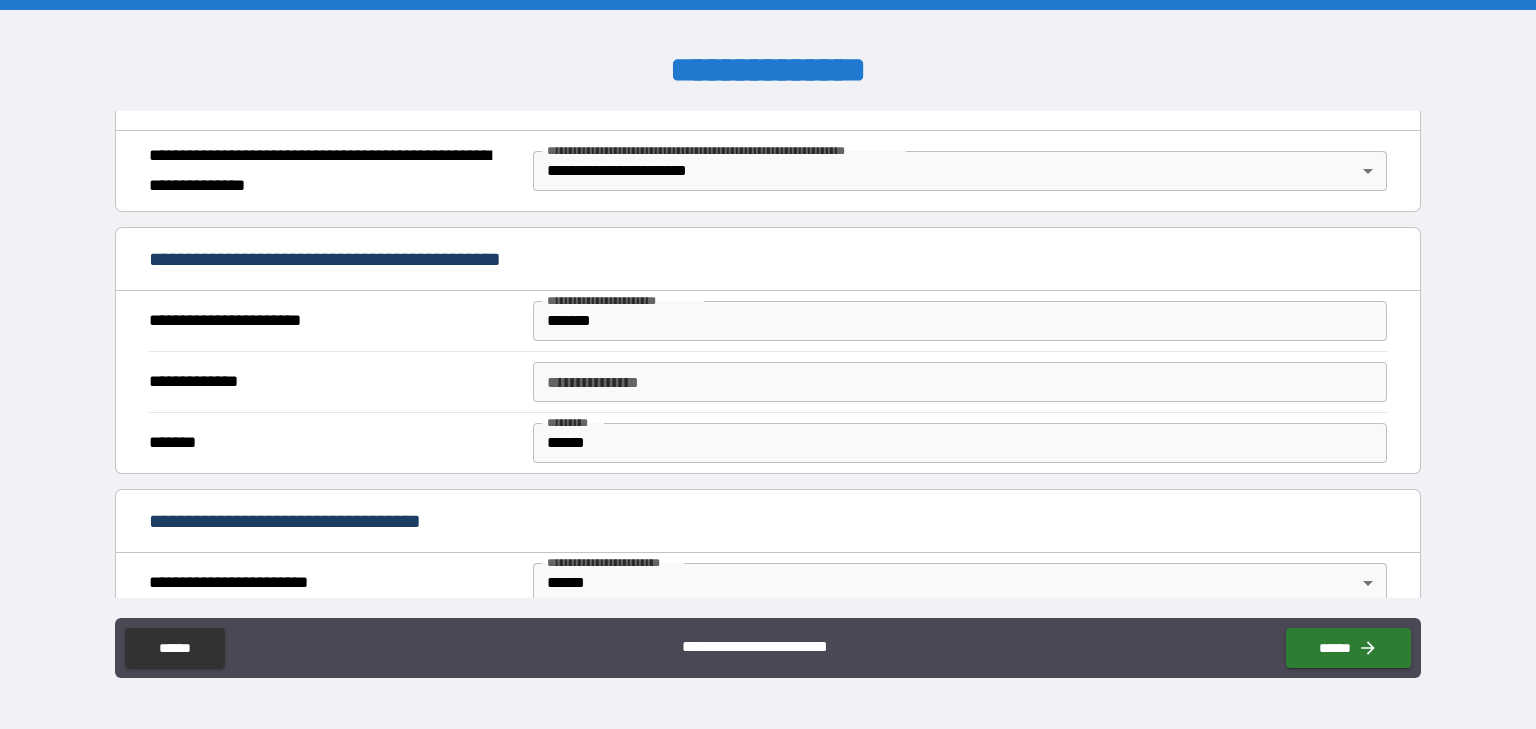 scroll, scrollTop: 277, scrollLeft: 0, axis: vertical 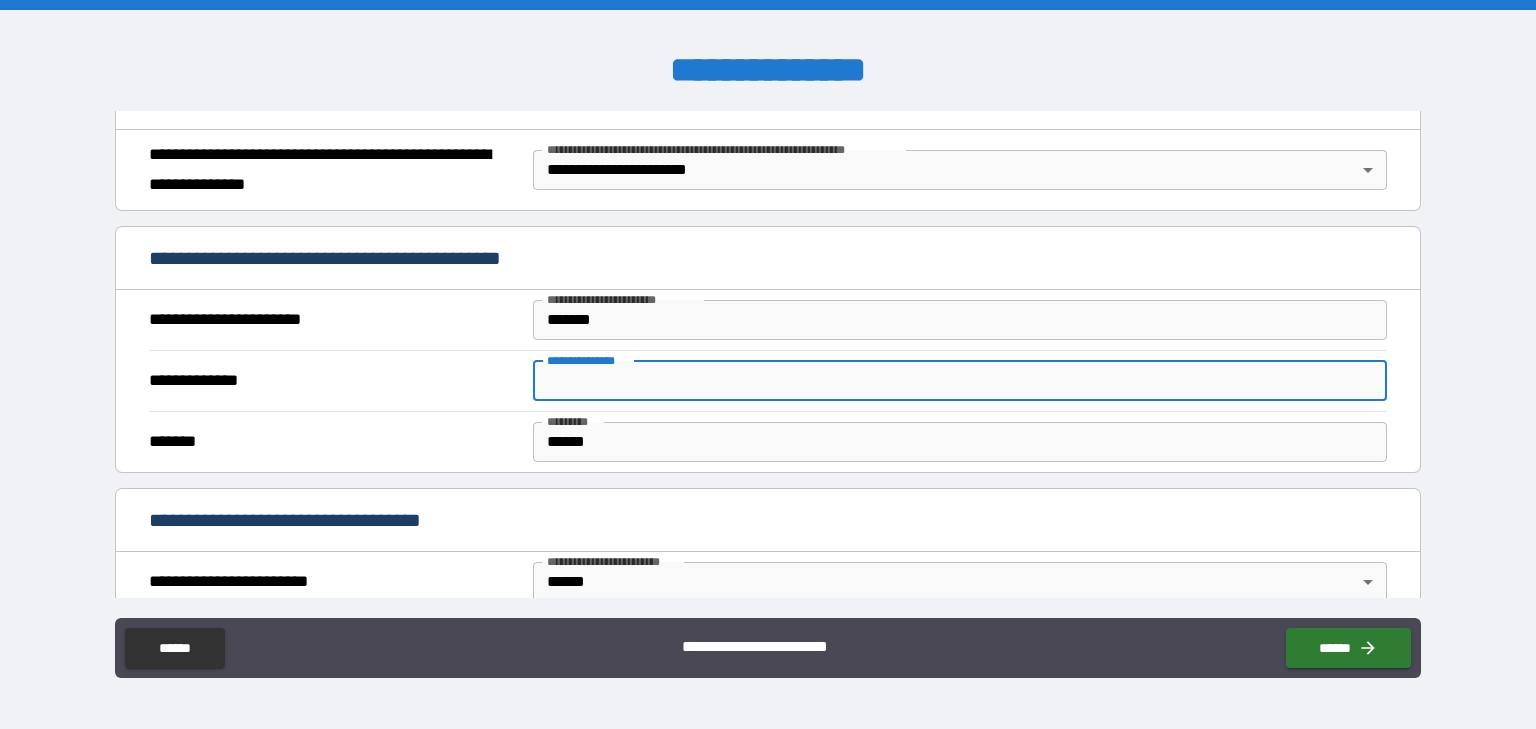 click on "**********" at bounding box center [960, 381] 